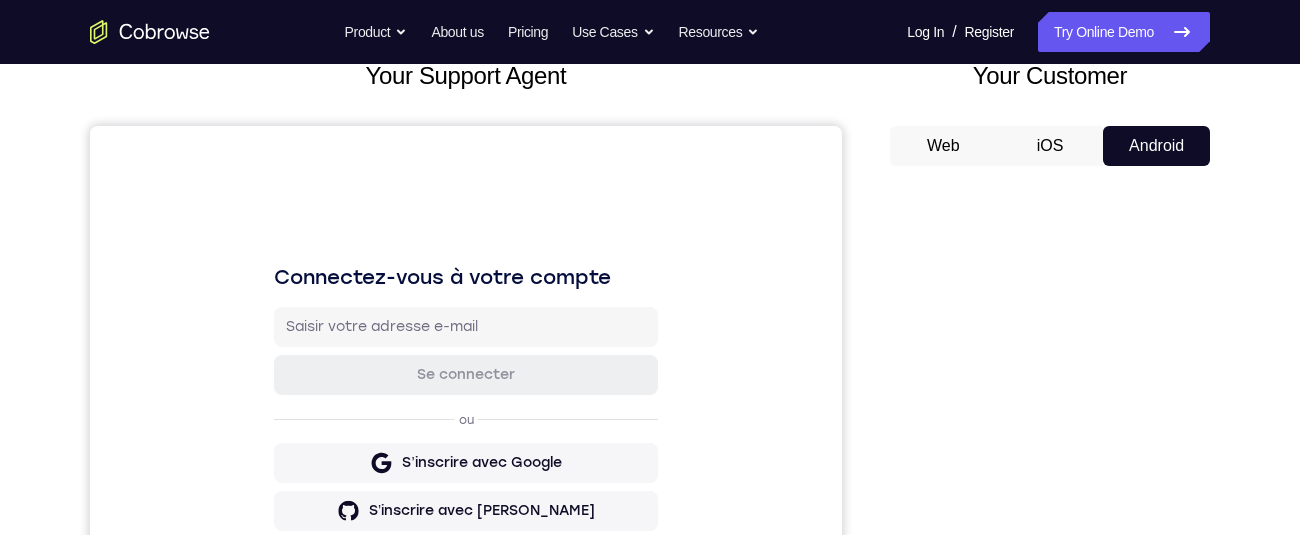 scroll, scrollTop: 0, scrollLeft: 0, axis: both 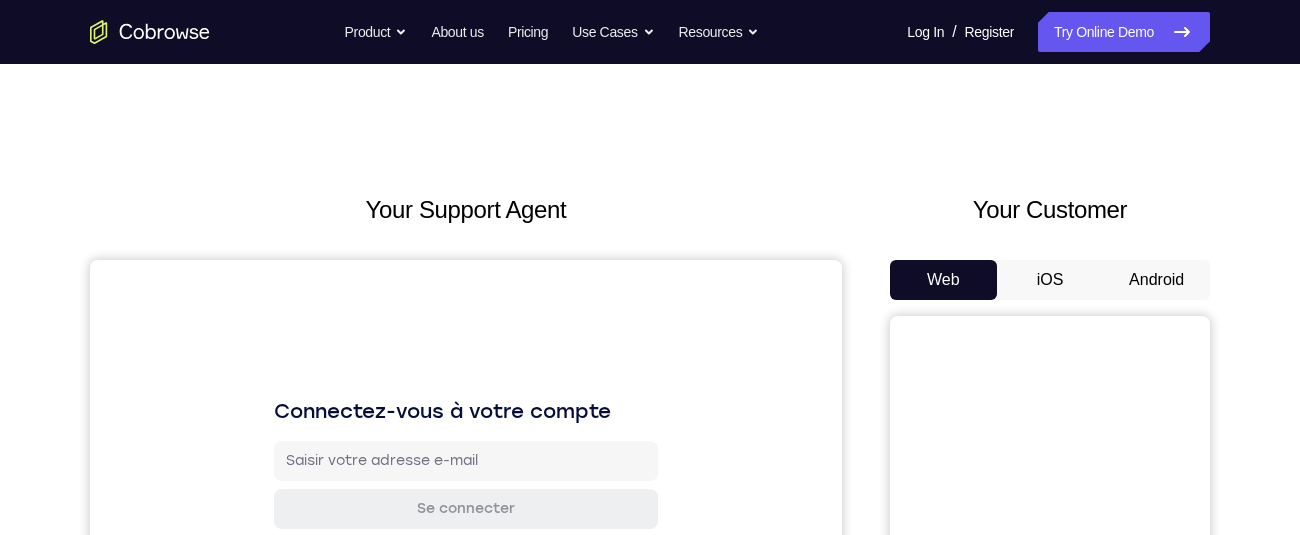 click on "Android" at bounding box center [1156, 280] 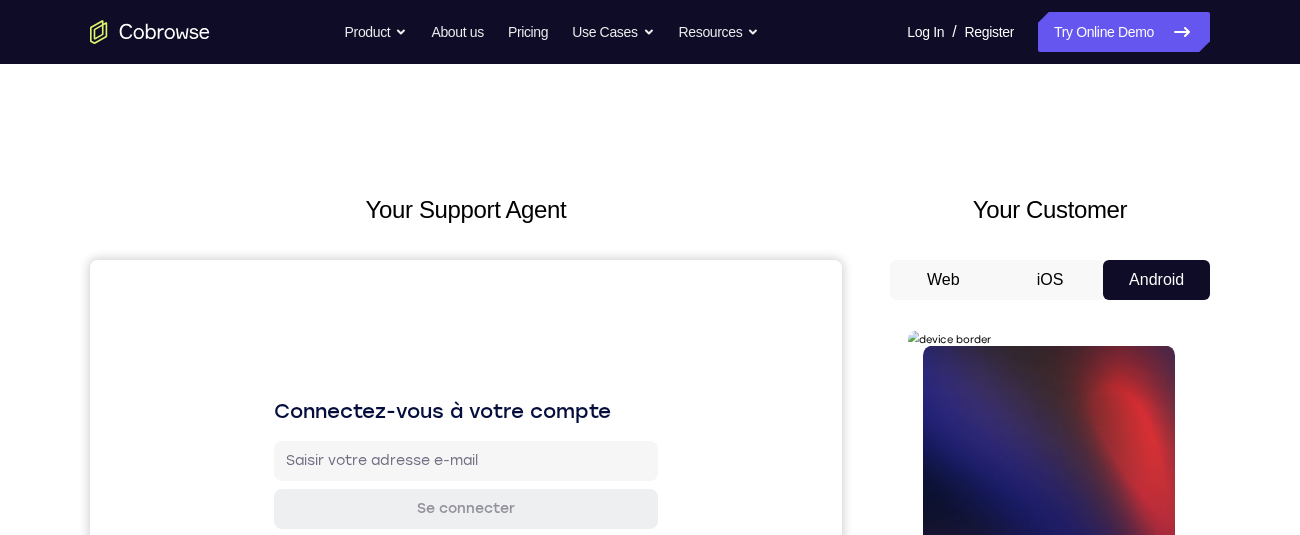 scroll, scrollTop: 374, scrollLeft: 0, axis: vertical 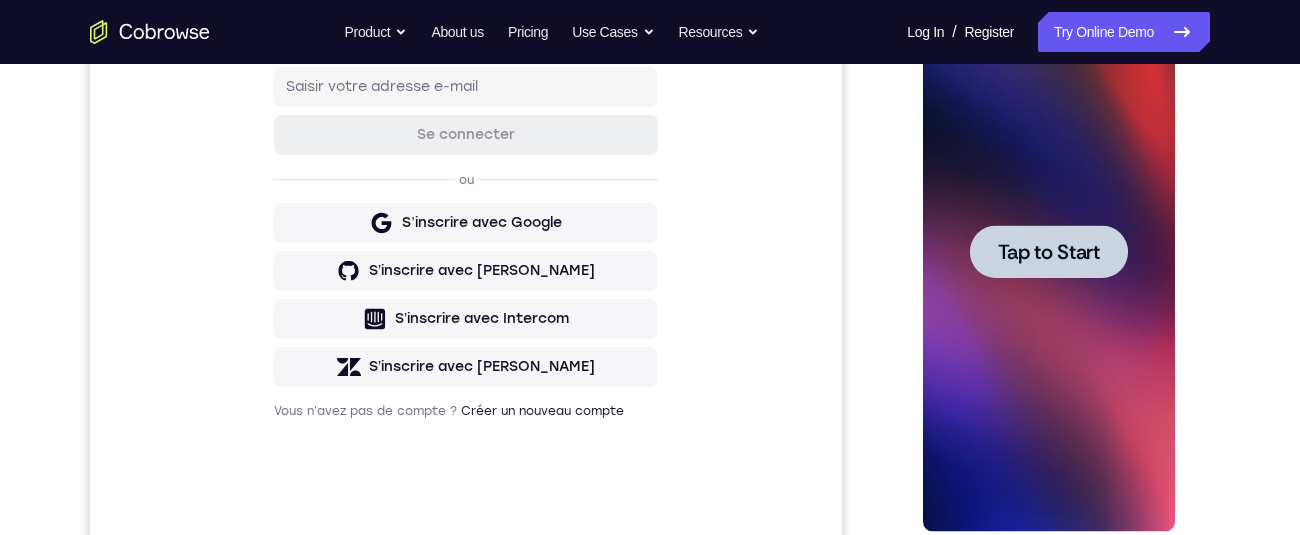 click on "Tap to Start" at bounding box center (1048, 252) 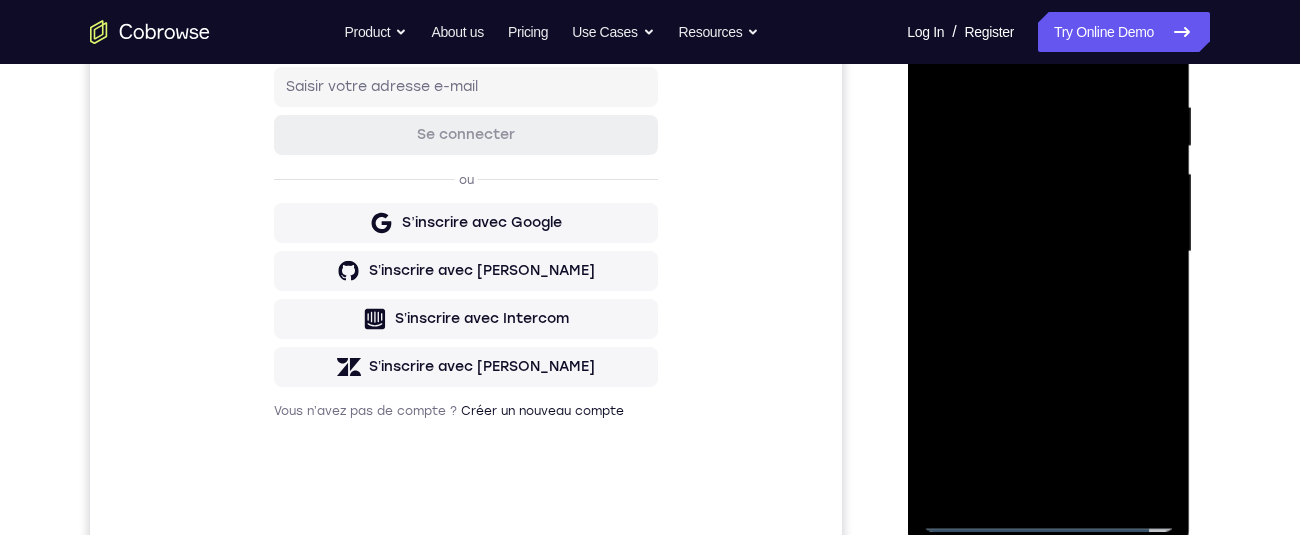 click at bounding box center [1048, 252] 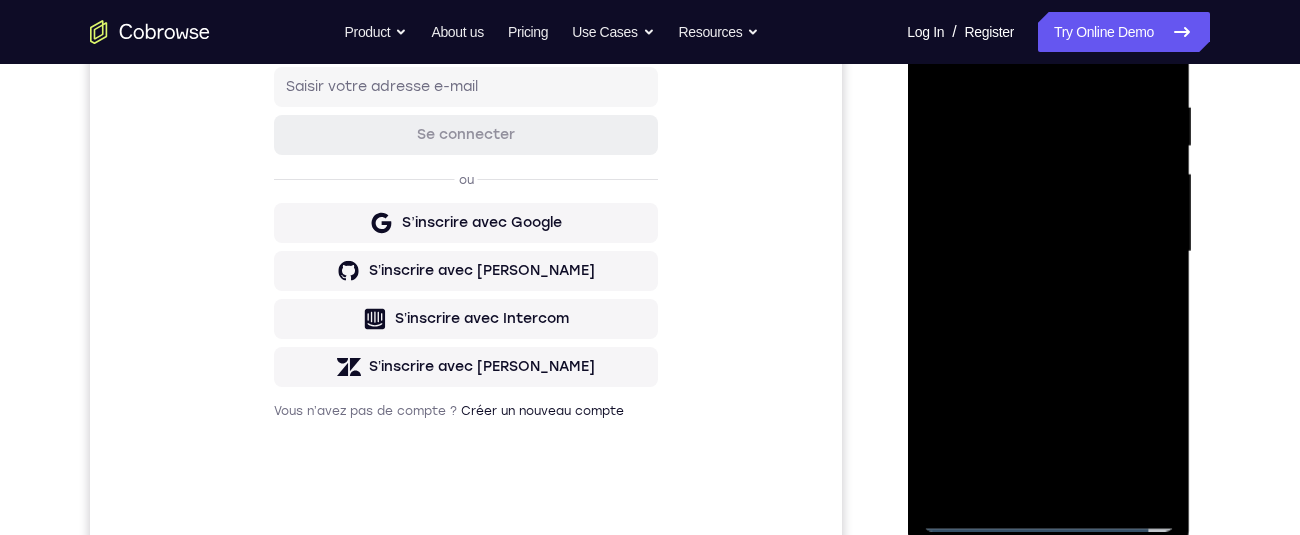 click at bounding box center [1048, 252] 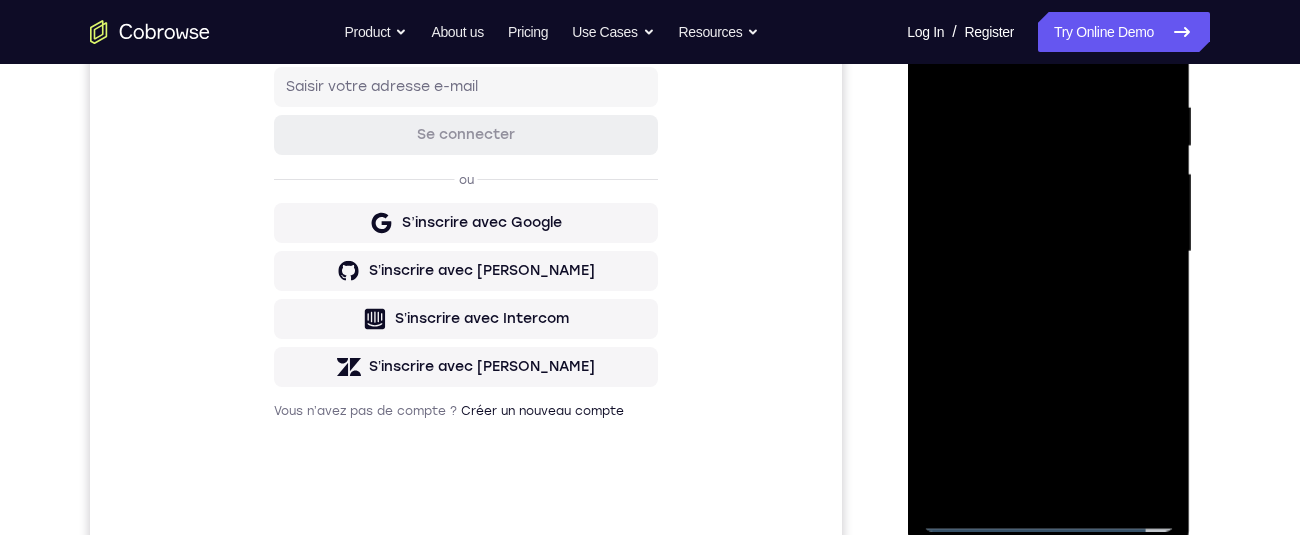 click at bounding box center [1048, 252] 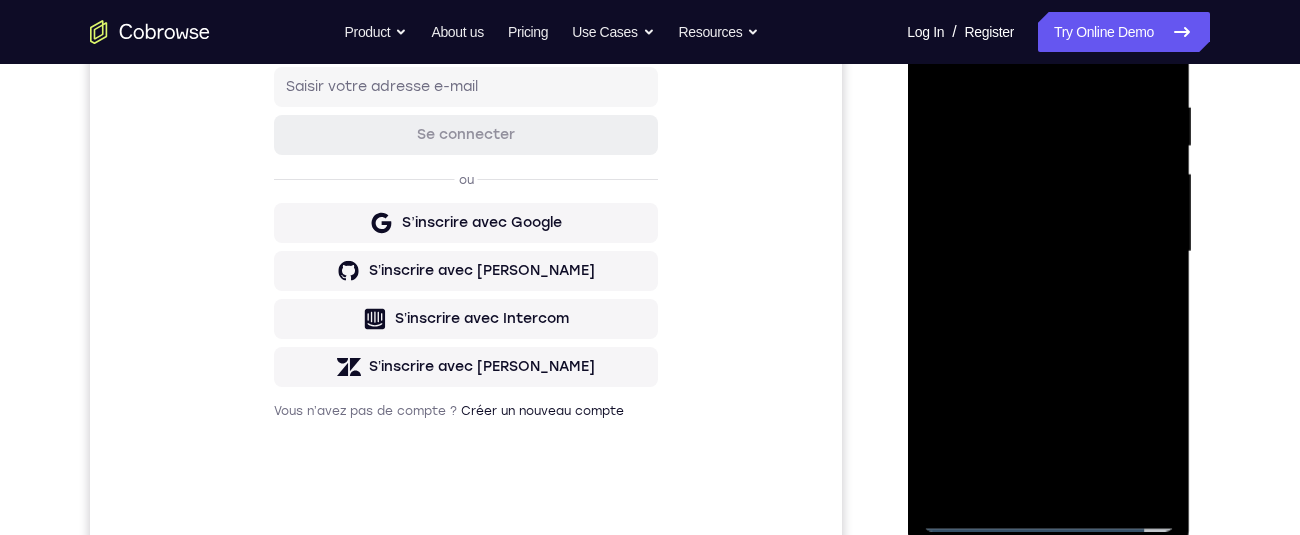 click at bounding box center [1048, 252] 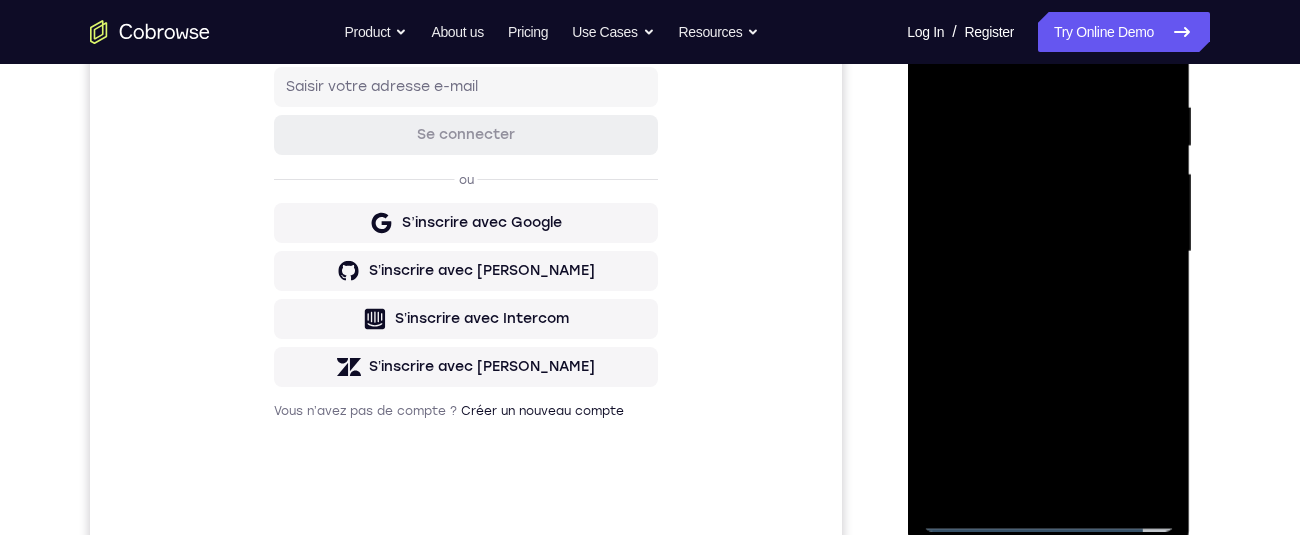 scroll, scrollTop: 364, scrollLeft: 0, axis: vertical 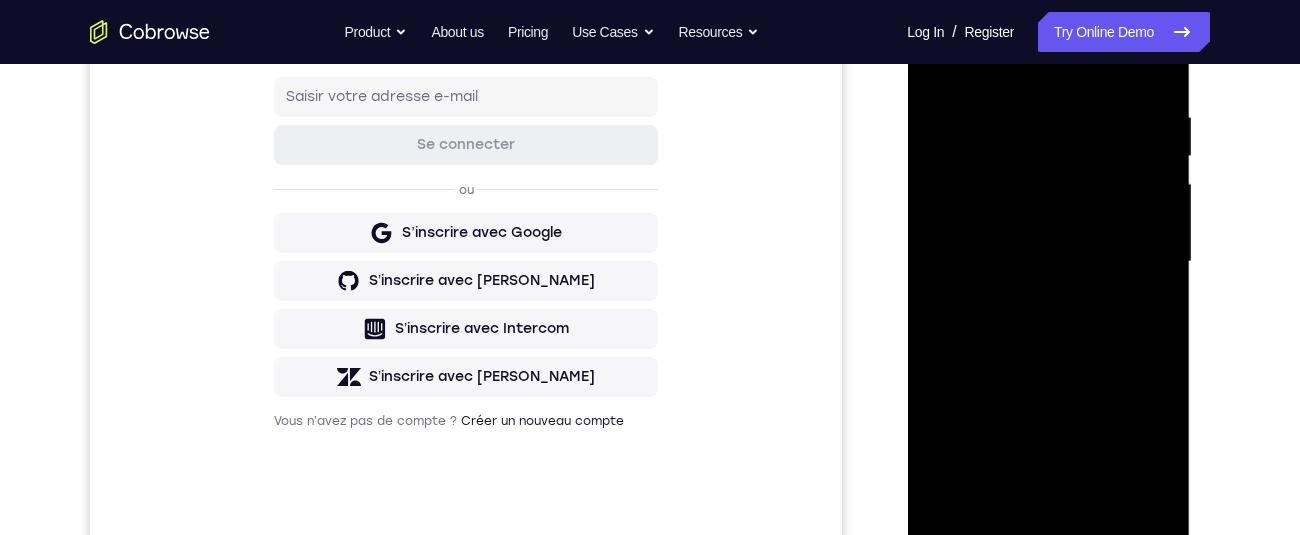 click at bounding box center [1048, 262] 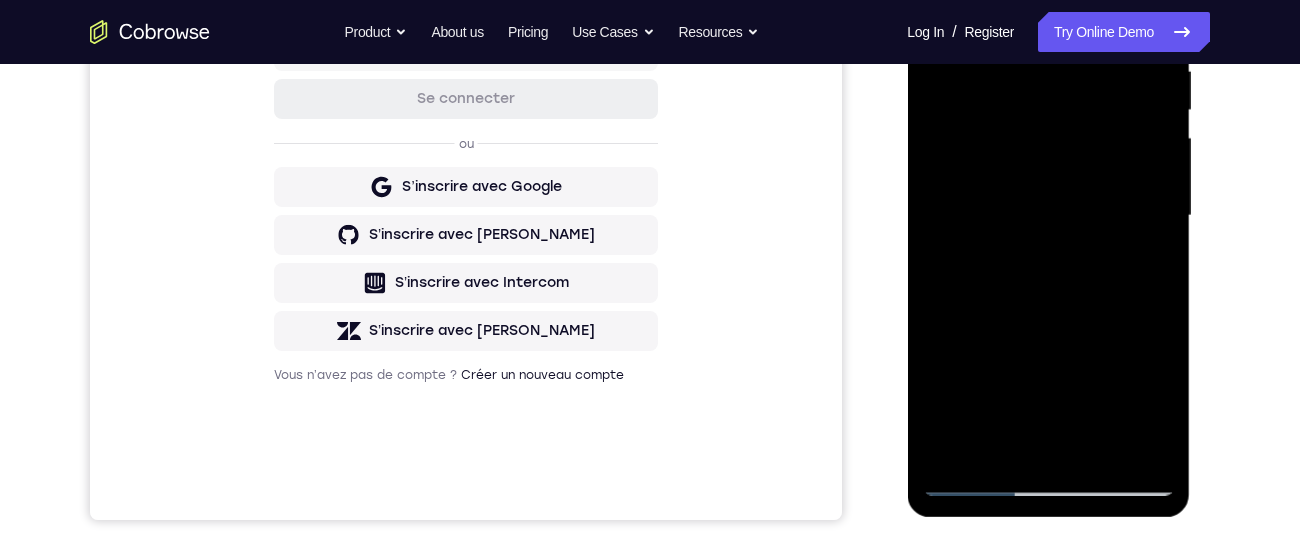 scroll, scrollTop: 170, scrollLeft: 0, axis: vertical 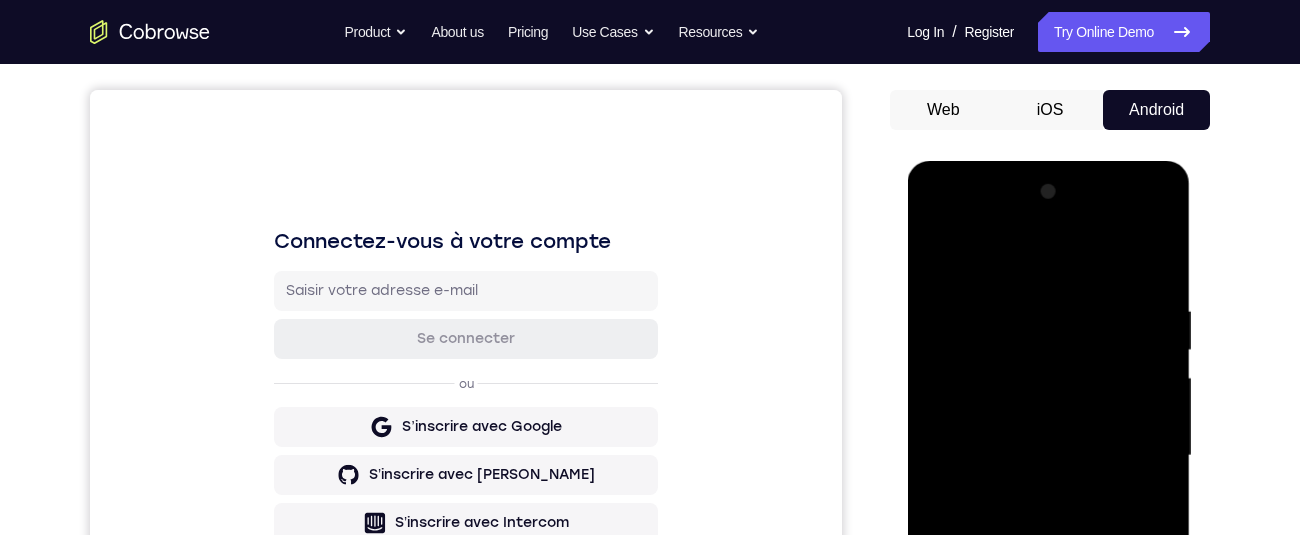 drag, startPoint x: 936, startPoint y: 259, endPoint x: 1804, endPoint y: 485, distance: 896.9393 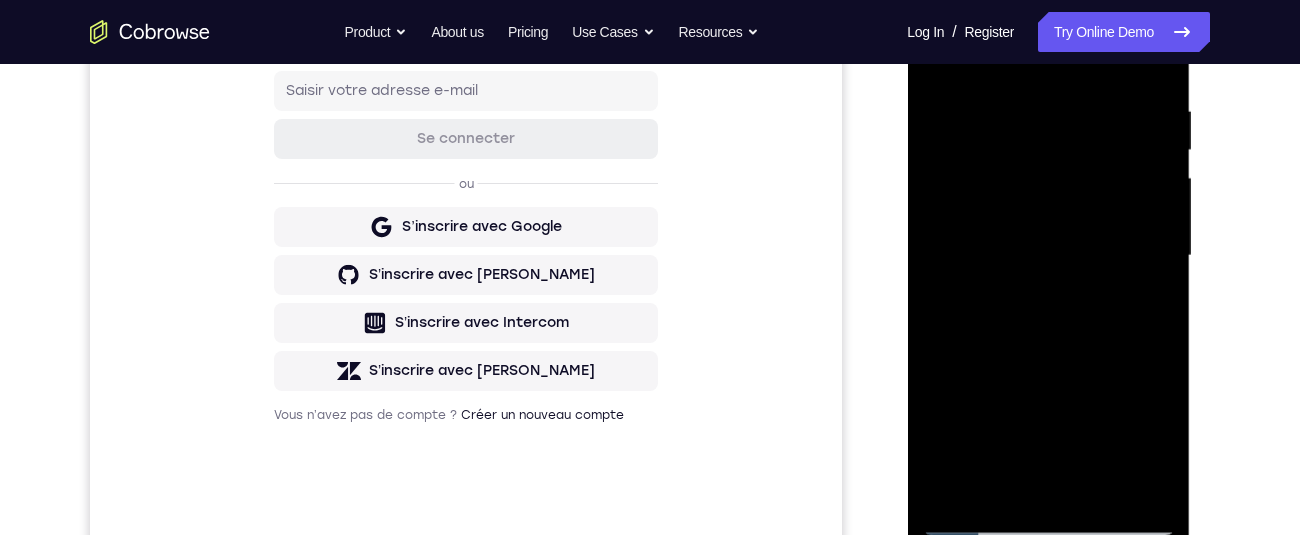 scroll, scrollTop: 218, scrollLeft: 0, axis: vertical 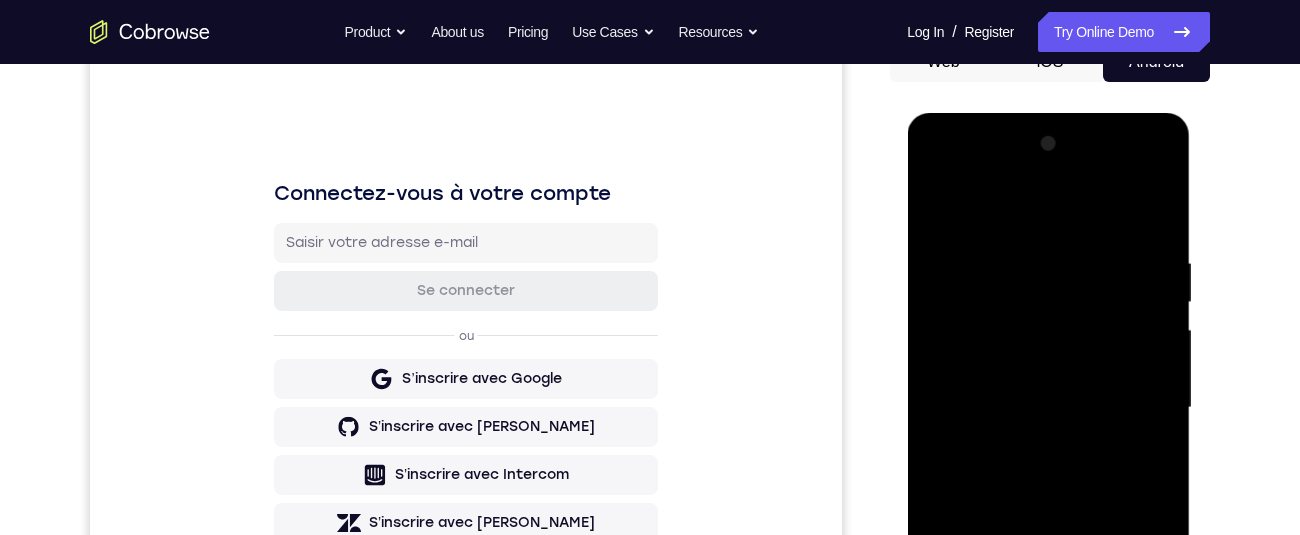 click at bounding box center [1048, 408] 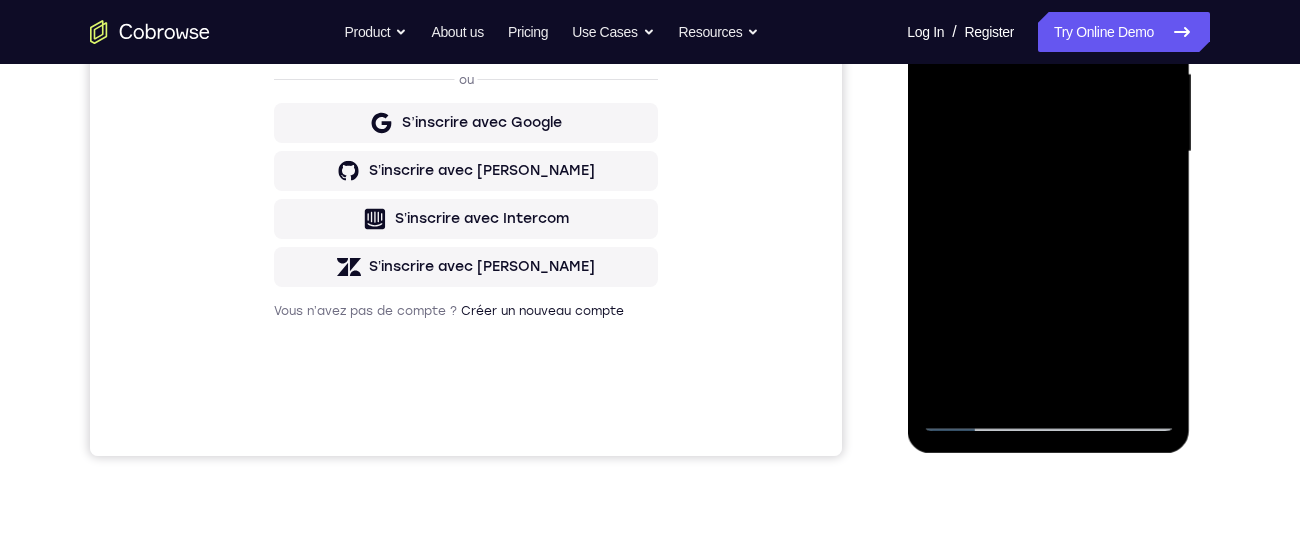 scroll, scrollTop: 518, scrollLeft: 0, axis: vertical 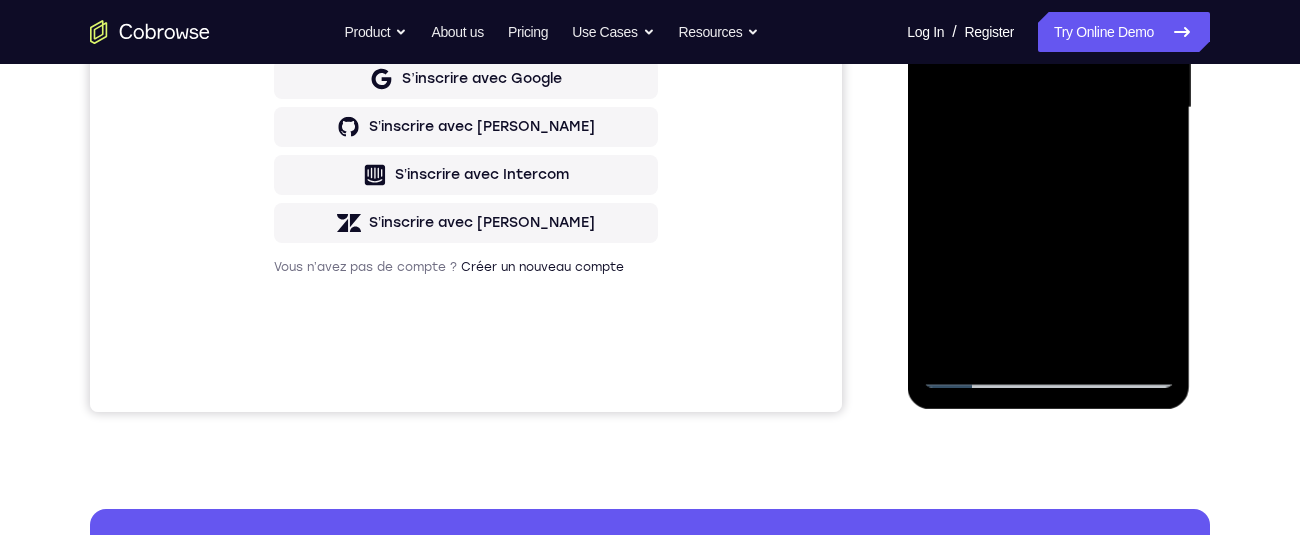 click at bounding box center [1048, 108] 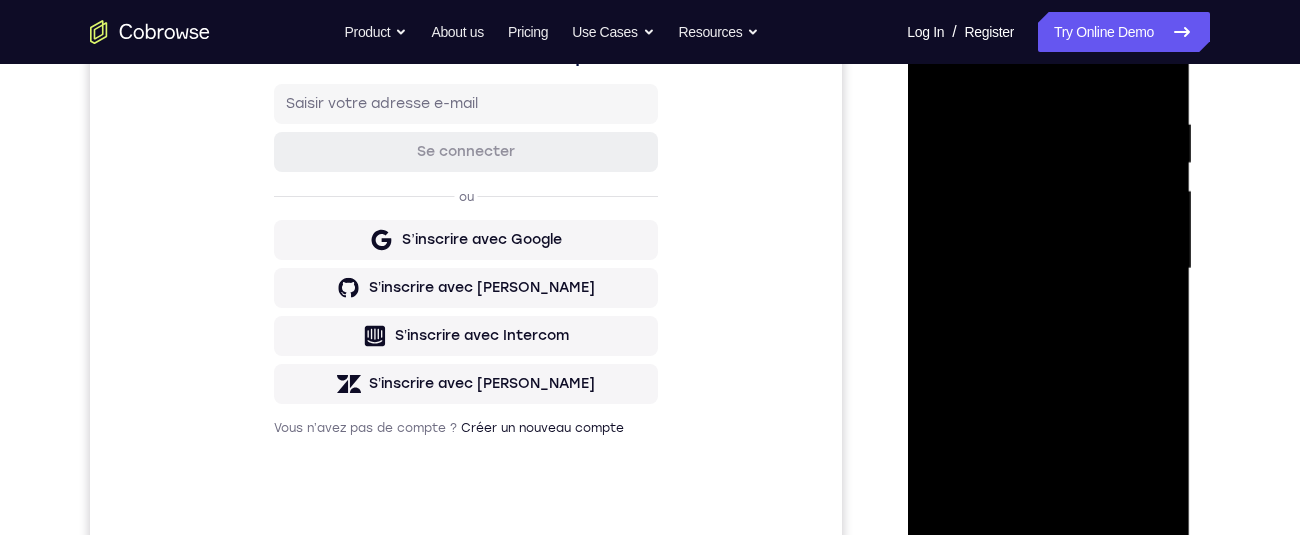 scroll, scrollTop: 321, scrollLeft: 0, axis: vertical 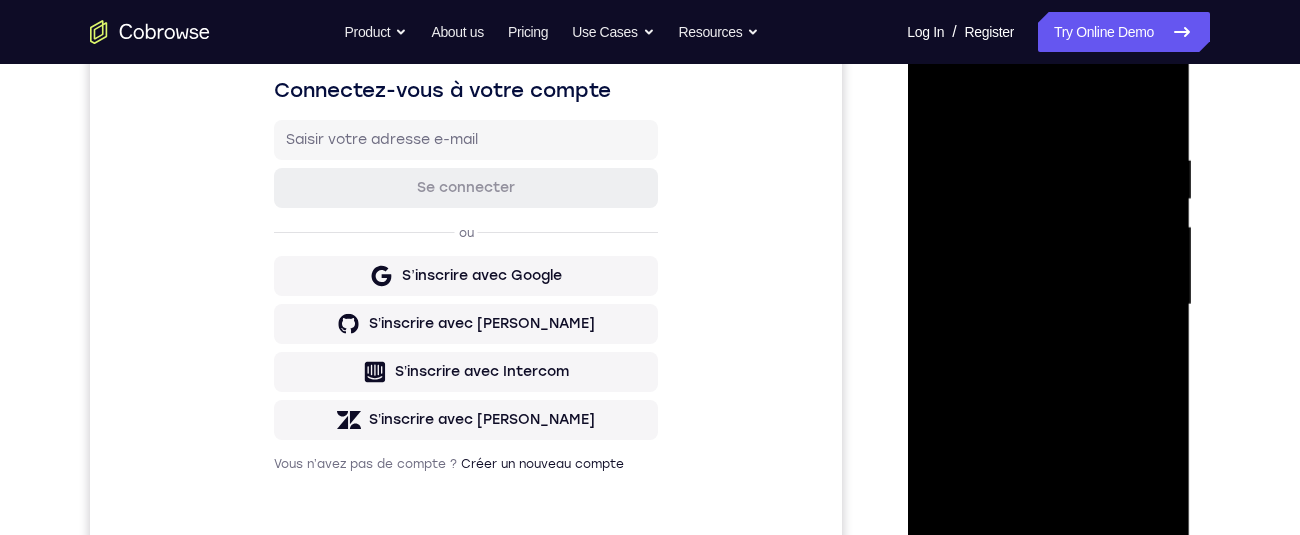 click at bounding box center [1048, 305] 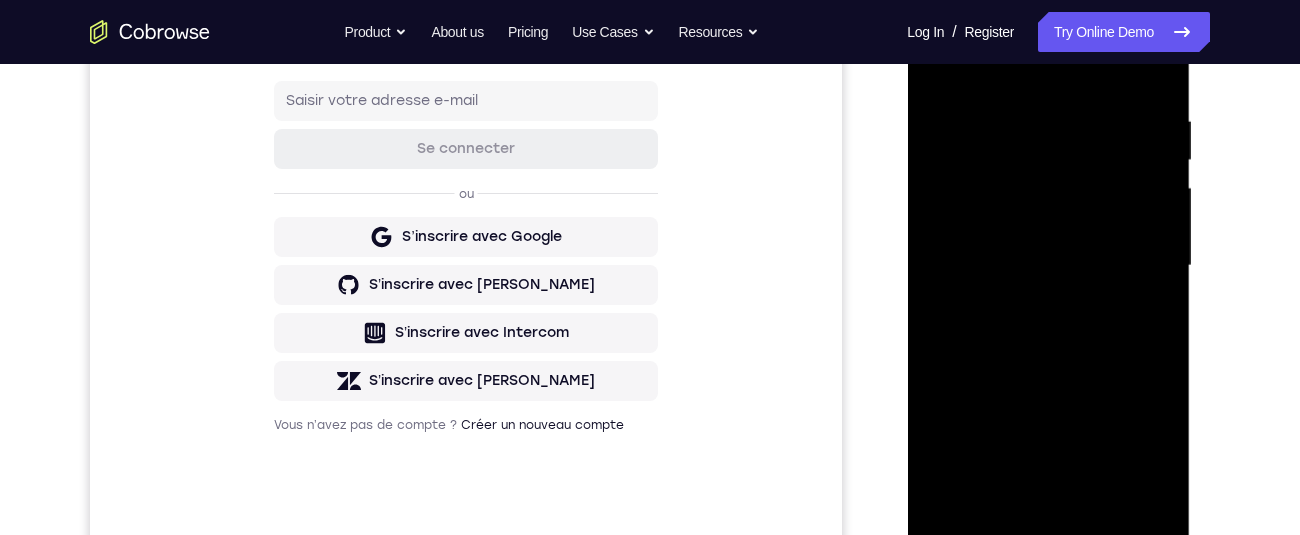 scroll, scrollTop: 302, scrollLeft: 0, axis: vertical 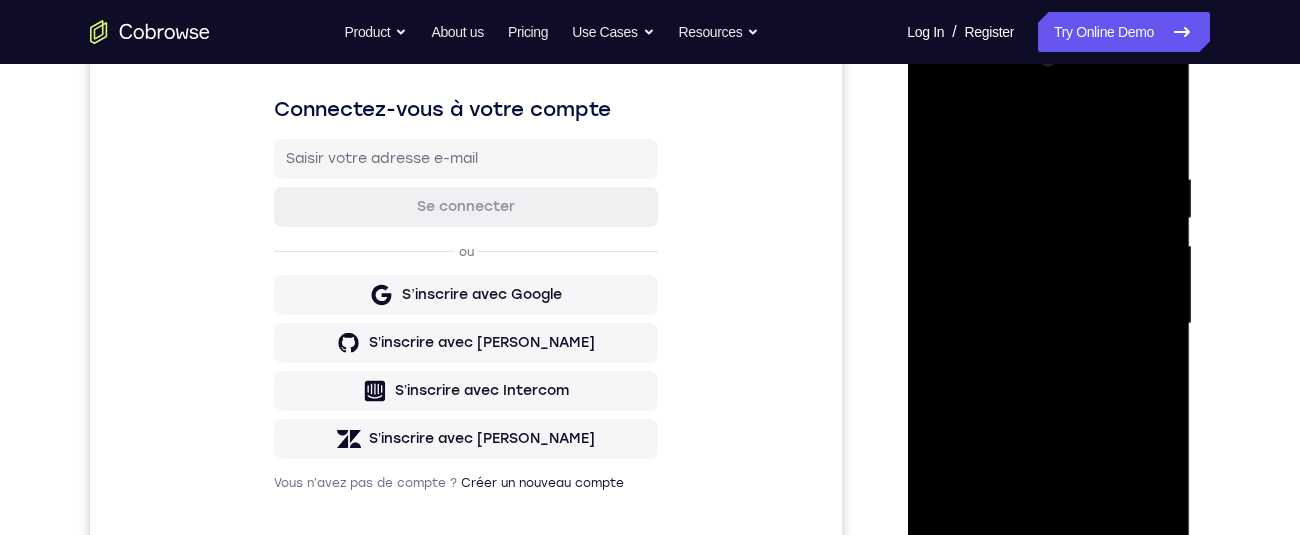 click at bounding box center [1048, 324] 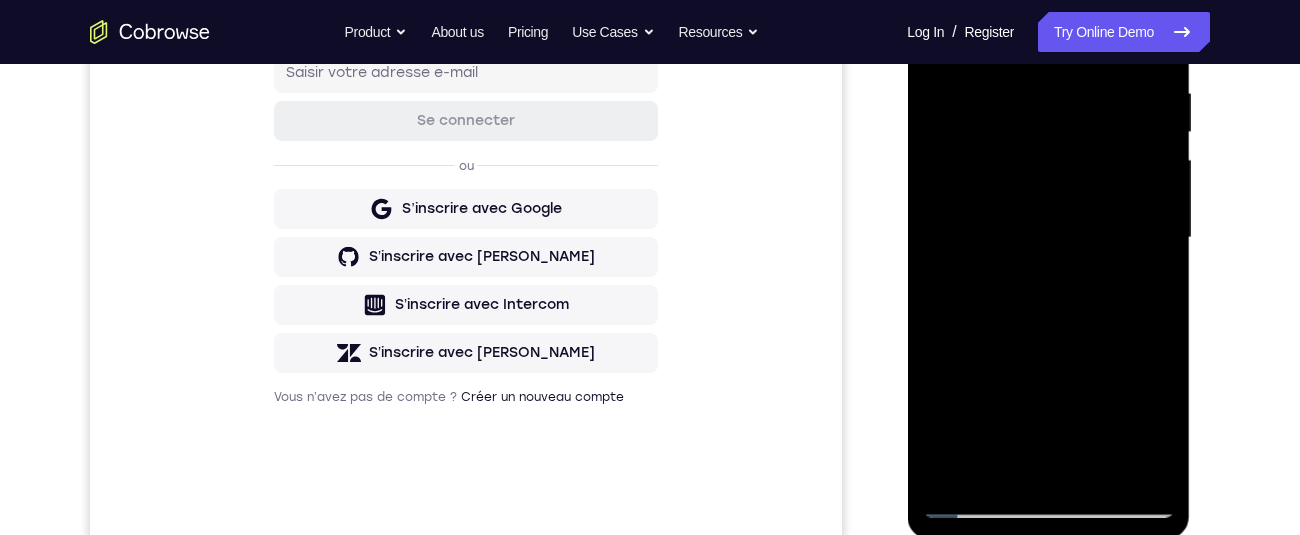 scroll, scrollTop: 392, scrollLeft: 0, axis: vertical 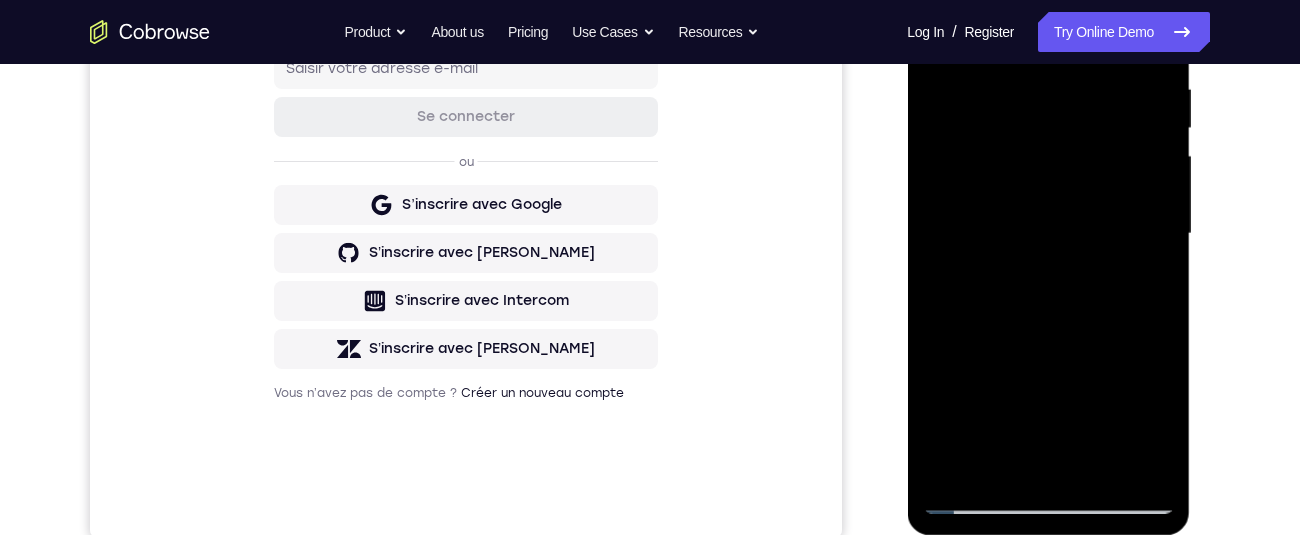 click at bounding box center (1048, 234) 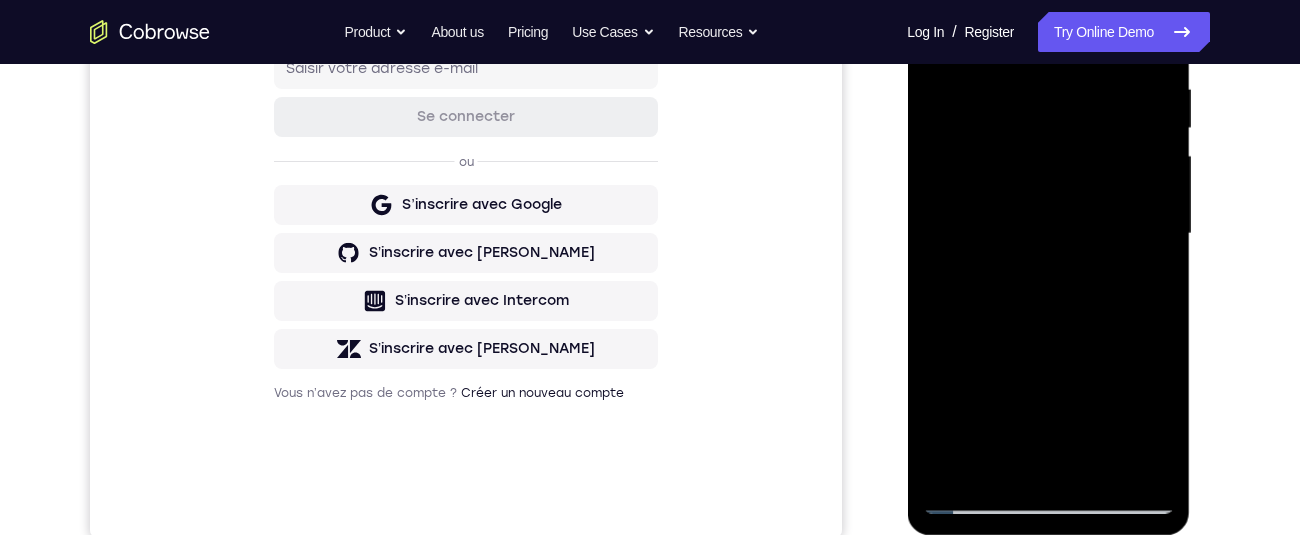 click at bounding box center [1048, 234] 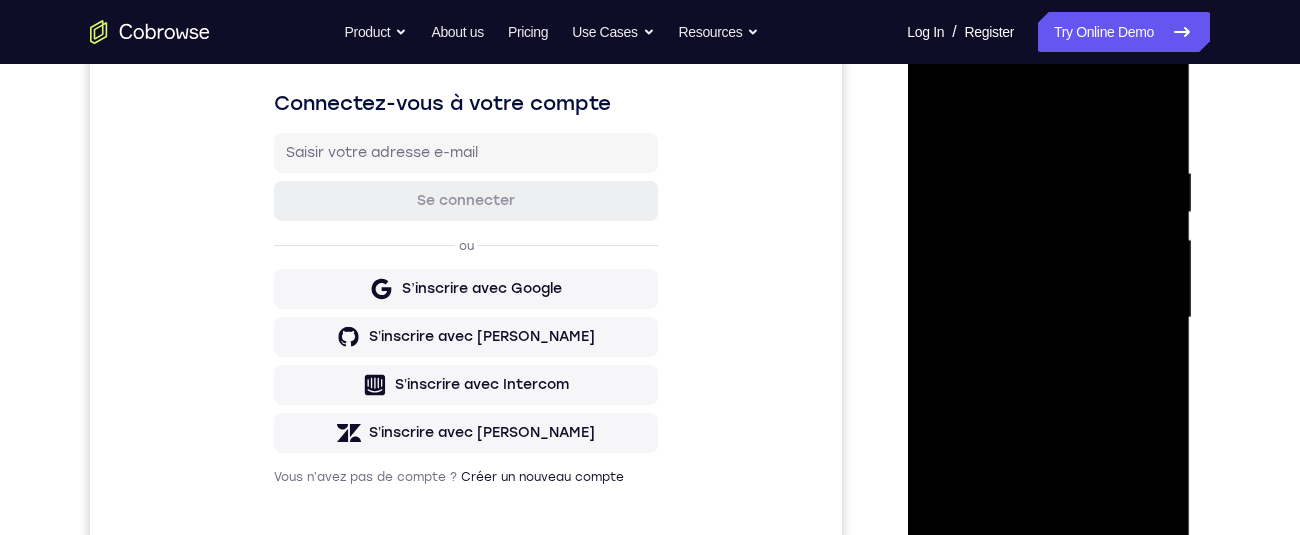 scroll, scrollTop: 315, scrollLeft: 0, axis: vertical 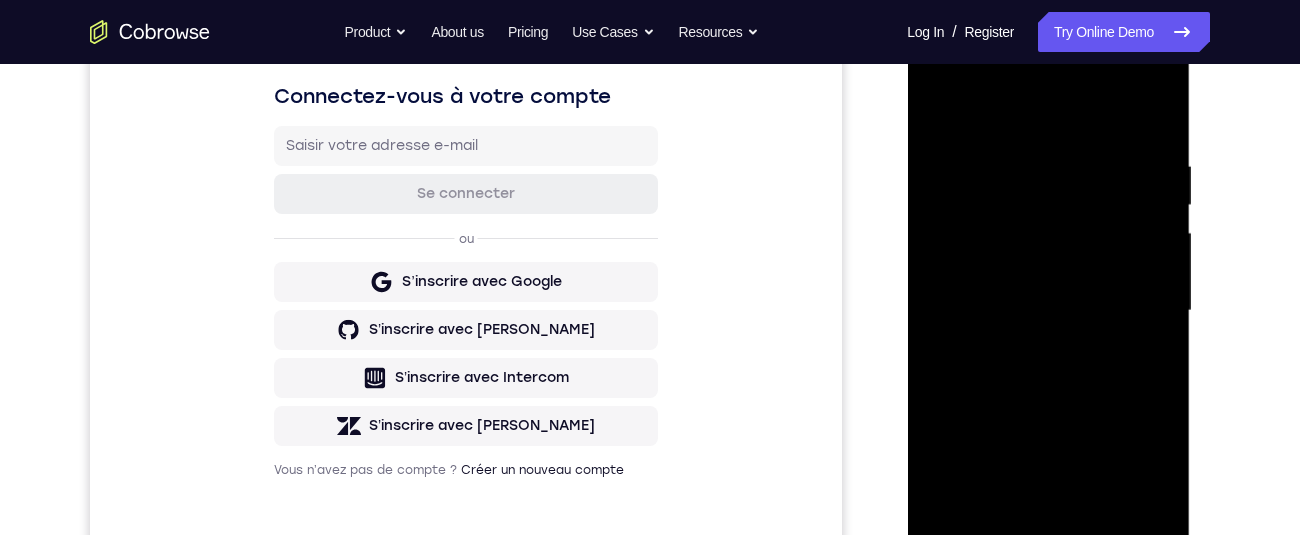 click at bounding box center (1048, 311) 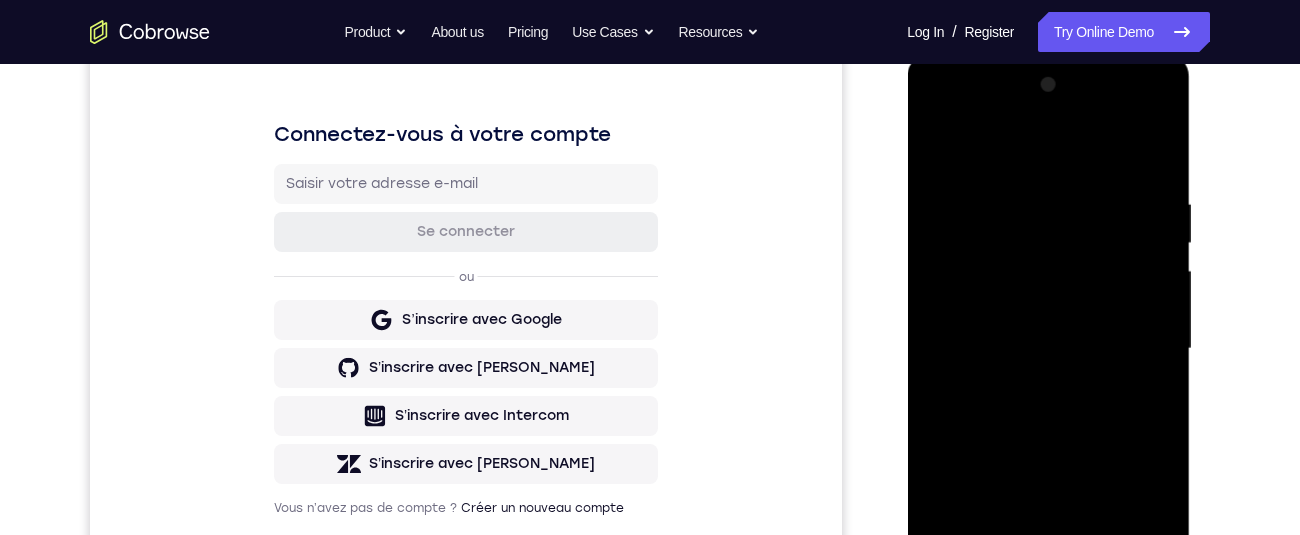 scroll, scrollTop: 261, scrollLeft: 0, axis: vertical 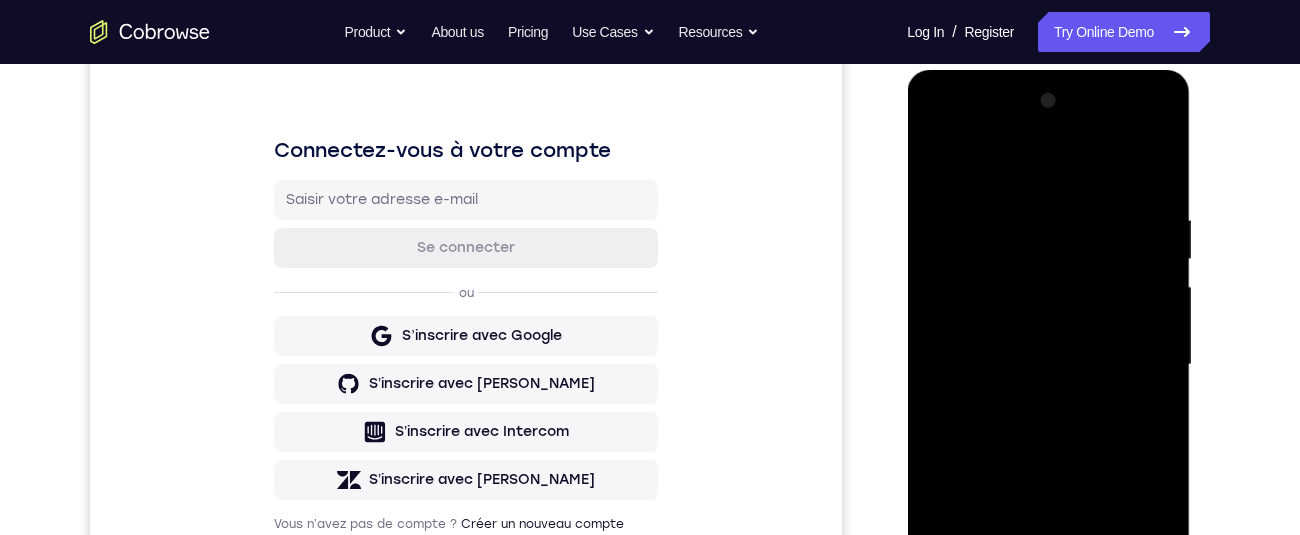 click at bounding box center [1048, 365] 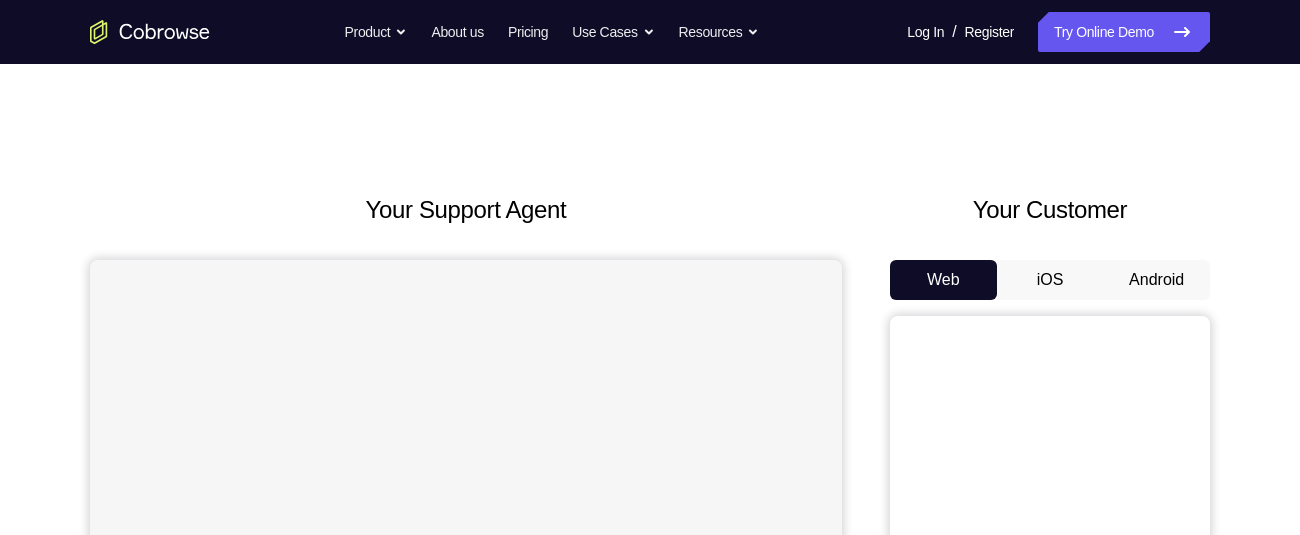 scroll, scrollTop: 0, scrollLeft: 0, axis: both 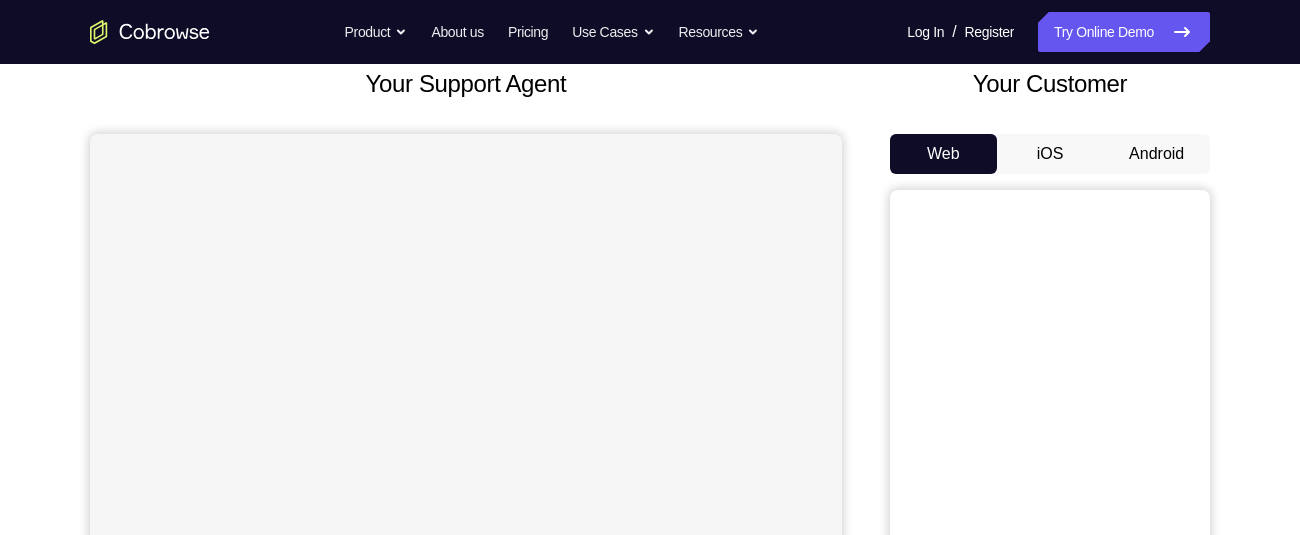 click on "Android" at bounding box center [1156, 154] 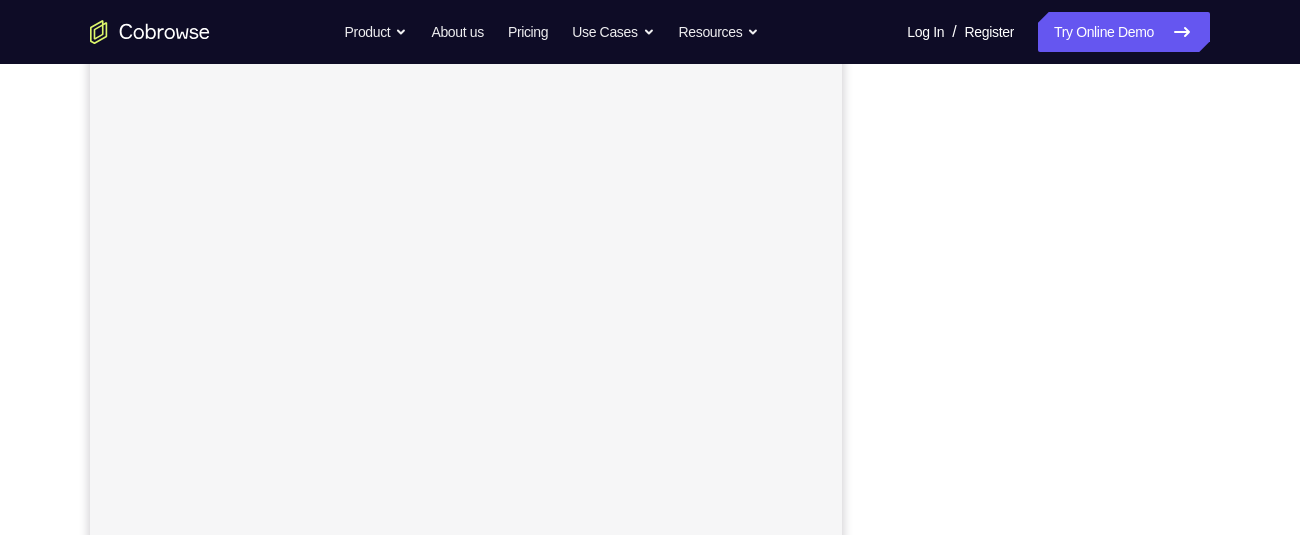 scroll, scrollTop: 395, scrollLeft: 0, axis: vertical 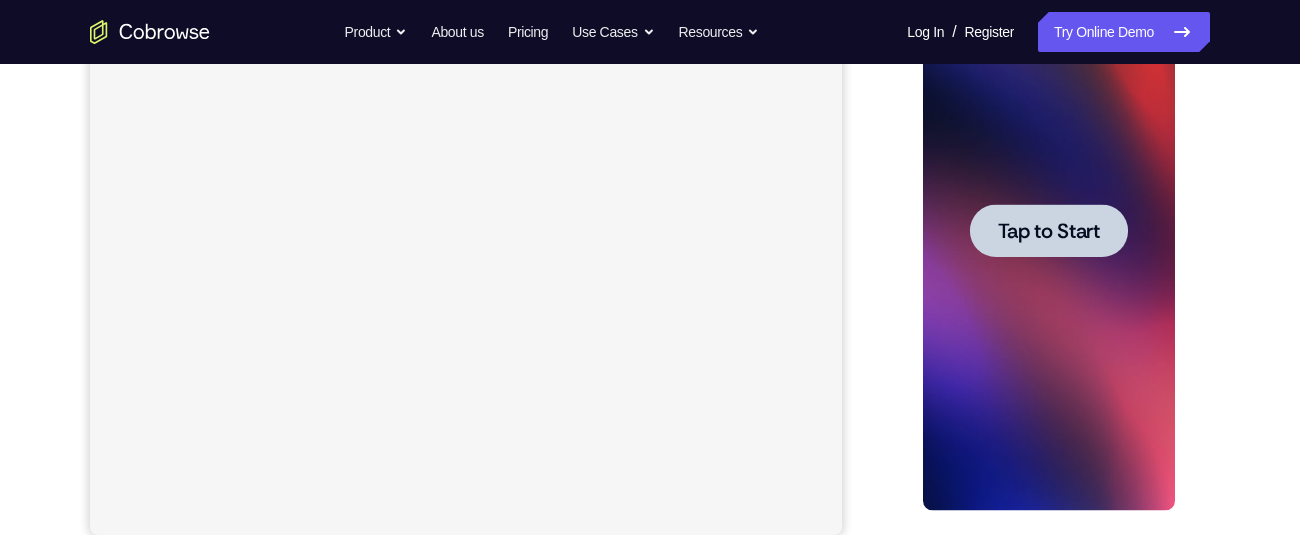 click on "Tap to Start" at bounding box center (1048, 231) 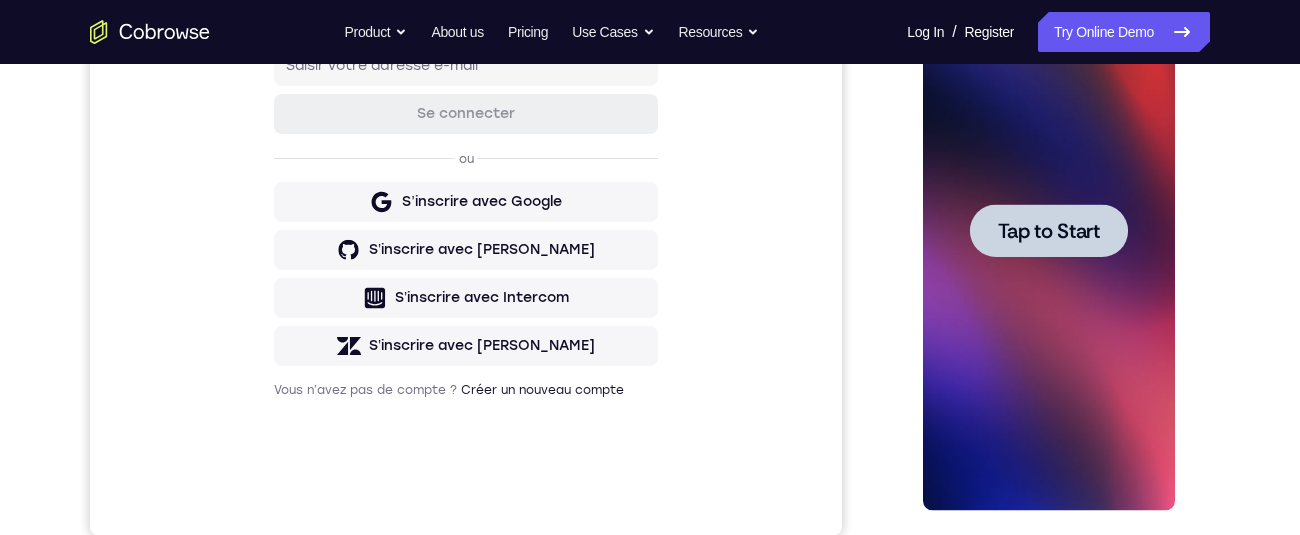 scroll, scrollTop: 0, scrollLeft: 0, axis: both 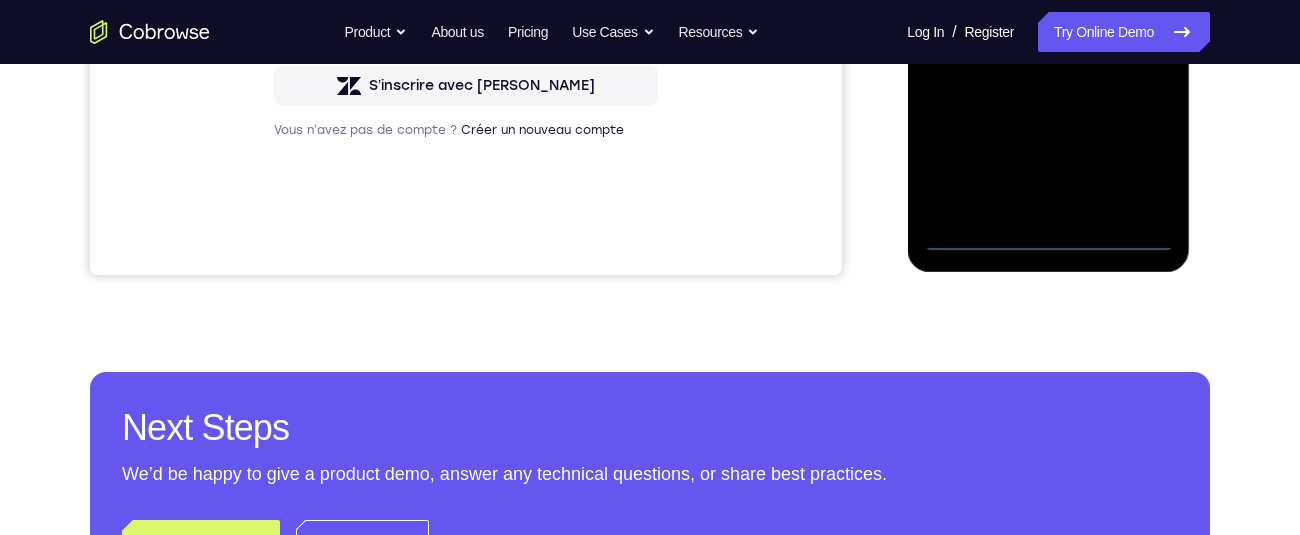 click at bounding box center [1048, -29] 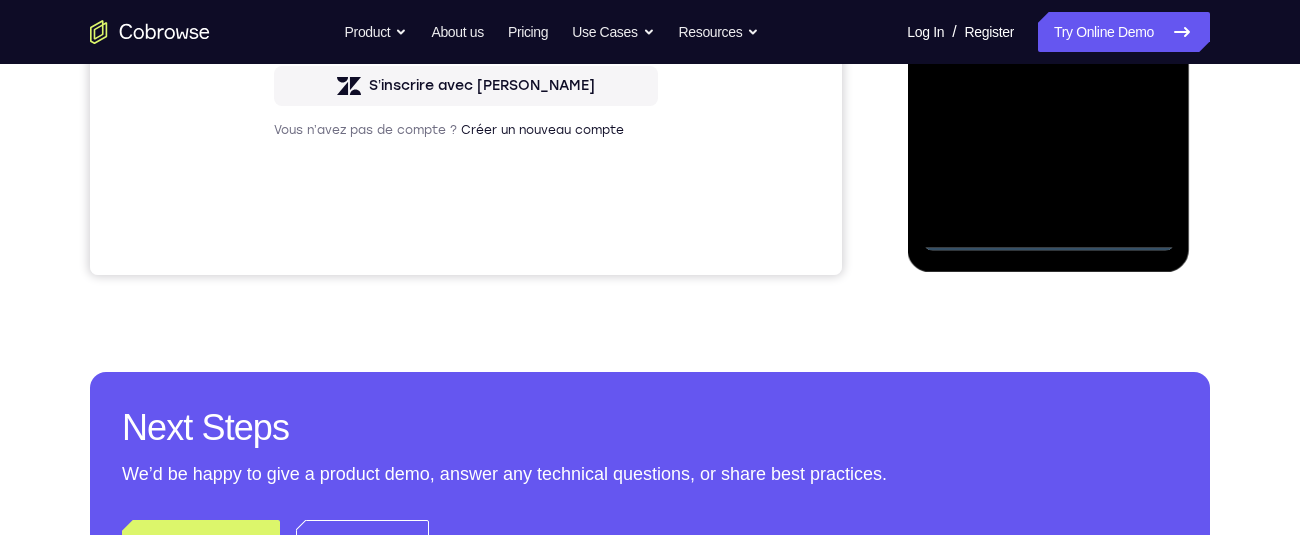 click at bounding box center [1048, -29] 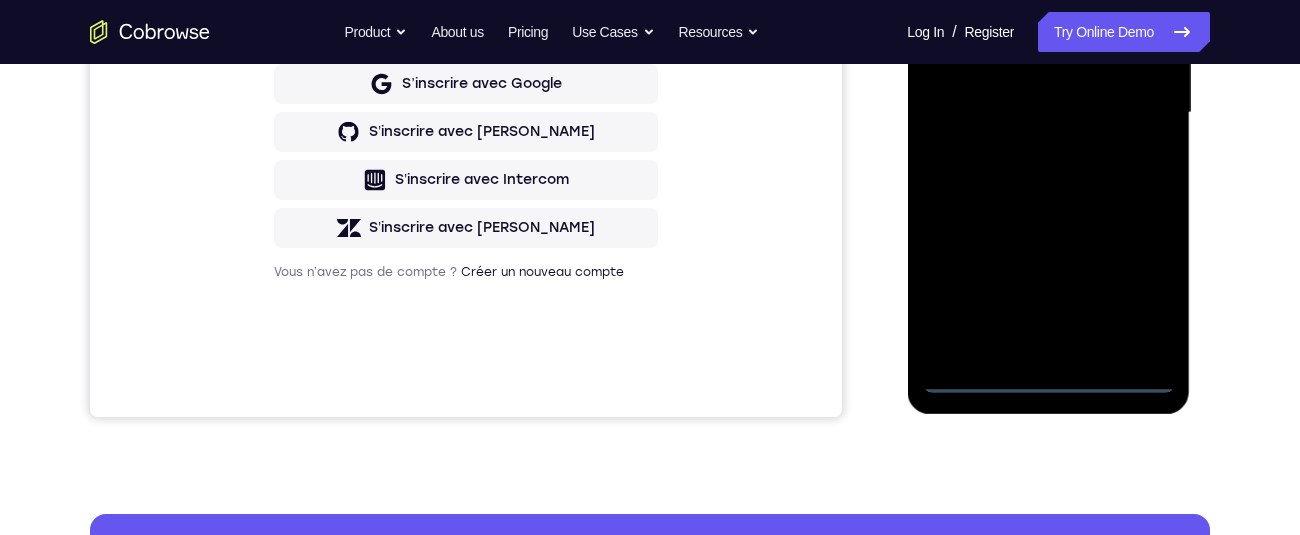scroll, scrollTop: 482, scrollLeft: 0, axis: vertical 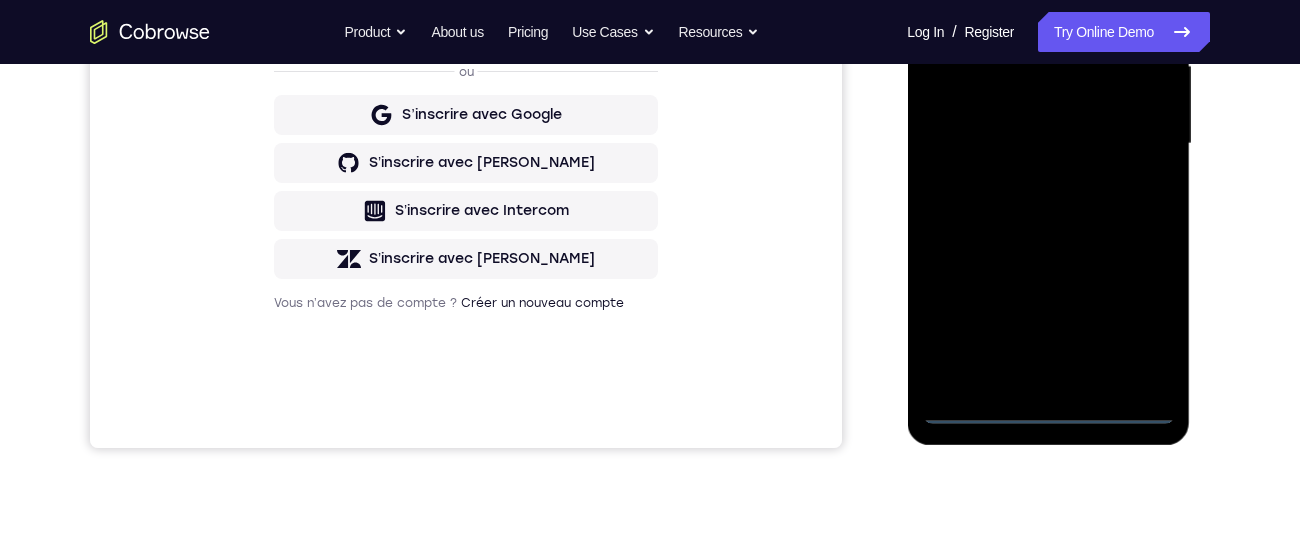 click at bounding box center [1048, 144] 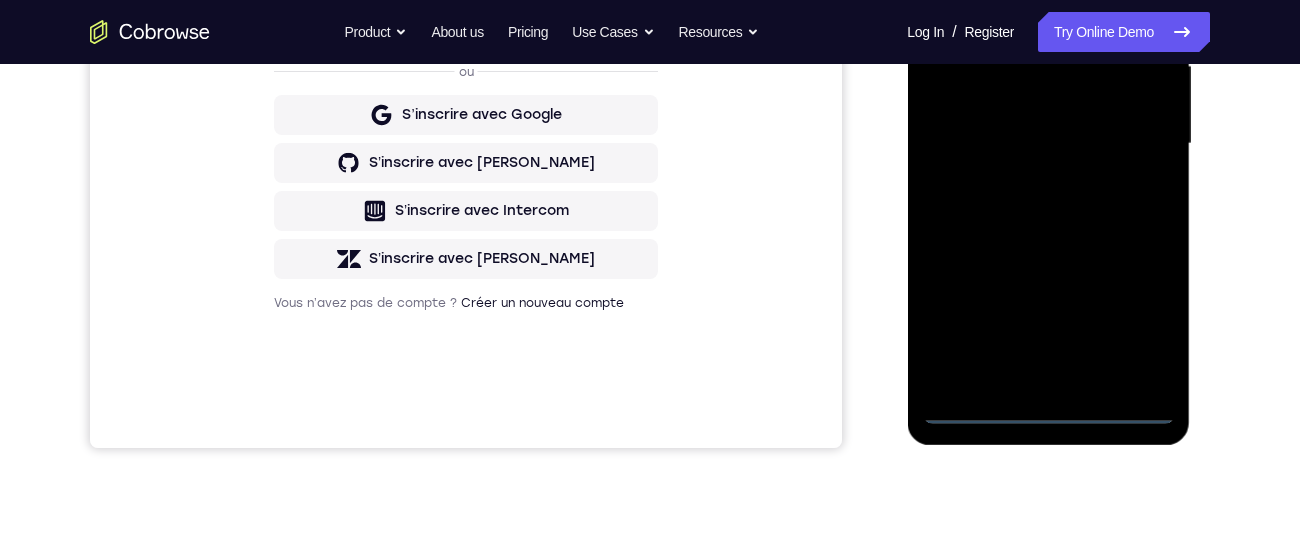 click at bounding box center (1048, 144) 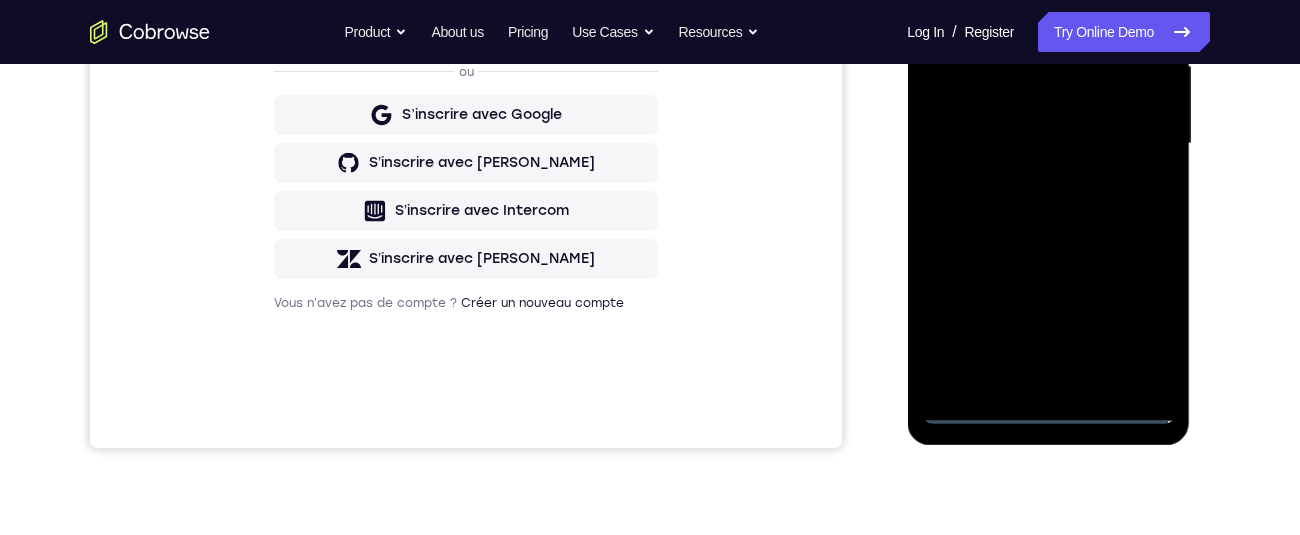click at bounding box center [1048, 144] 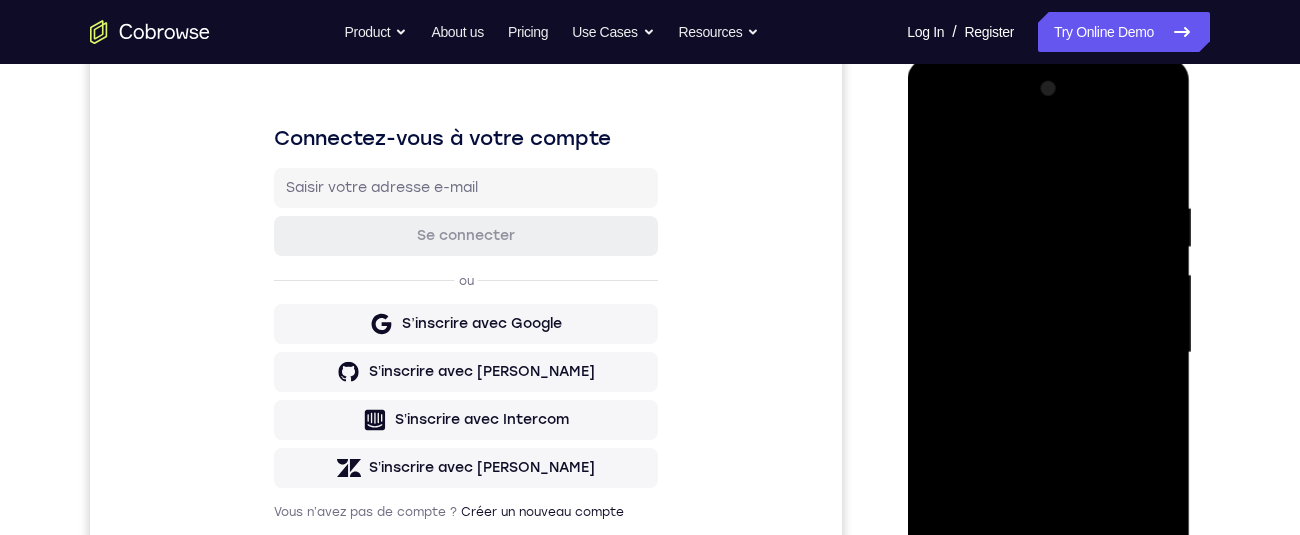 click at bounding box center [1048, 353] 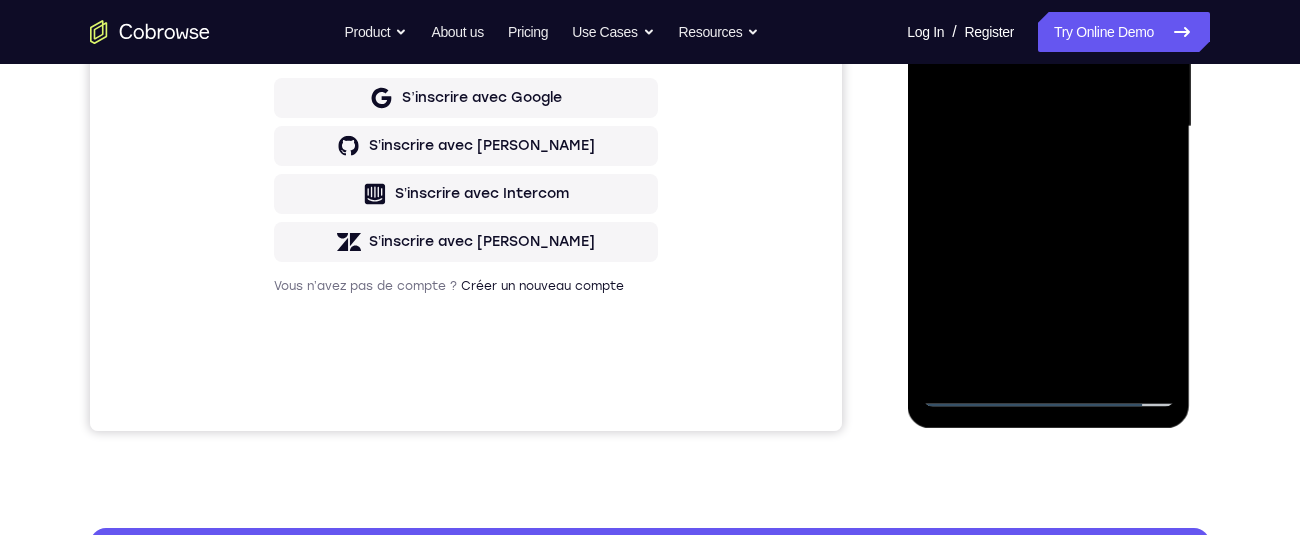click at bounding box center (1048, 127) 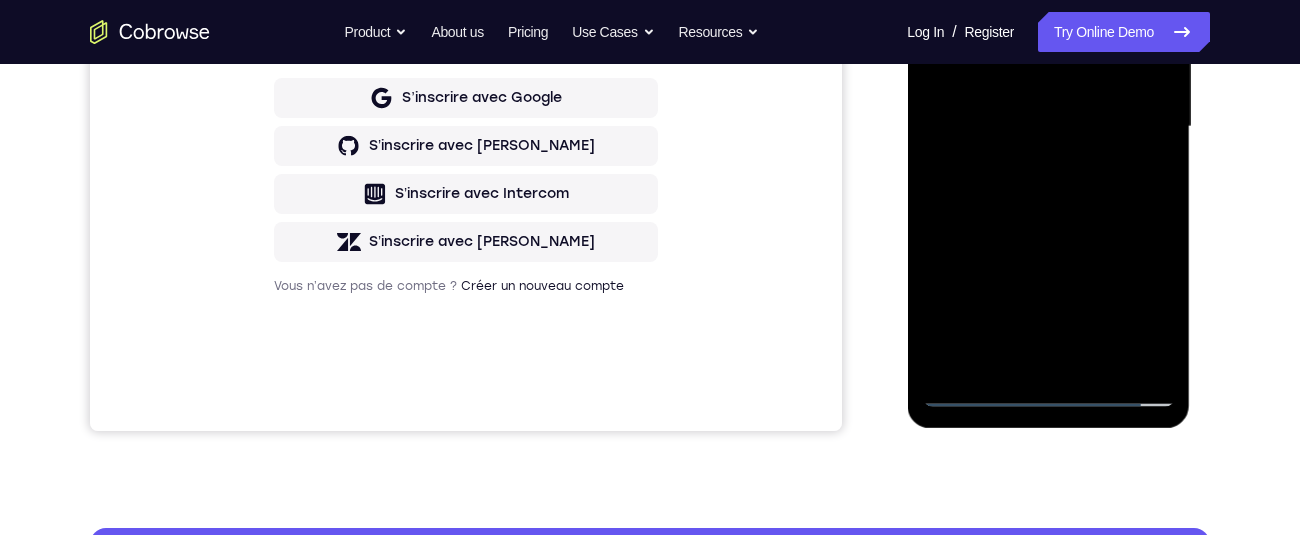 click at bounding box center (1048, 127) 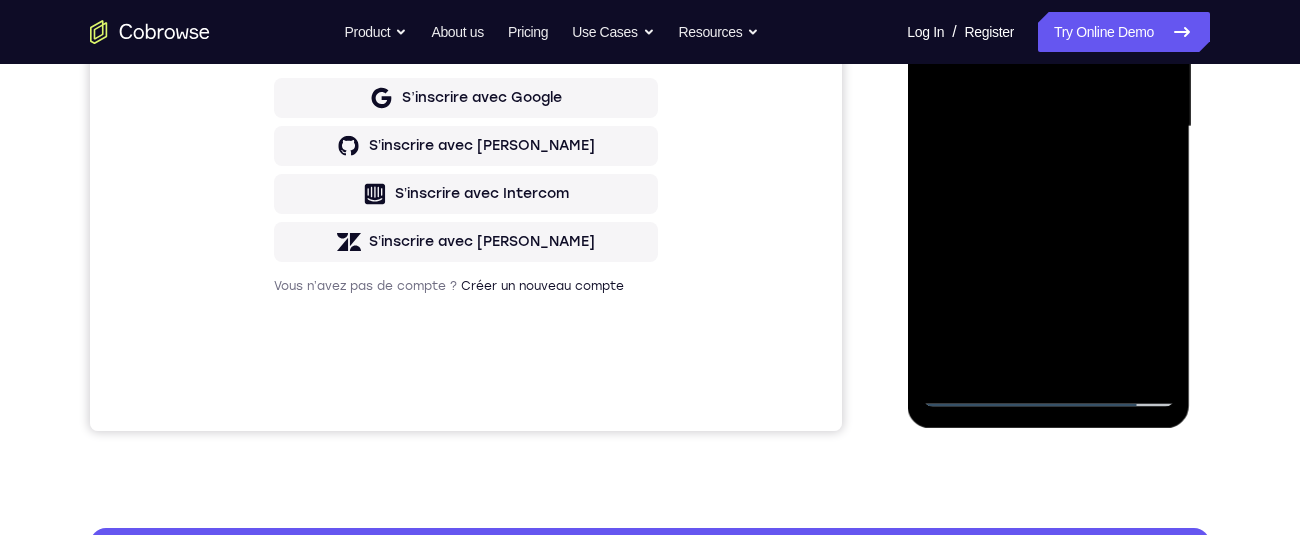 click at bounding box center (1048, 127) 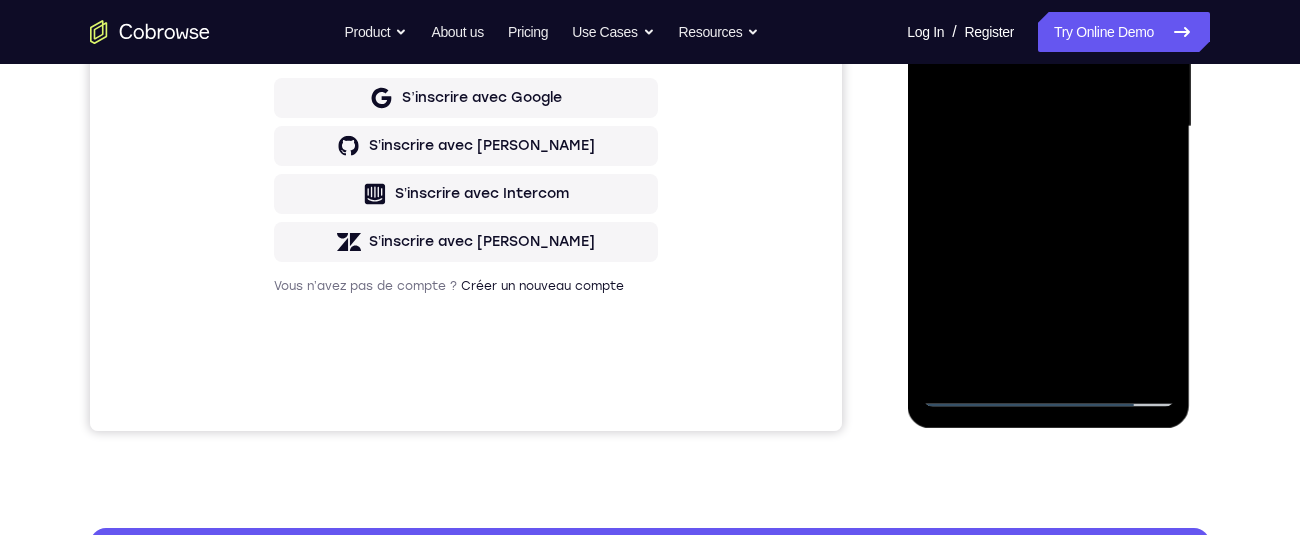 scroll, scrollTop: 365, scrollLeft: 0, axis: vertical 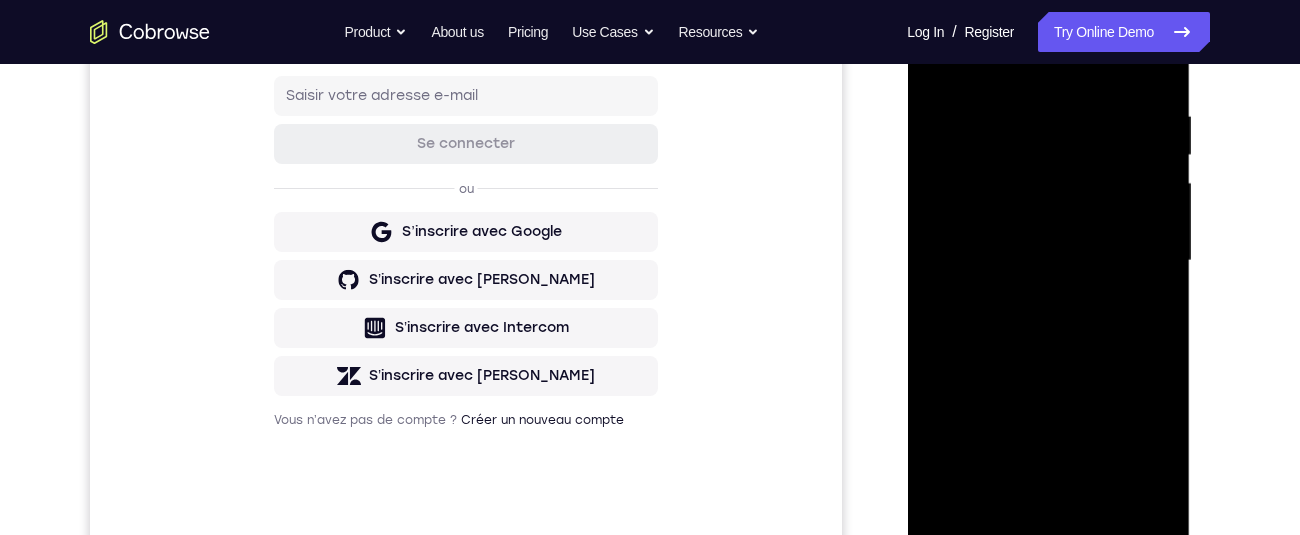click at bounding box center (1048, 261) 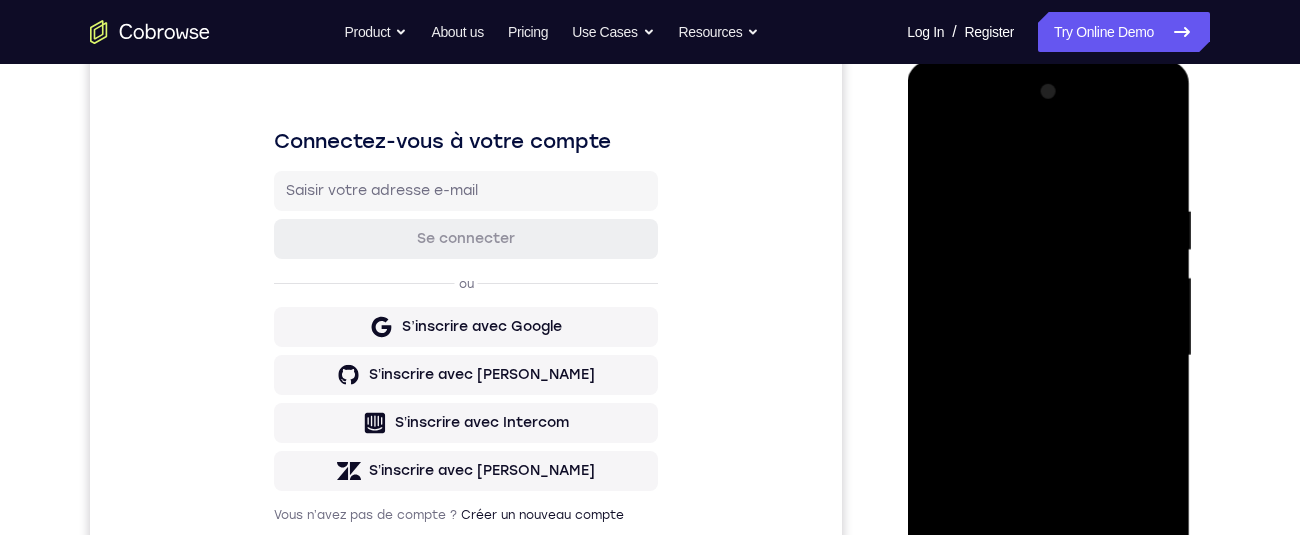 click at bounding box center (1048, 356) 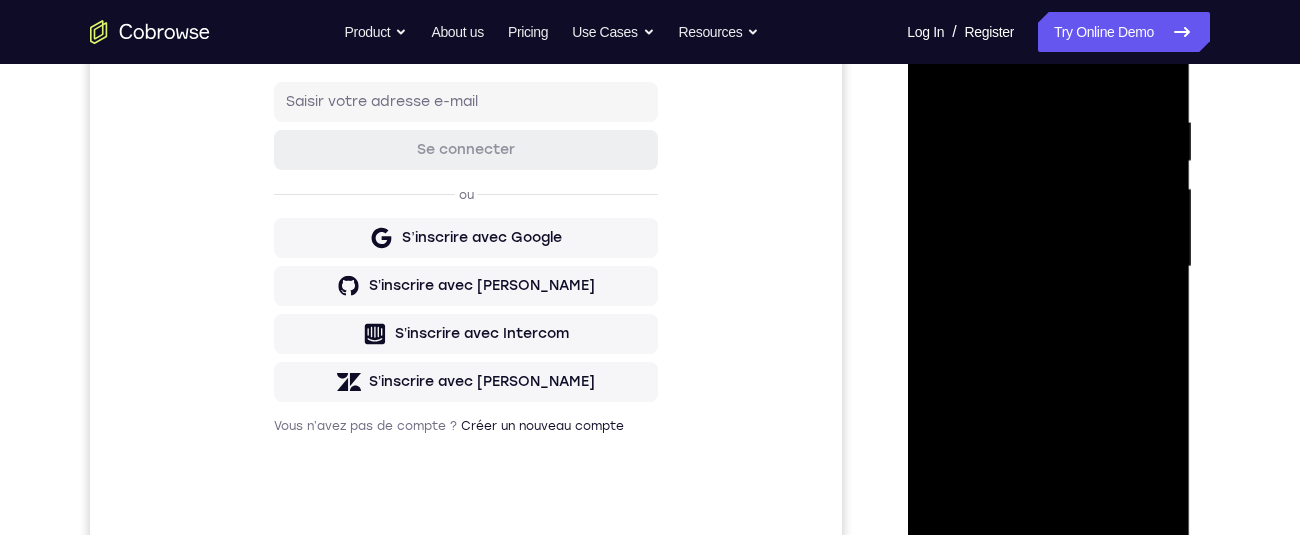 scroll, scrollTop: 377, scrollLeft: 0, axis: vertical 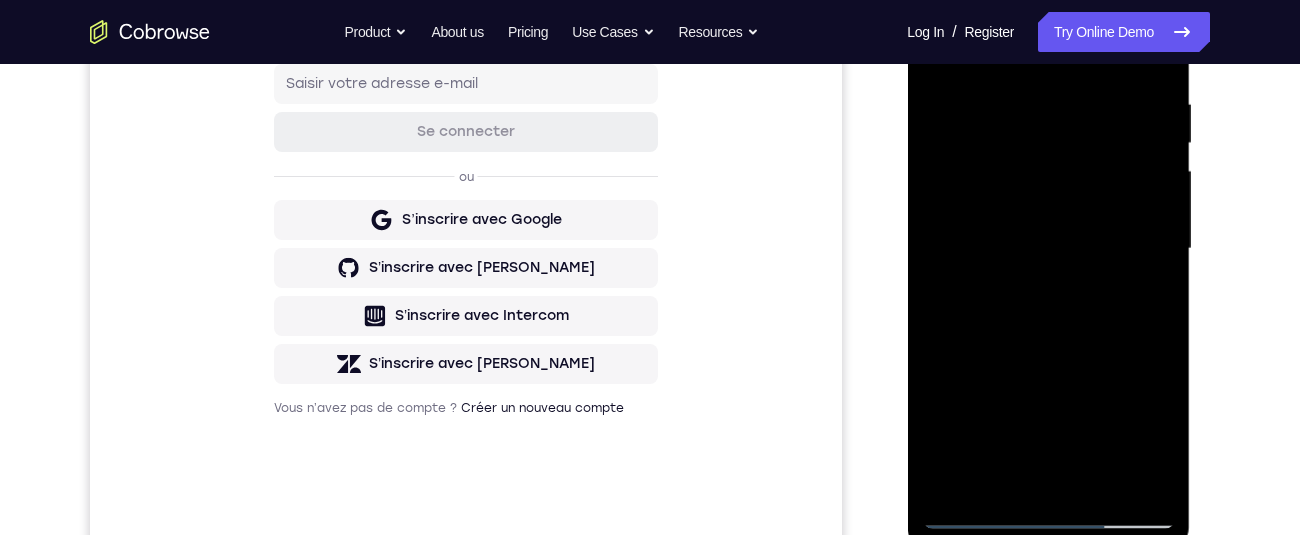 click at bounding box center [1048, 249] 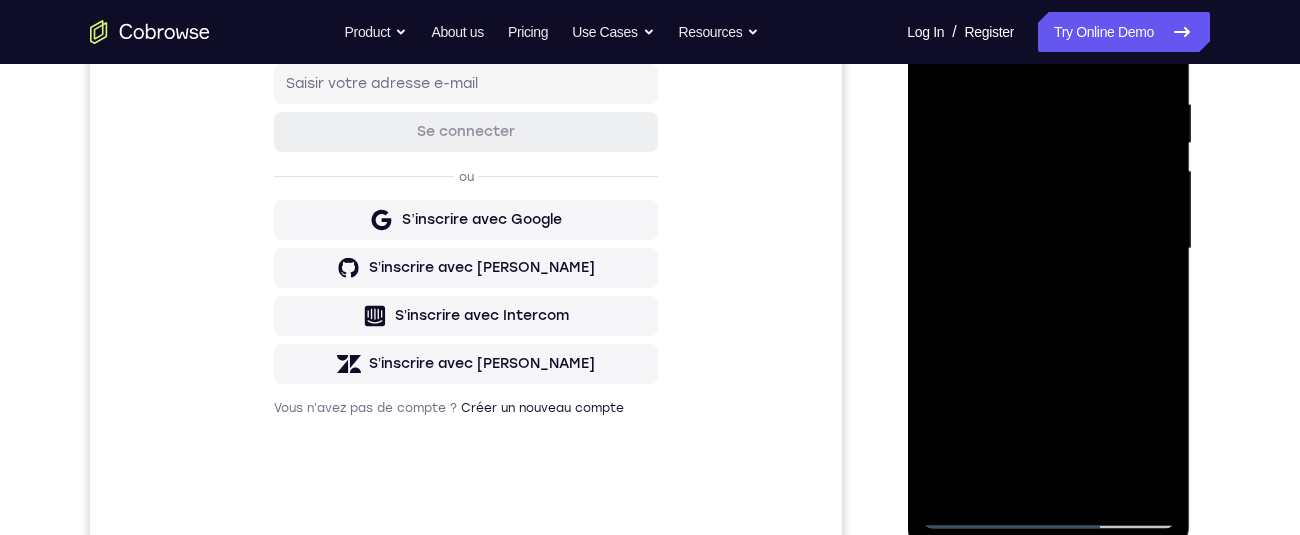 click at bounding box center [1048, 249] 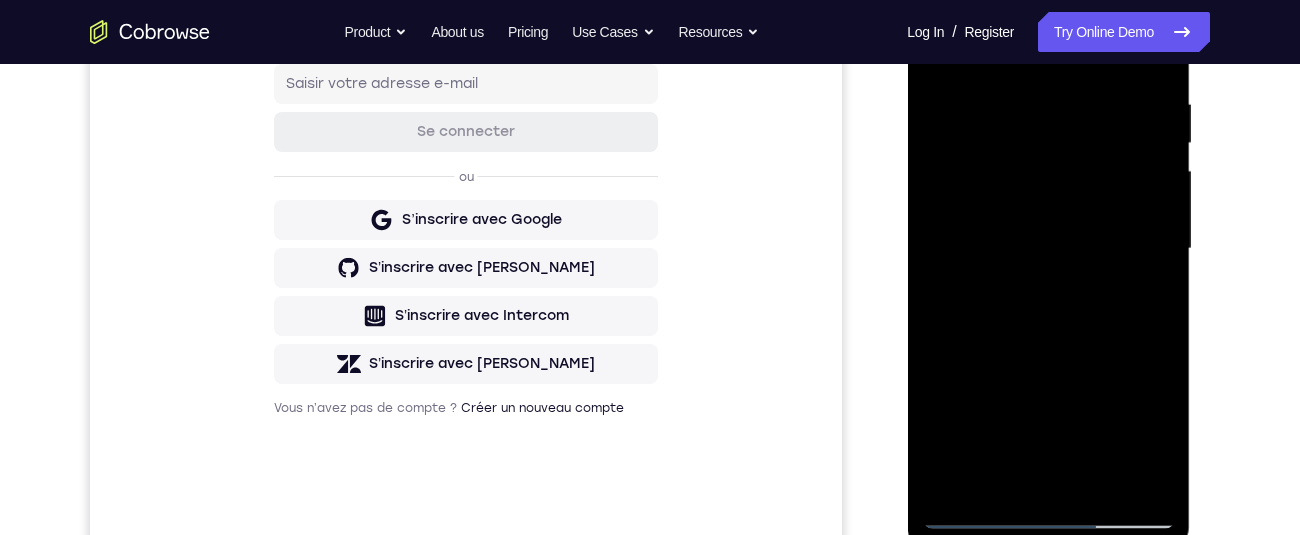 click at bounding box center (1048, 249) 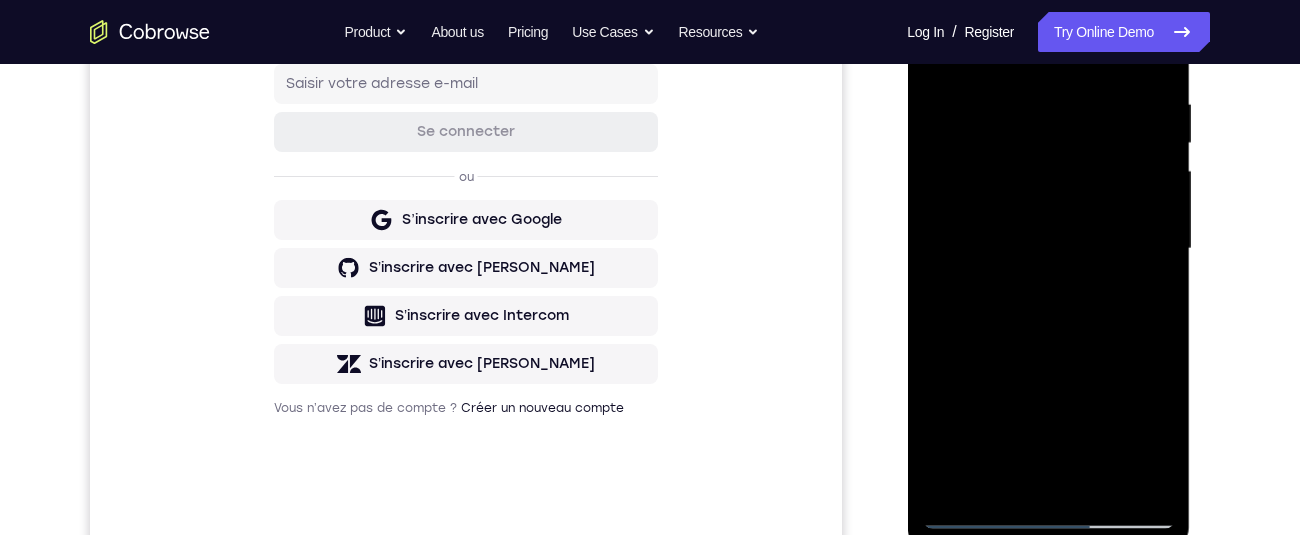 click at bounding box center [1048, 249] 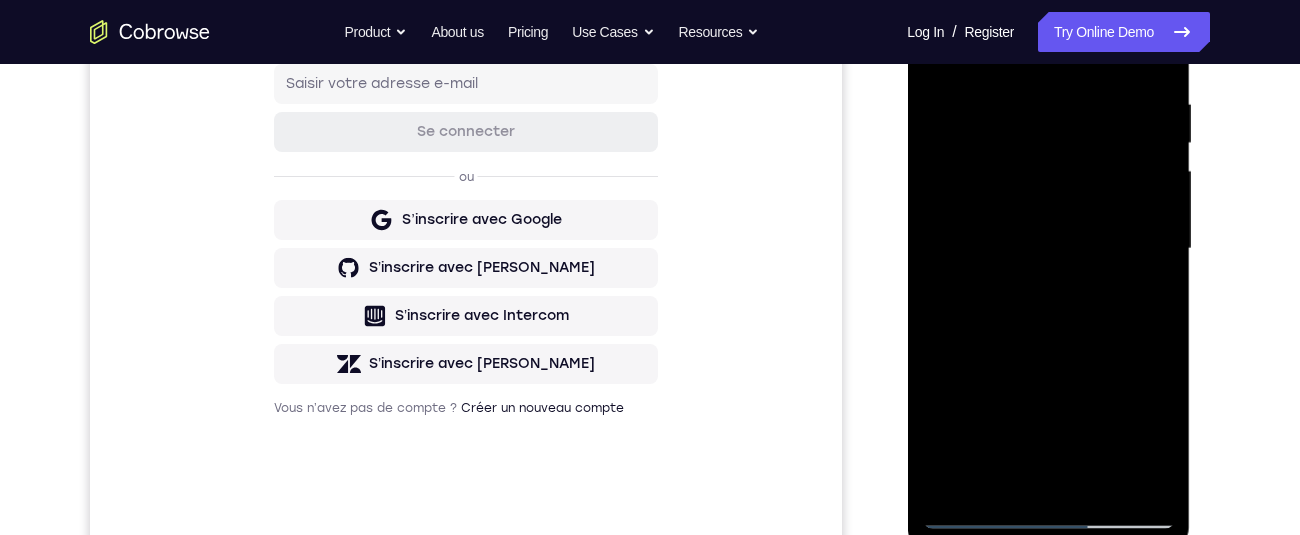 click at bounding box center [1048, 249] 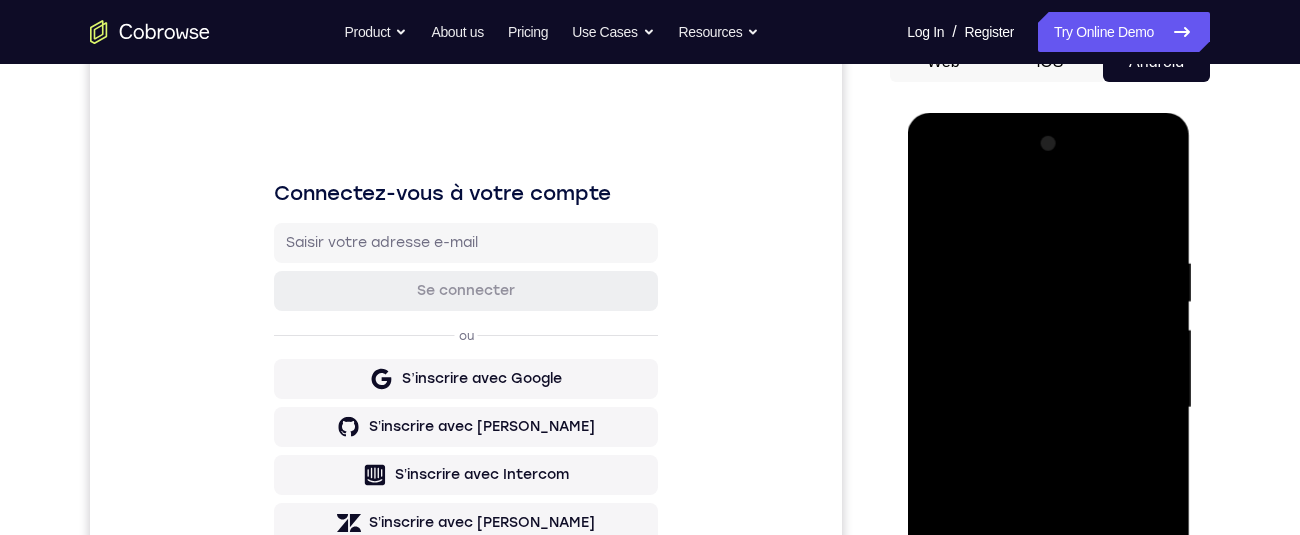 click at bounding box center [1048, 408] 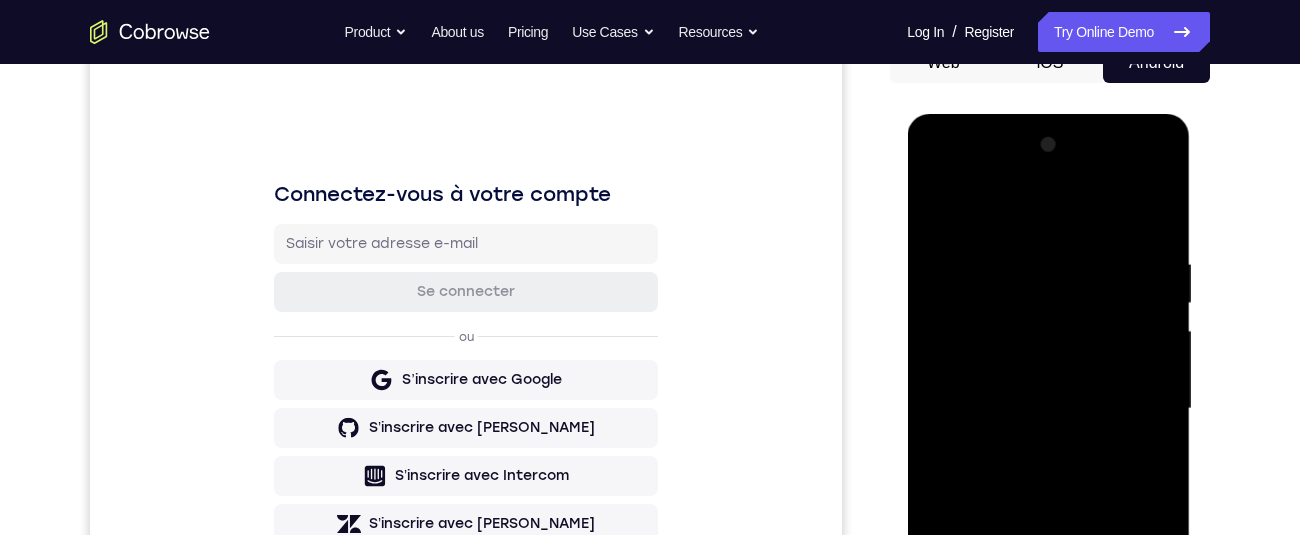 scroll, scrollTop: 398, scrollLeft: 0, axis: vertical 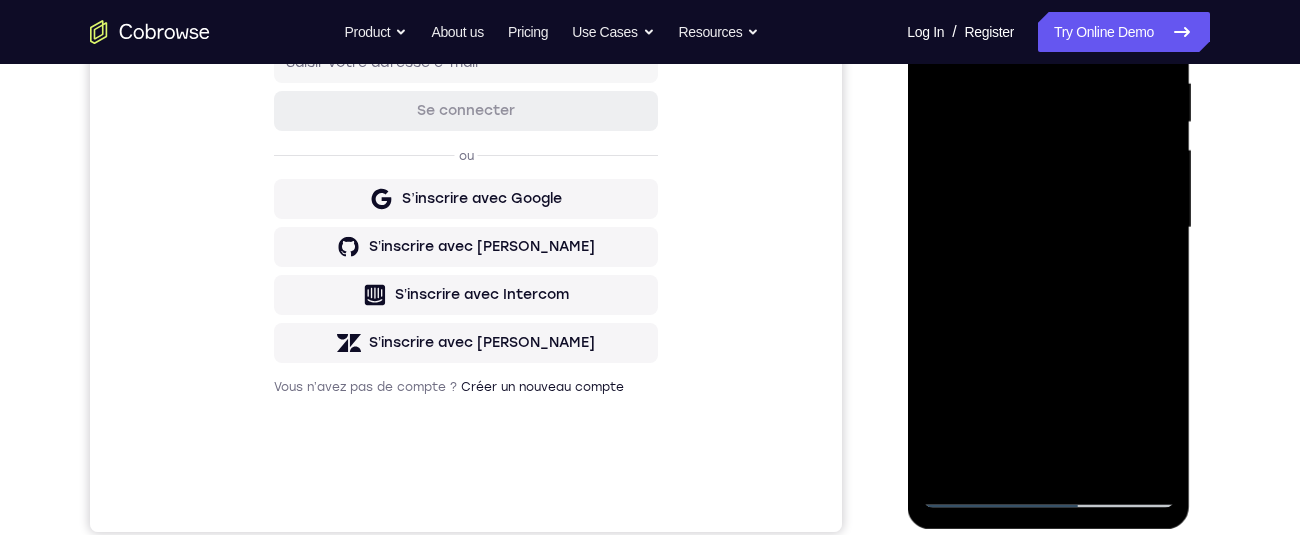 click at bounding box center [1048, 228] 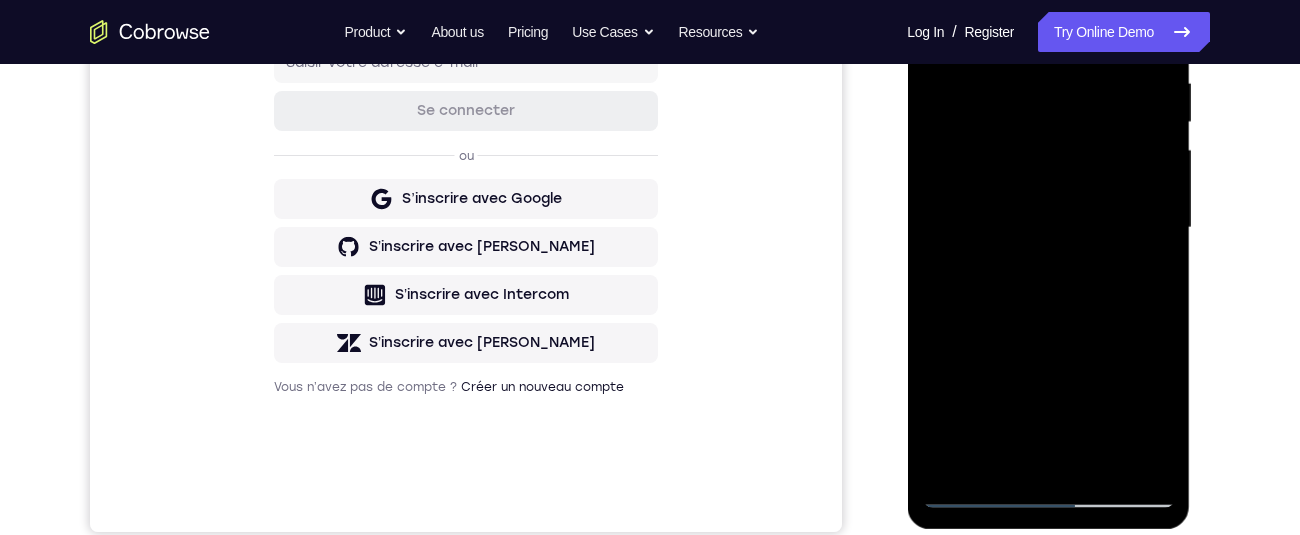 click at bounding box center [1048, 228] 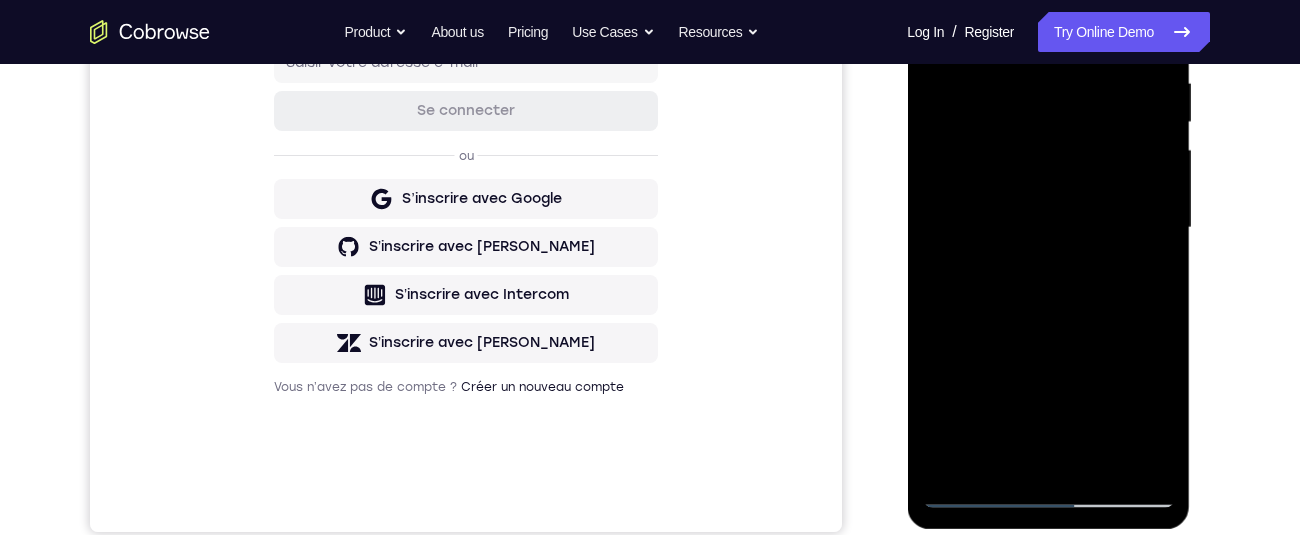 click at bounding box center [1048, 228] 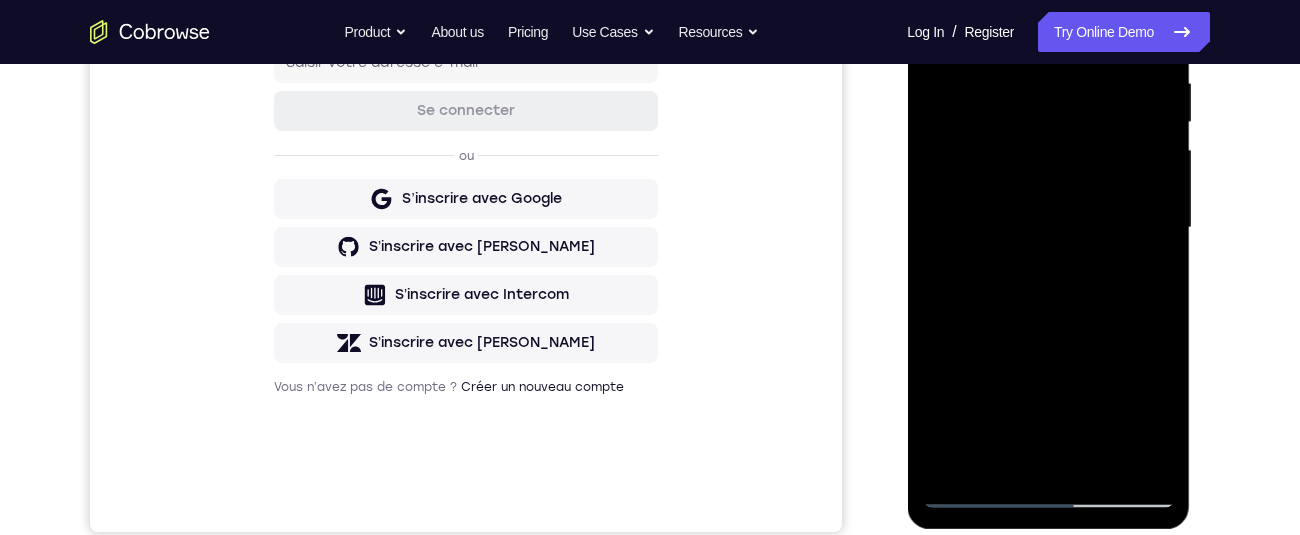 click at bounding box center (1048, 228) 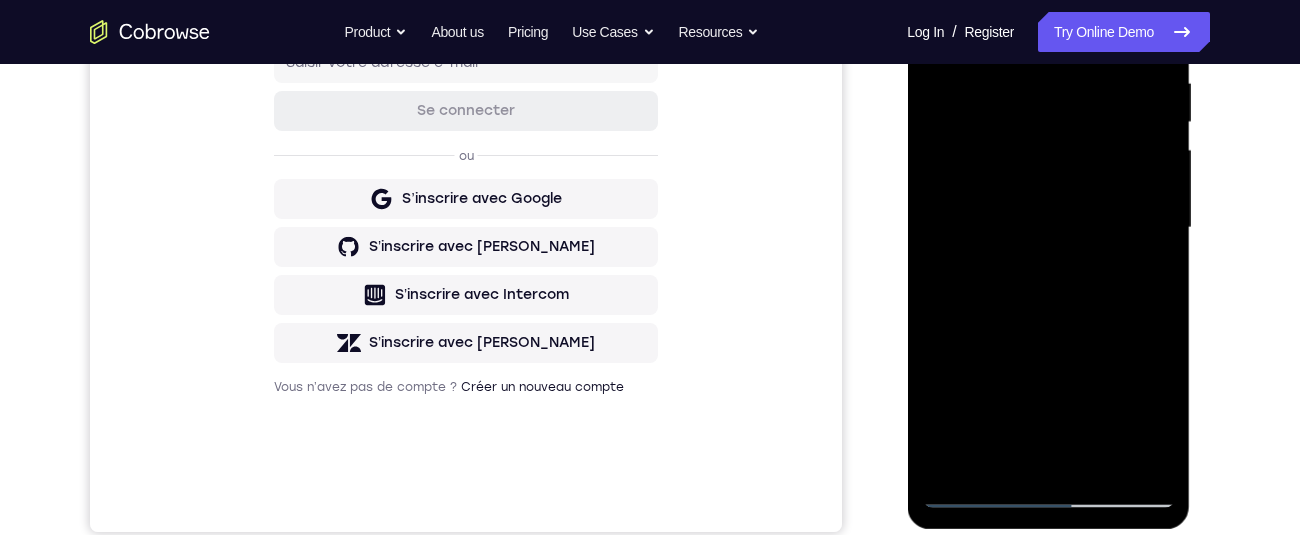 click at bounding box center (1048, 228) 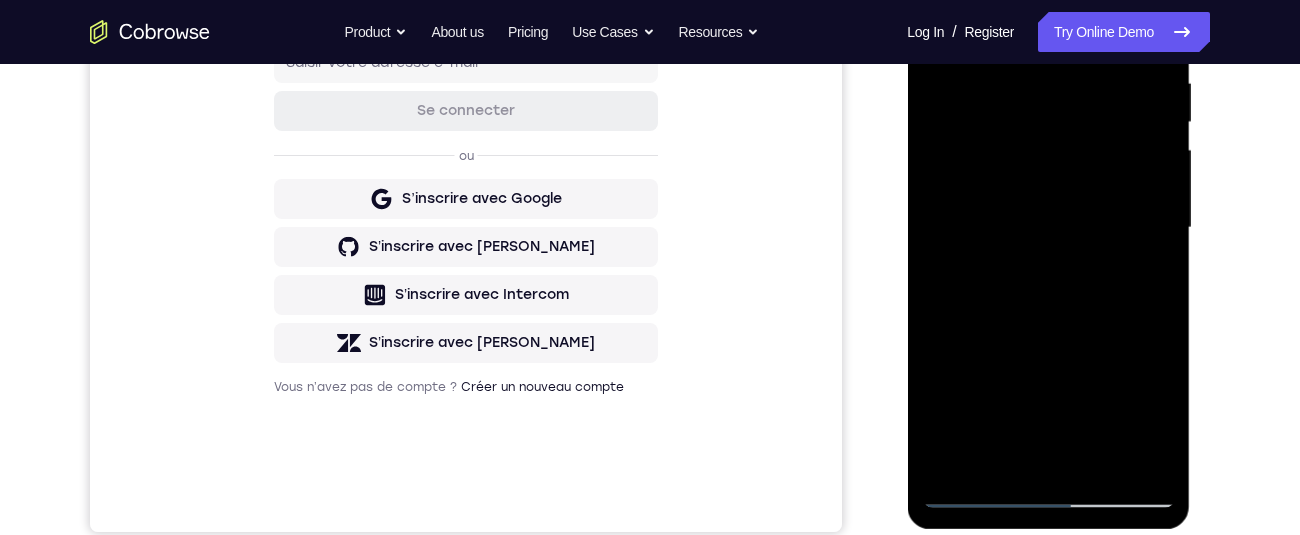 click at bounding box center [1048, 228] 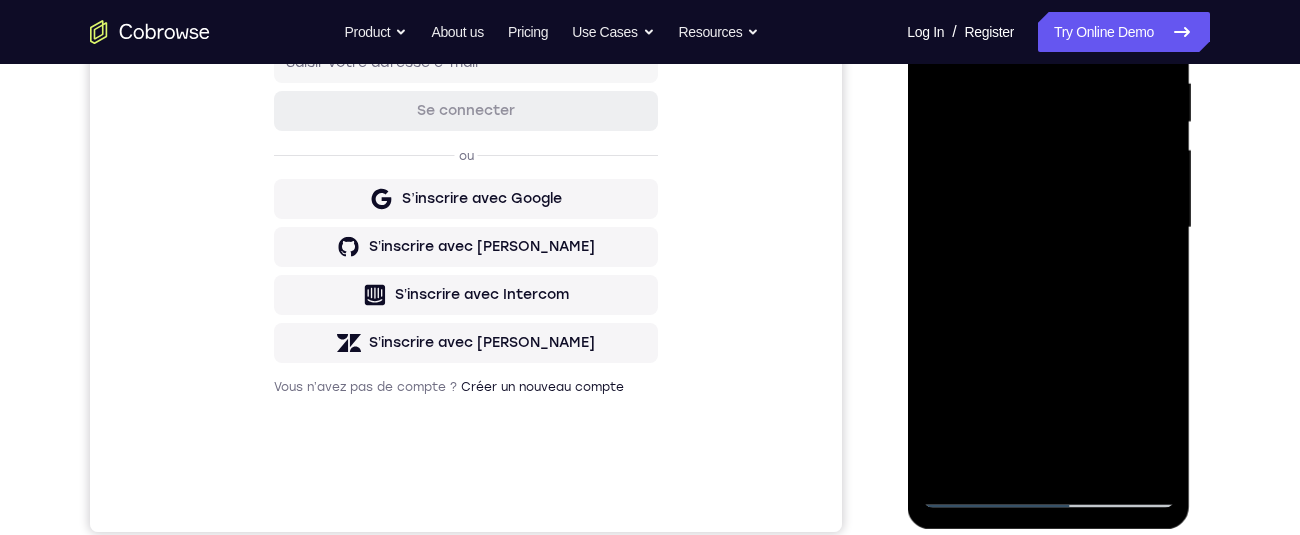 click at bounding box center (1048, 228) 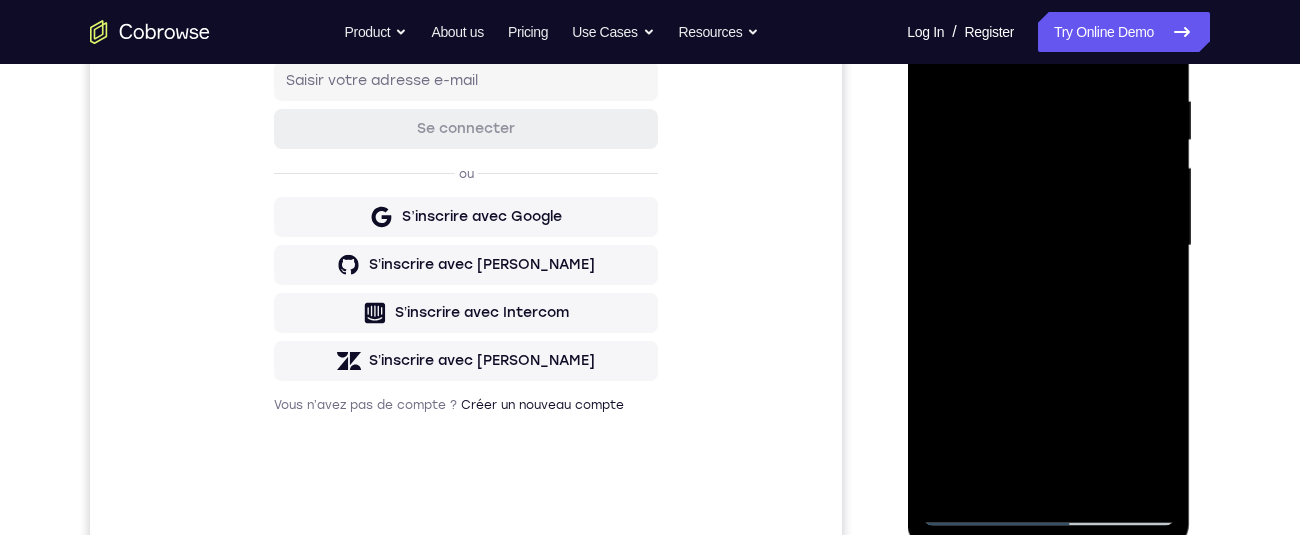 scroll, scrollTop: 267, scrollLeft: 0, axis: vertical 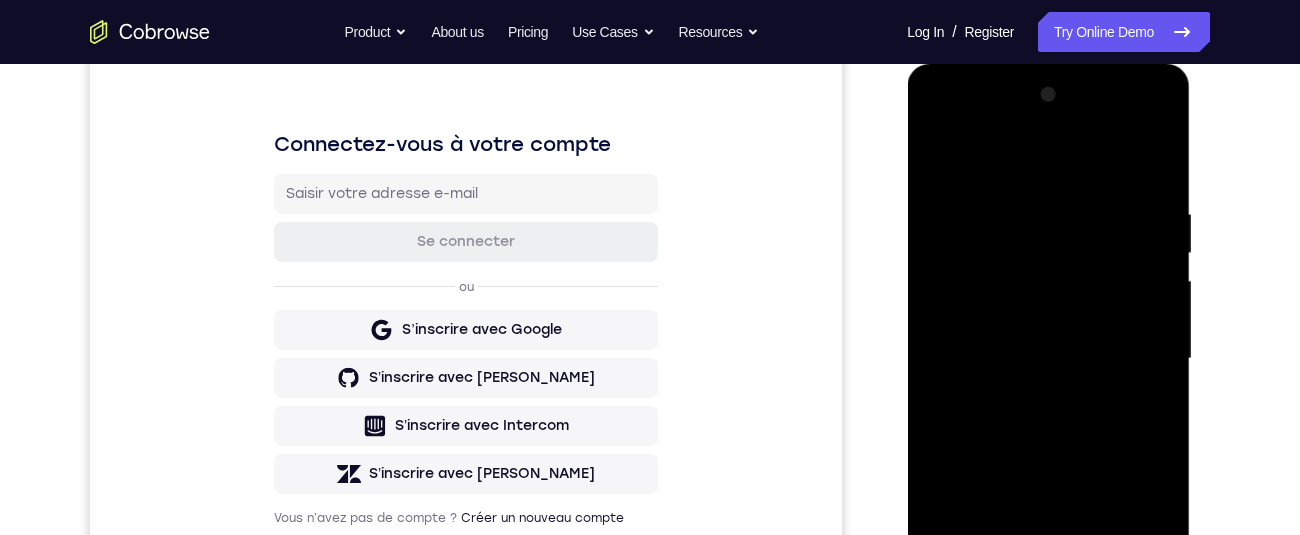 click at bounding box center [1048, 359] 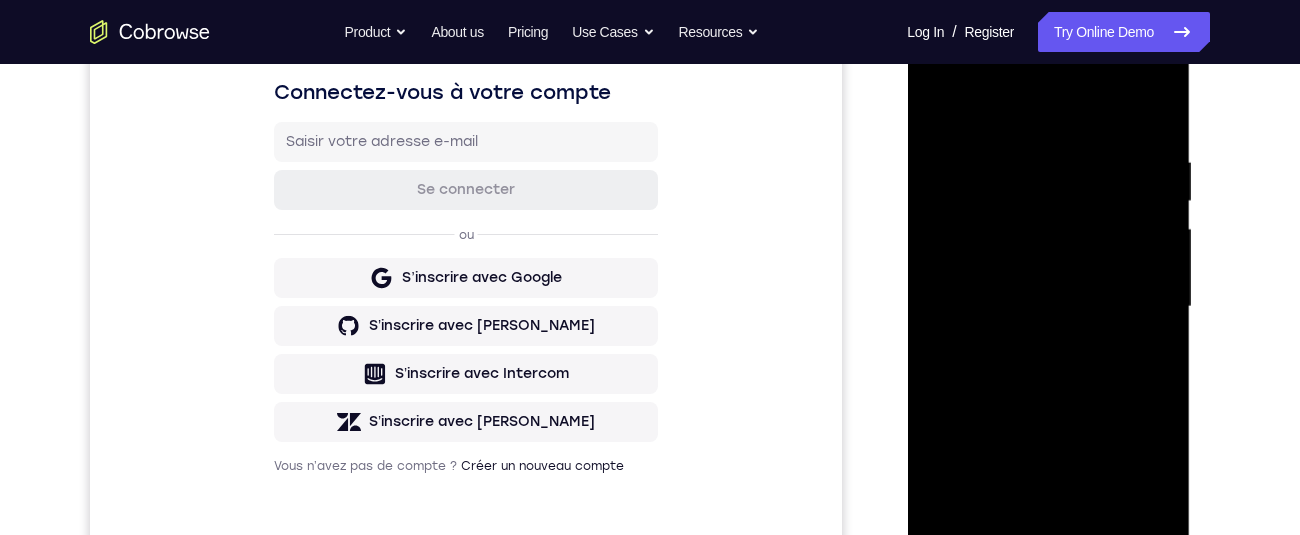 scroll, scrollTop: 454, scrollLeft: 0, axis: vertical 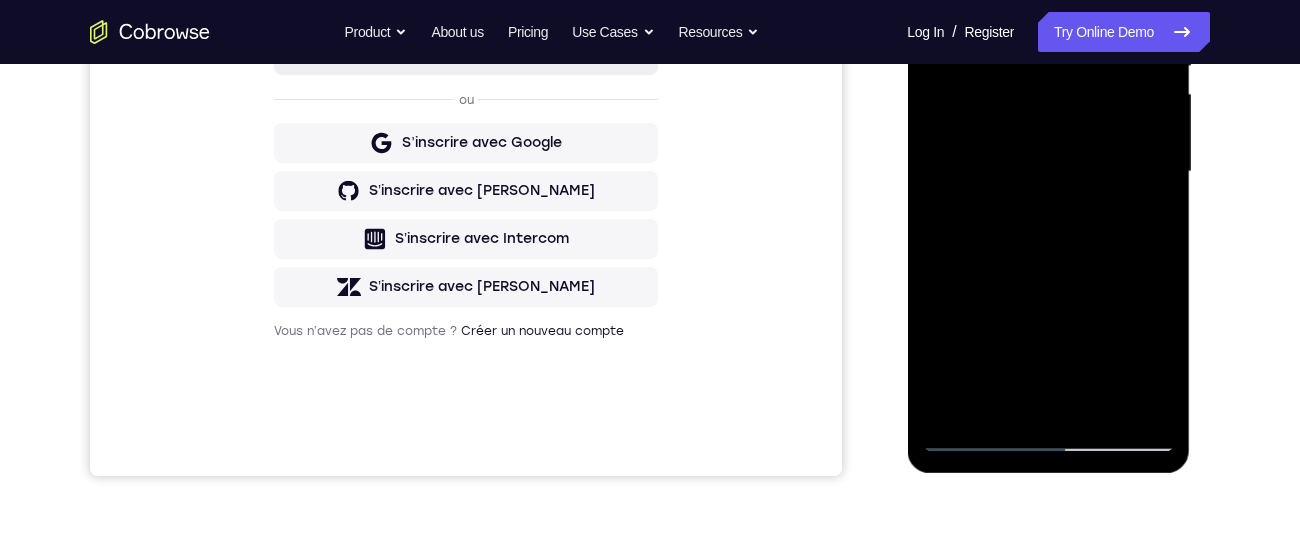 click at bounding box center [1048, 172] 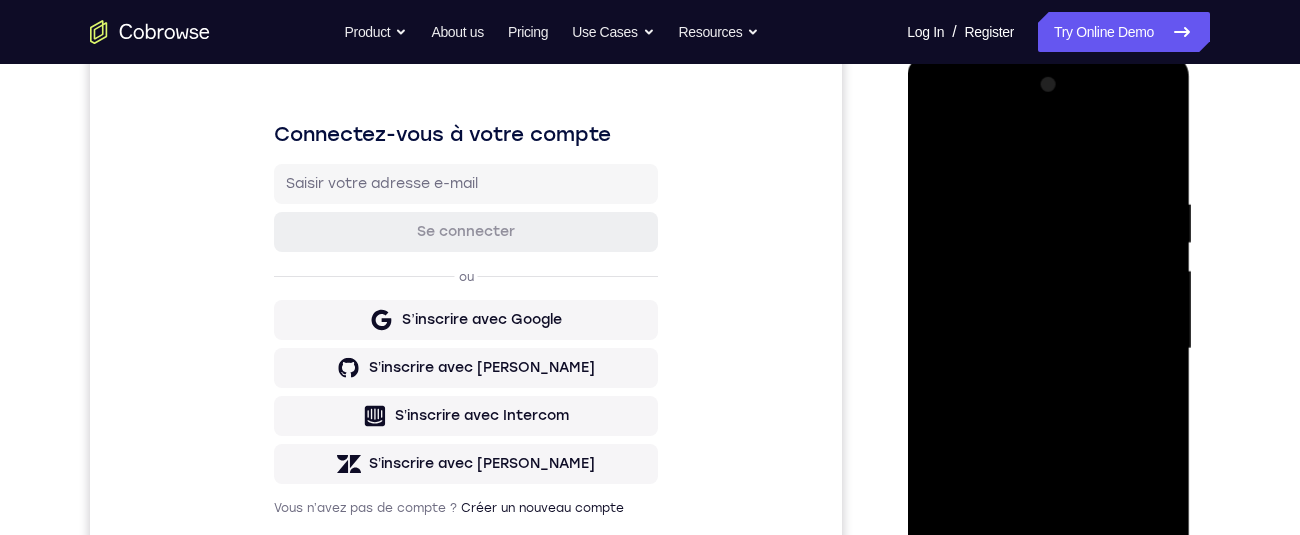 click at bounding box center [1048, 349] 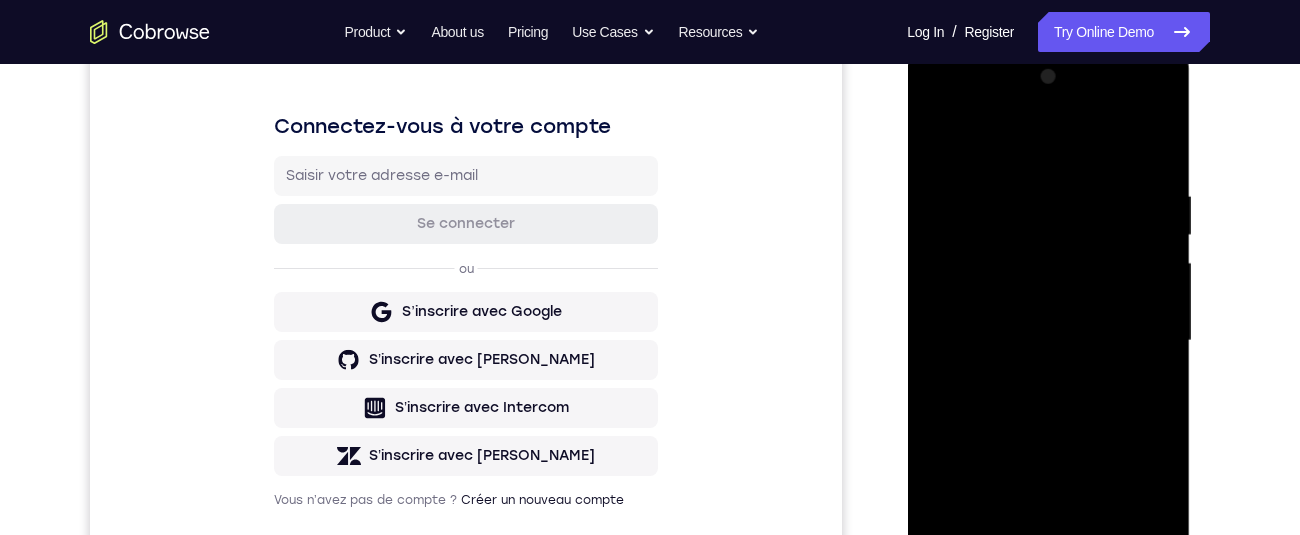 click at bounding box center [1048, 341] 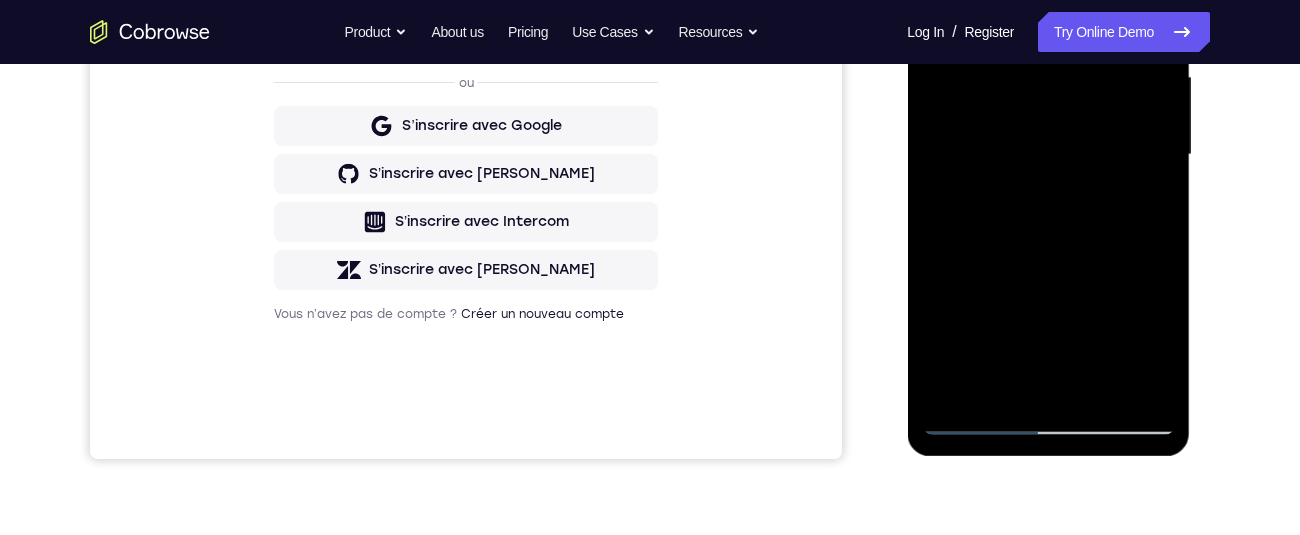 click at bounding box center (1048, 155) 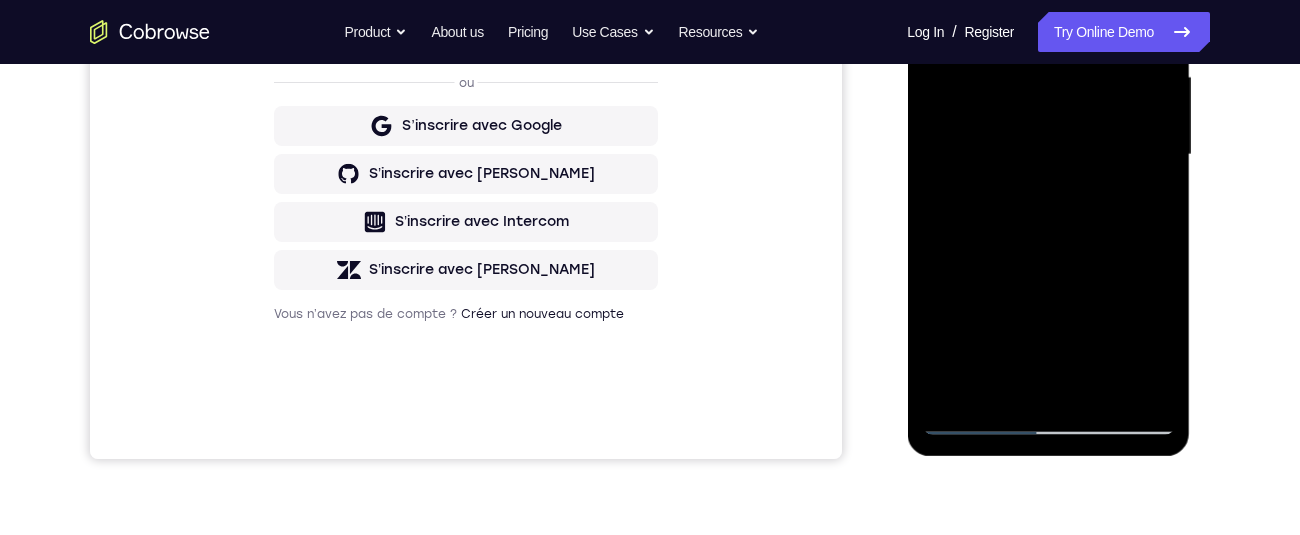 scroll, scrollTop: 457, scrollLeft: 0, axis: vertical 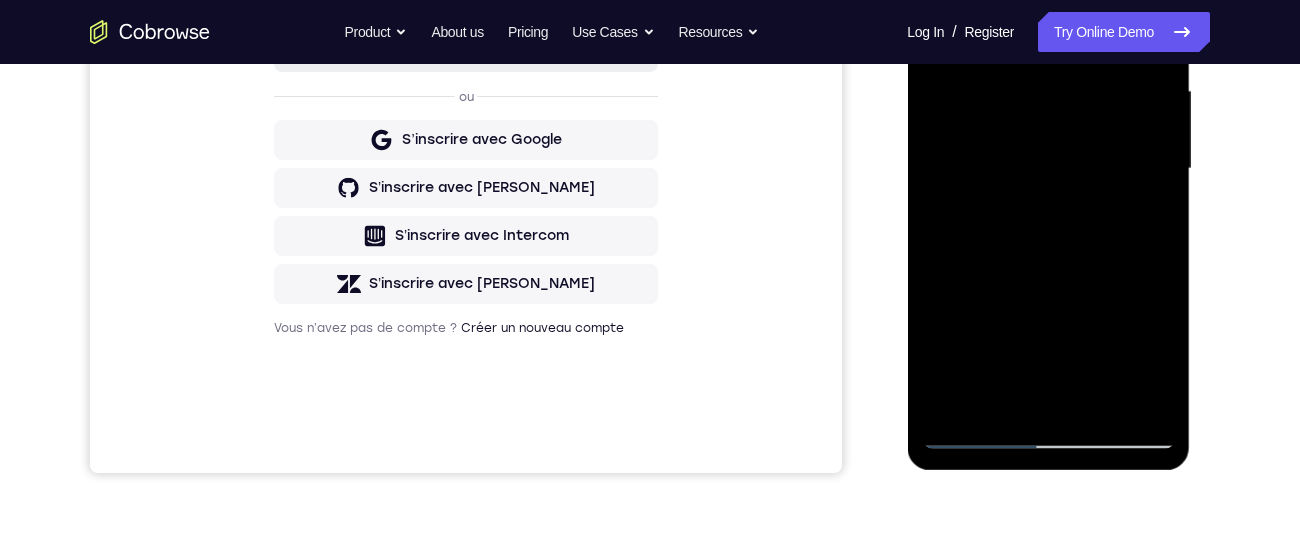 click at bounding box center [1048, 169] 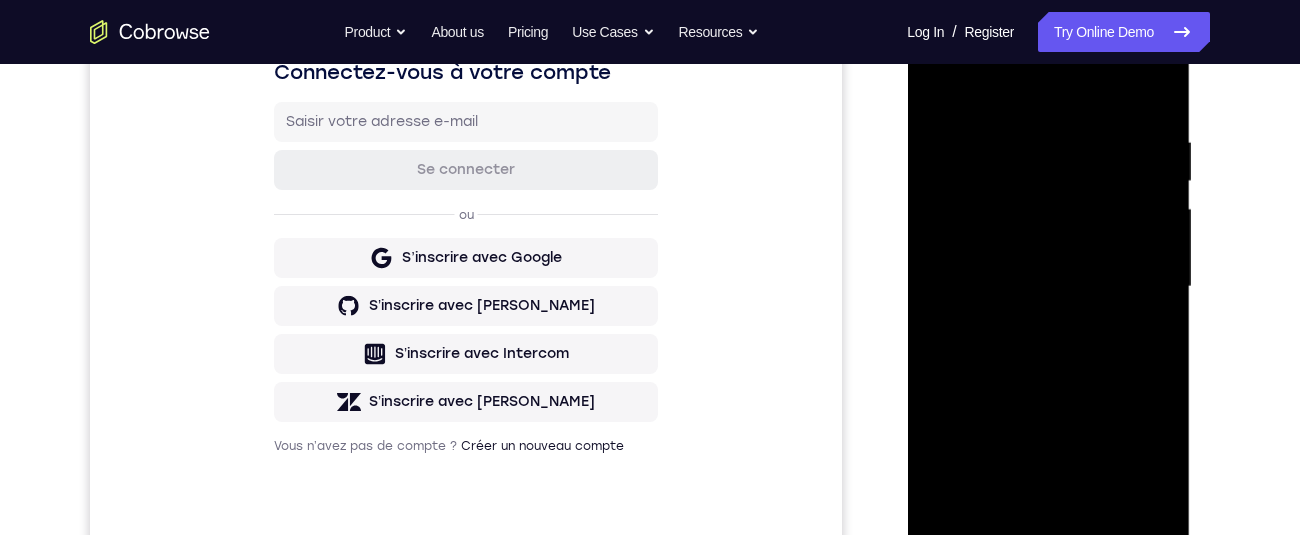scroll, scrollTop: 239, scrollLeft: 0, axis: vertical 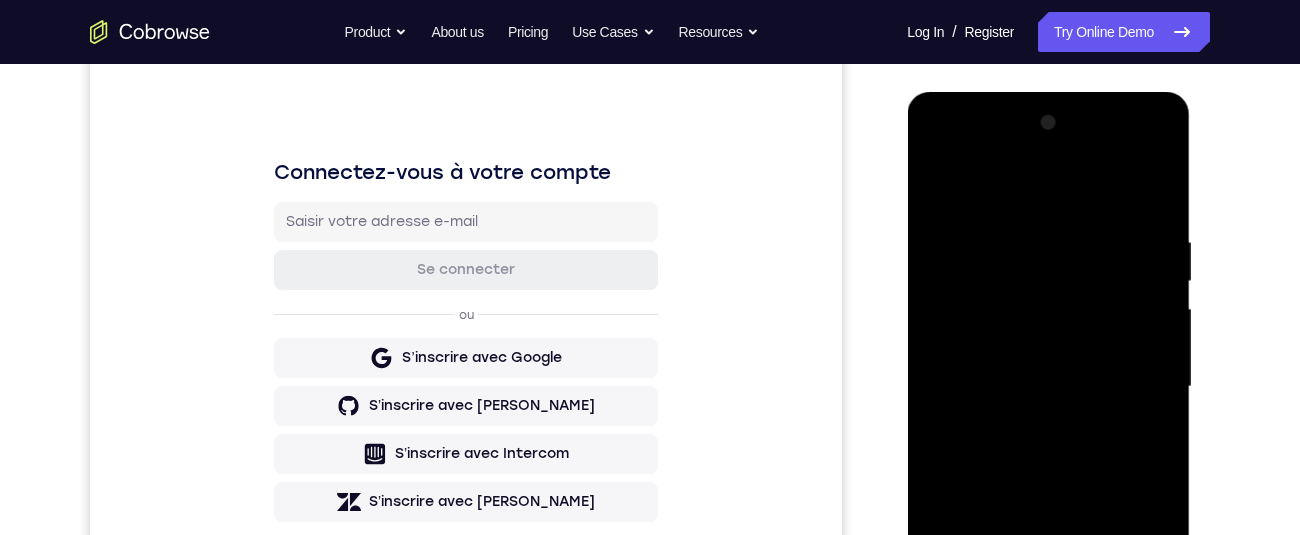 click at bounding box center (1048, 387) 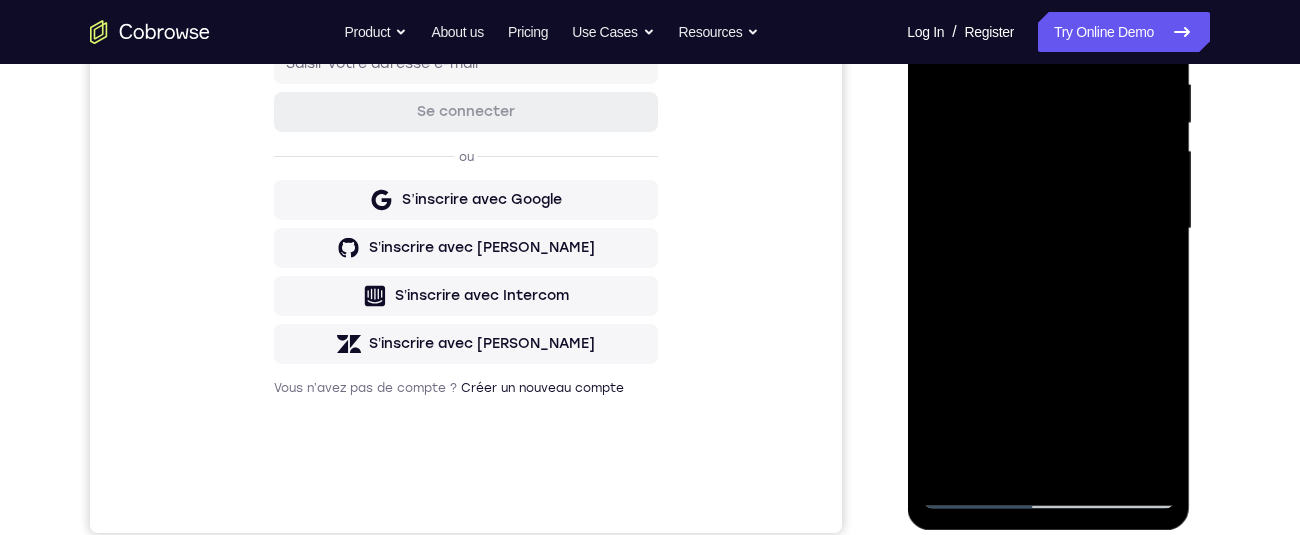 click at bounding box center [1048, 229] 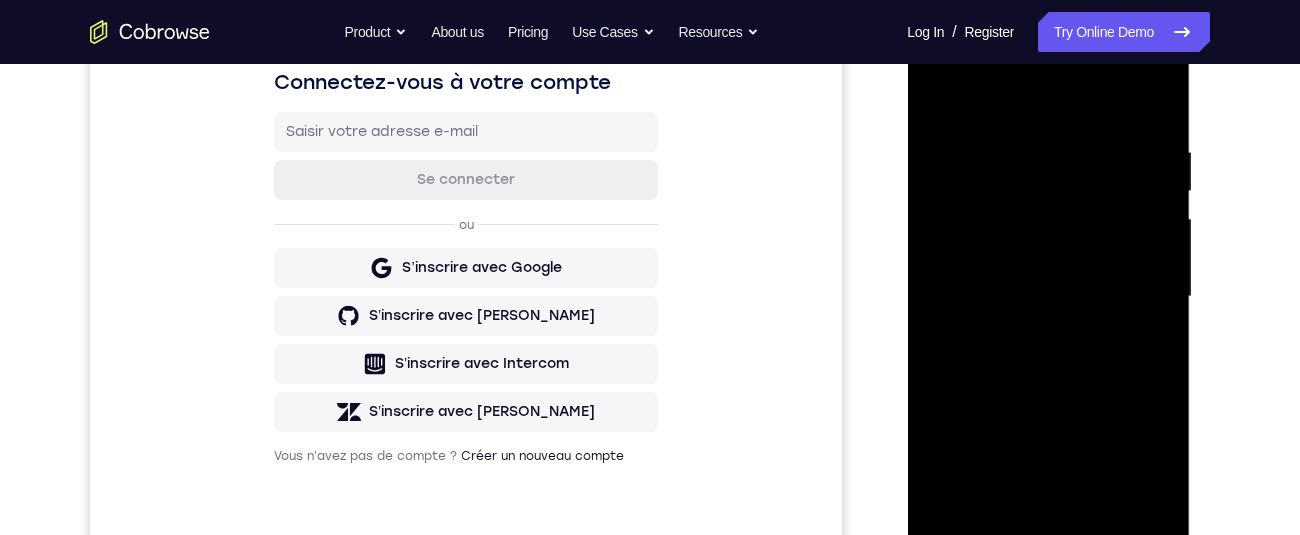 scroll, scrollTop: 444, scrollLeft: 0, axis: vertical 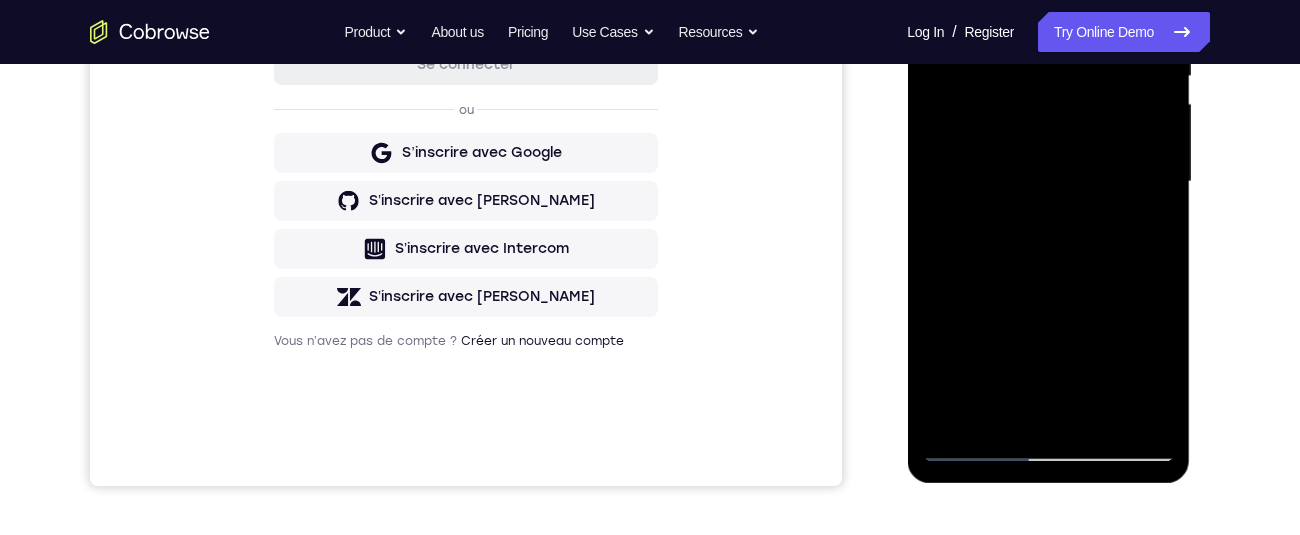 click at bounding box center (1048, 182) 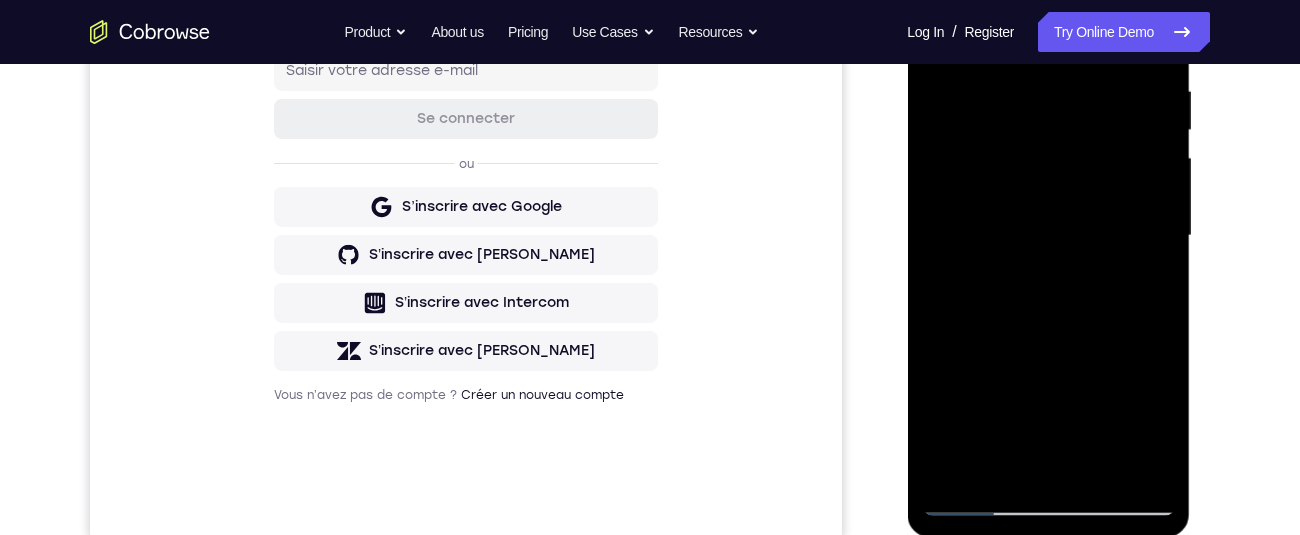 scroll, scrollTop: 393, scrollLeft: 0, axis: vertical 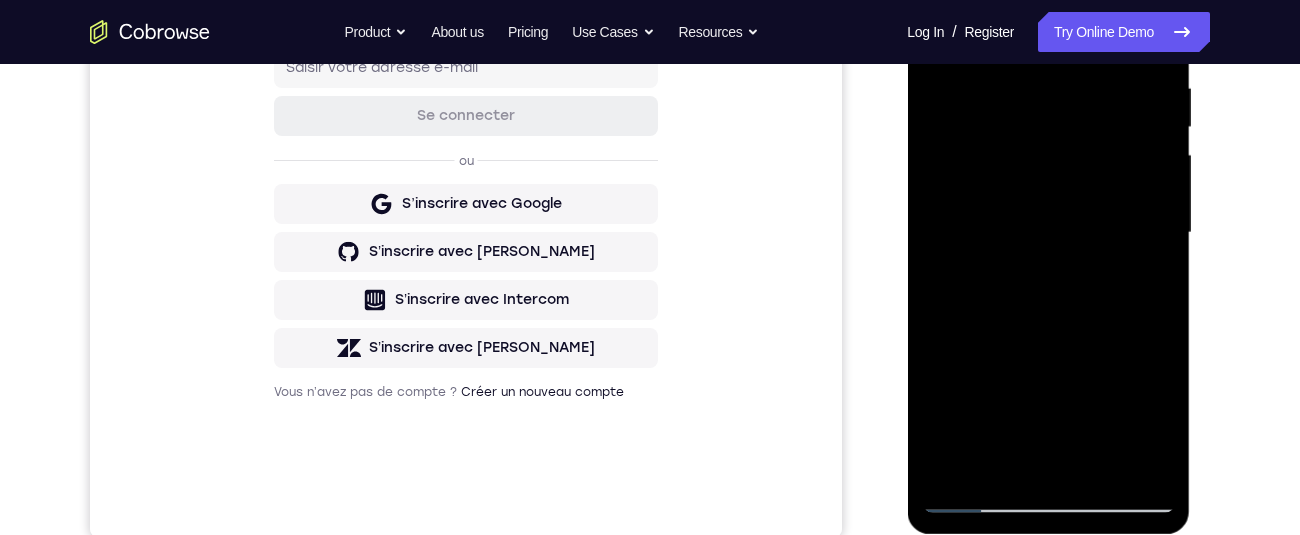 click at bounding box center [1048, 233] 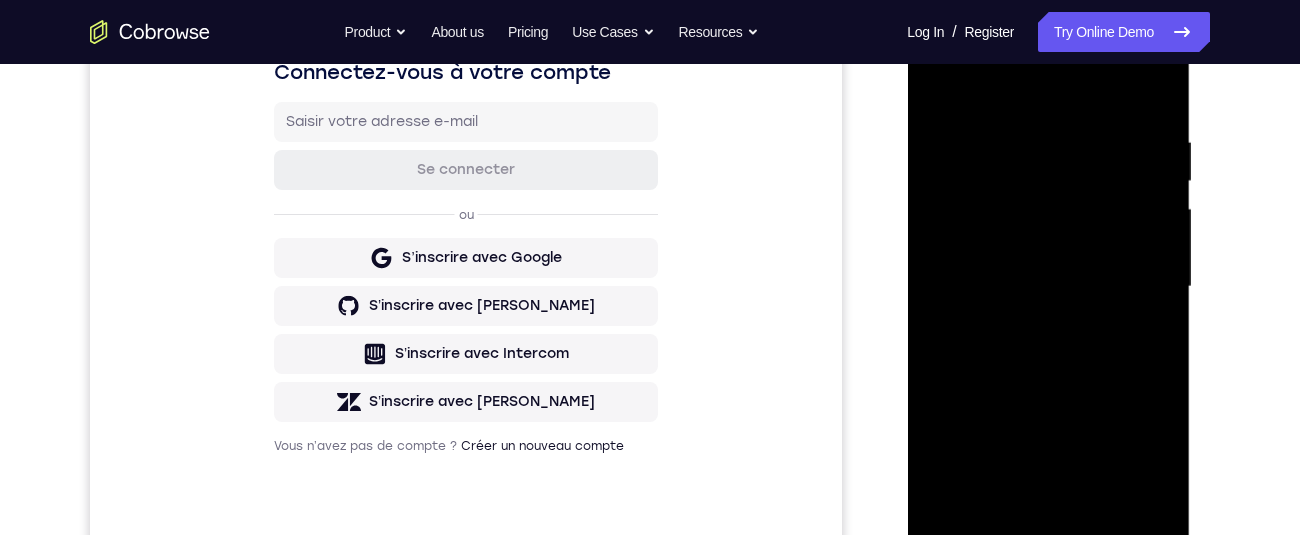 scroll, scrollTop: 417, scrollLeft: 0, axis: vertical 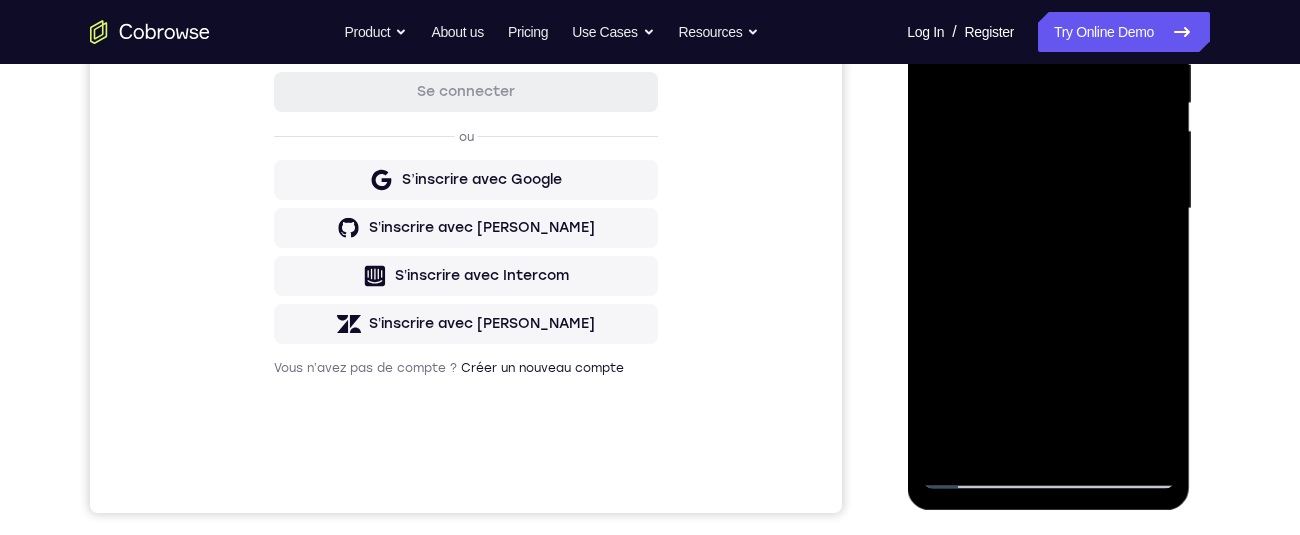 click at bounding box center (1048, 209) 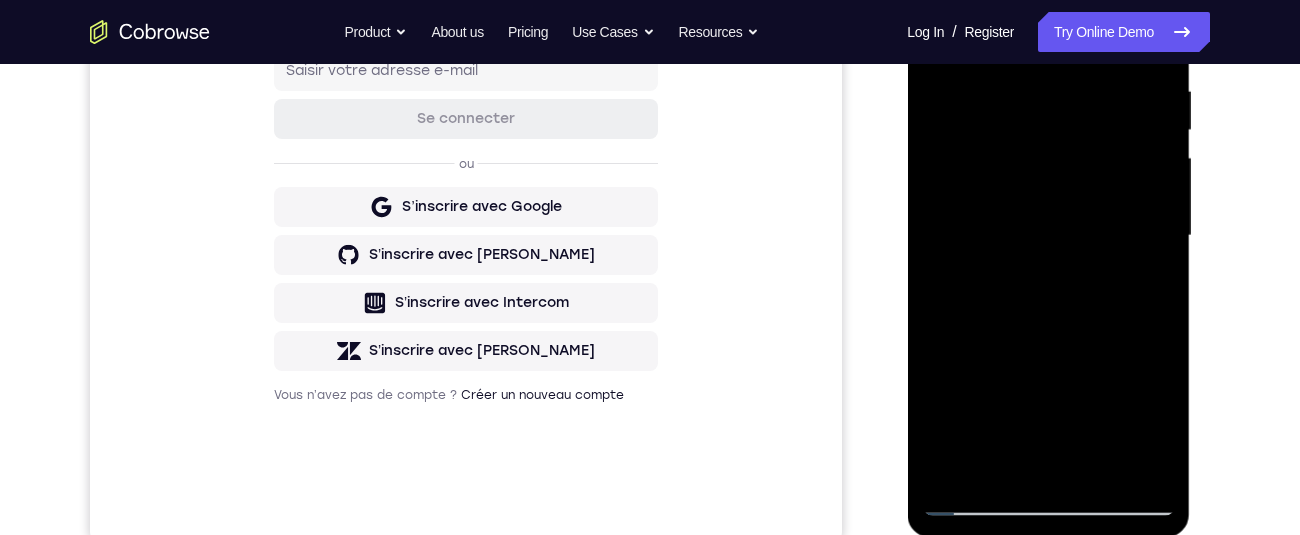 scroll, scrollTop: 388, scrollLeft: 0, axis: vertical 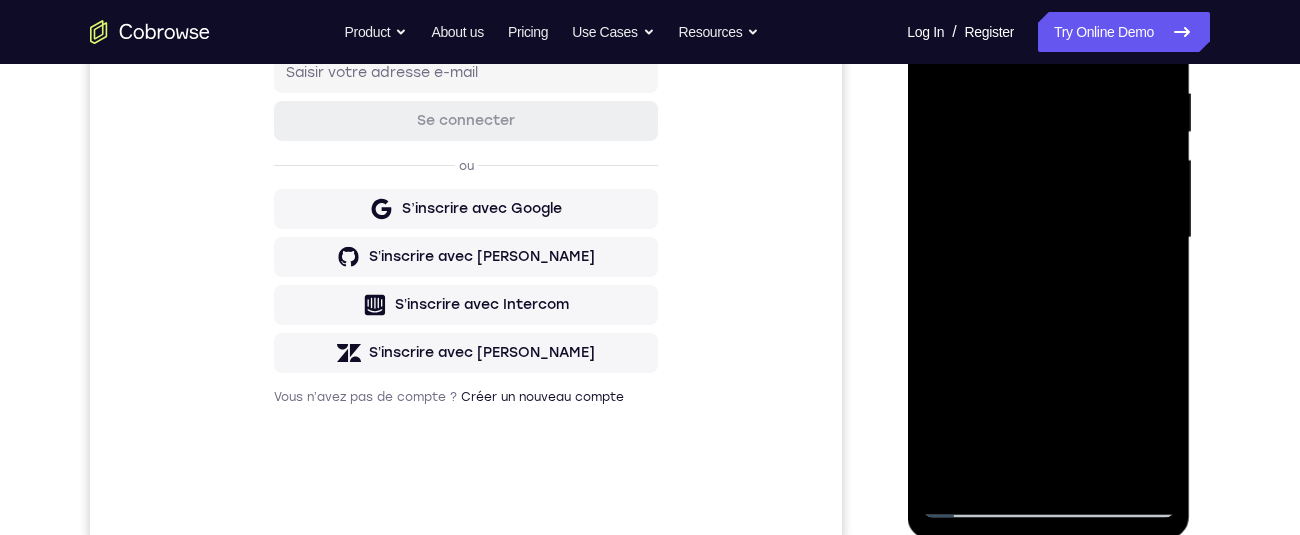 click at bounding box center (1048, 238) 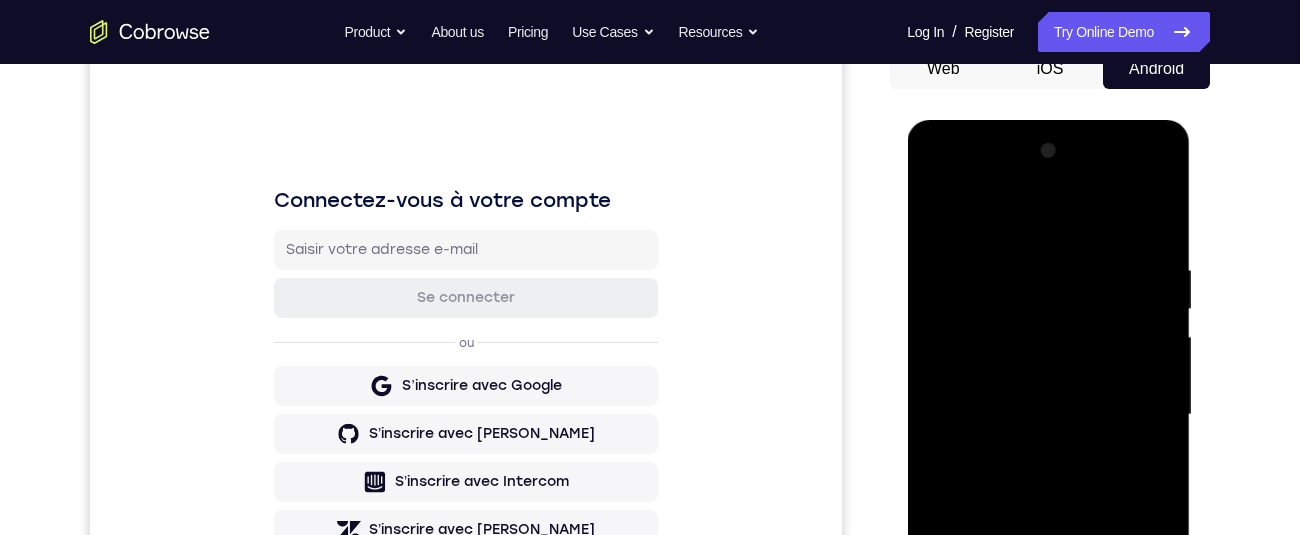 scroll, scrollTop: 198, scrollLeft: 0, axis: vertical 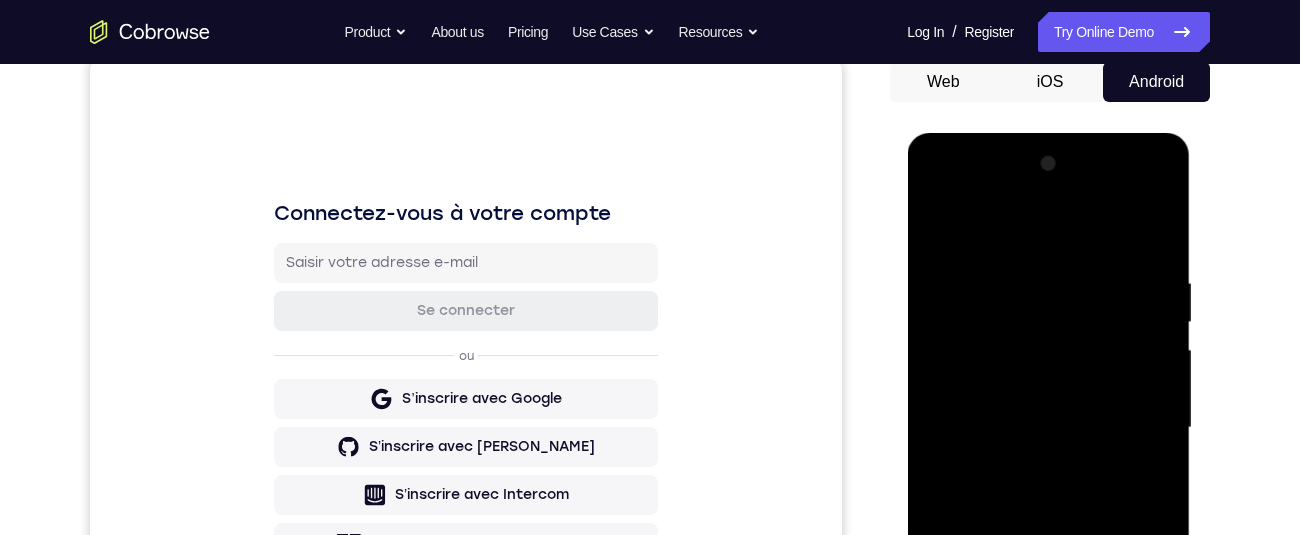 click at bounding box center (1048, 428) 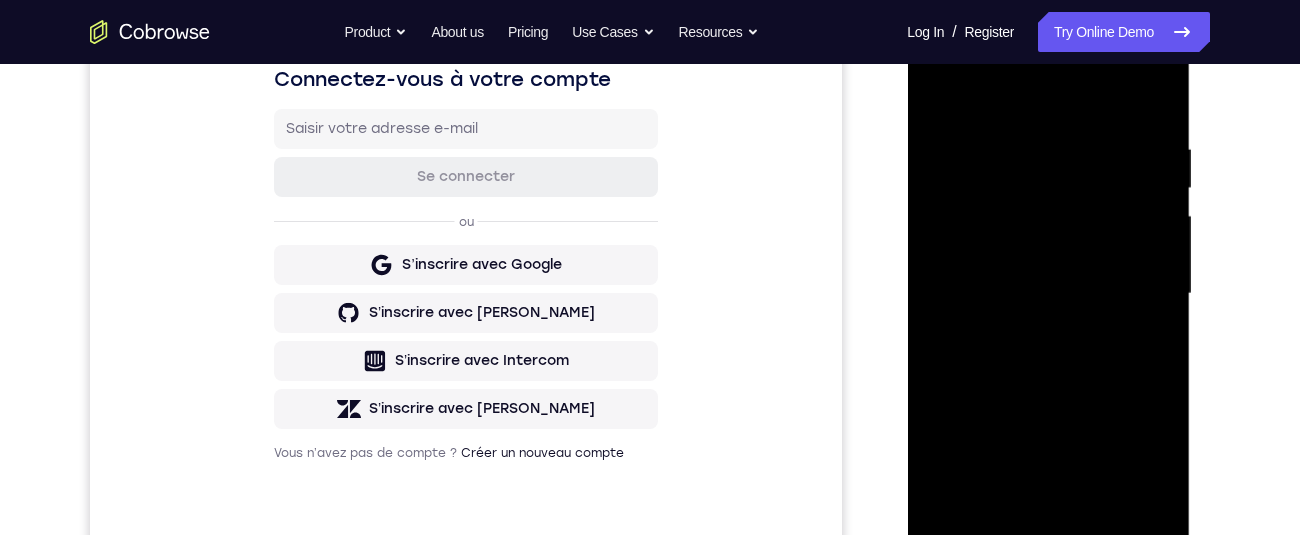 click at bounding box center (1048, 294) 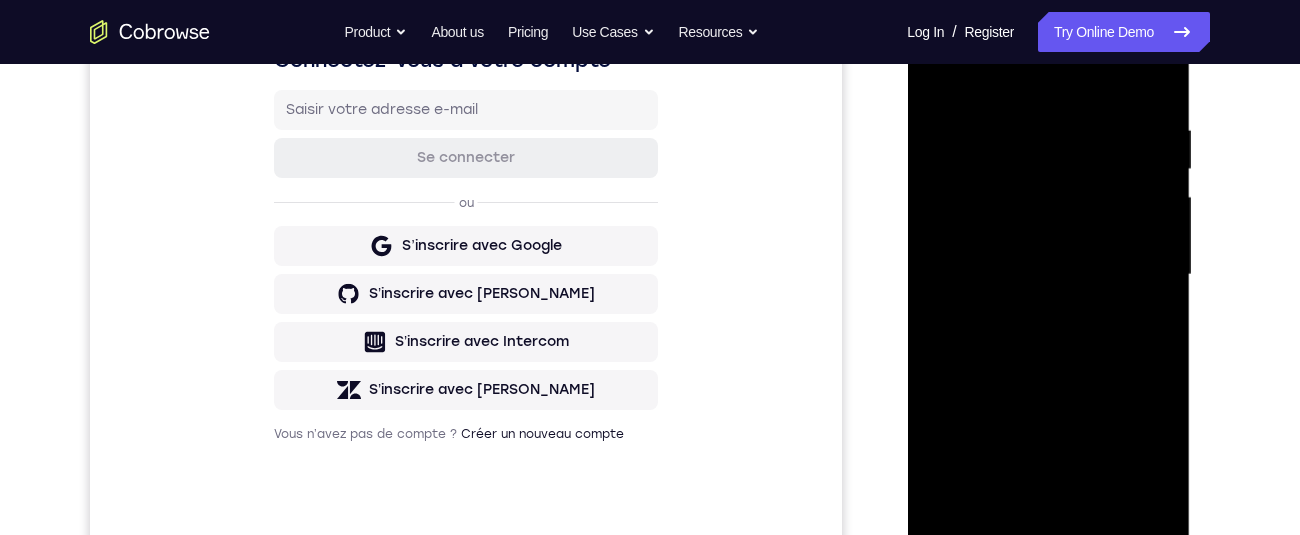 click at bounding box center [1048, 275] 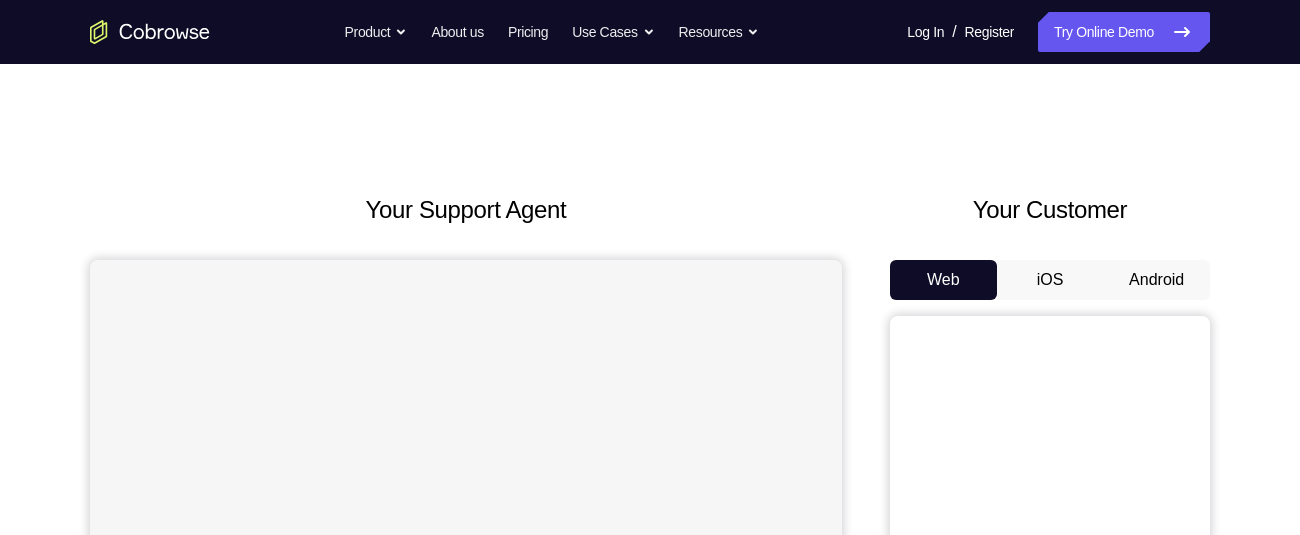 scroll, scrollTop: 0, scrollLeft: 0, axis: both 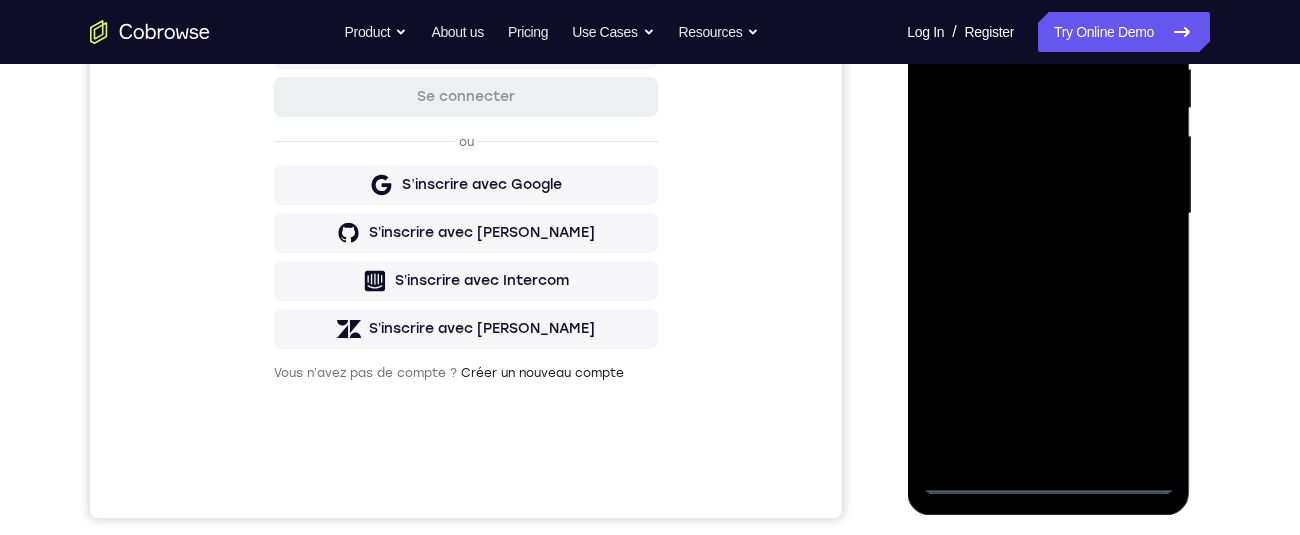 click at bounding box center (1048, 214) 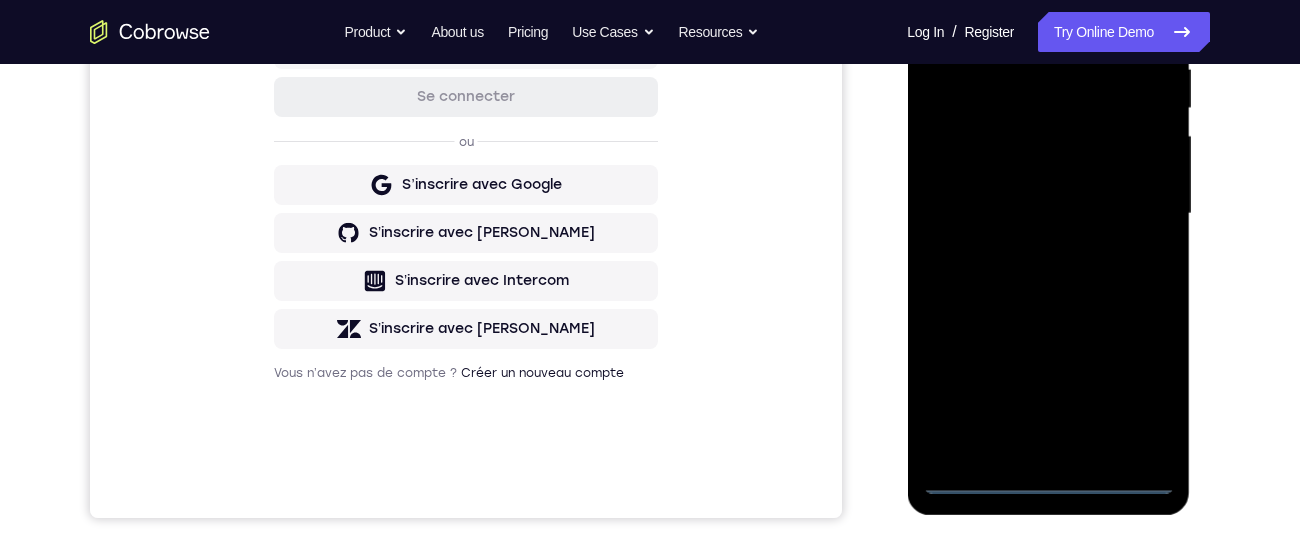 click at bounding box center [1048, 214] 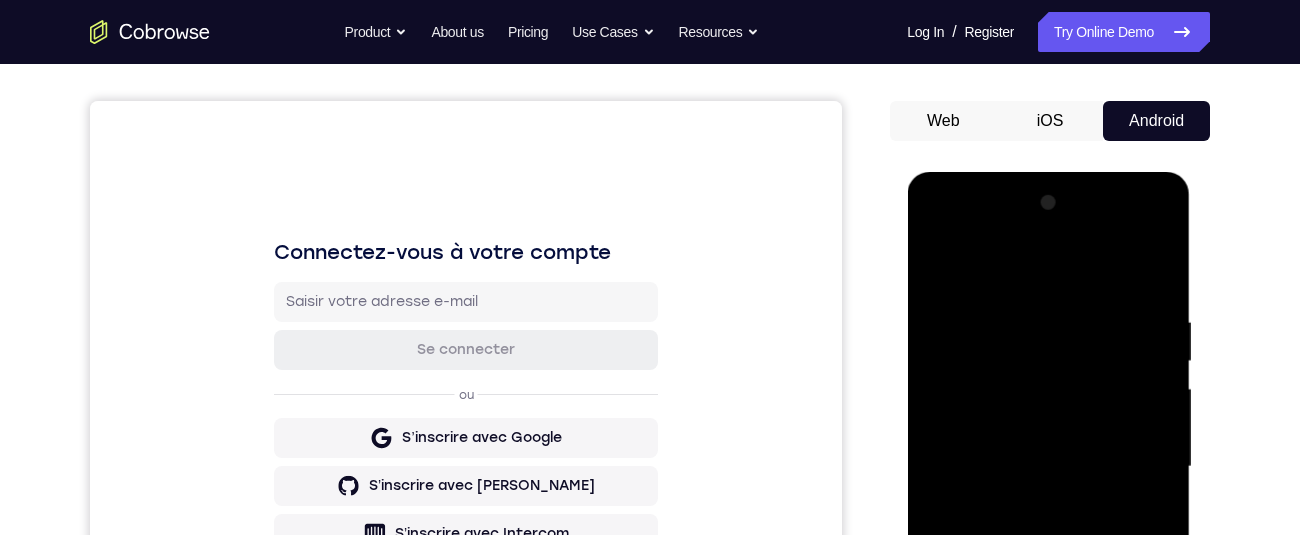 click at bounding box center (1048, 467) 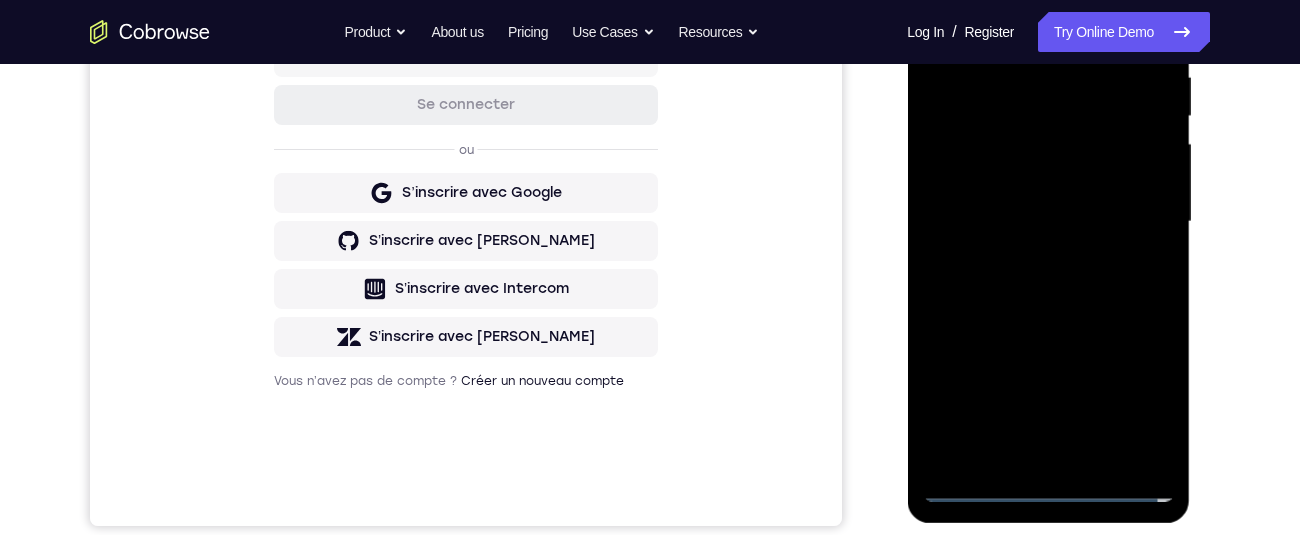 click at bounding box center (1048, 222) 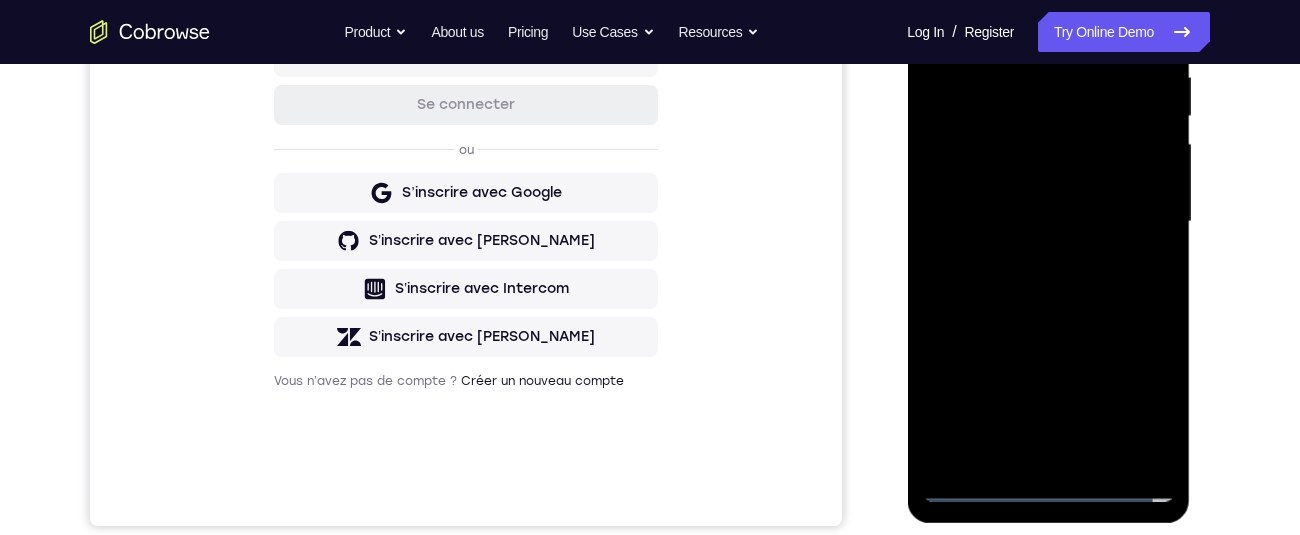 click at bounding box center (1048, 222) 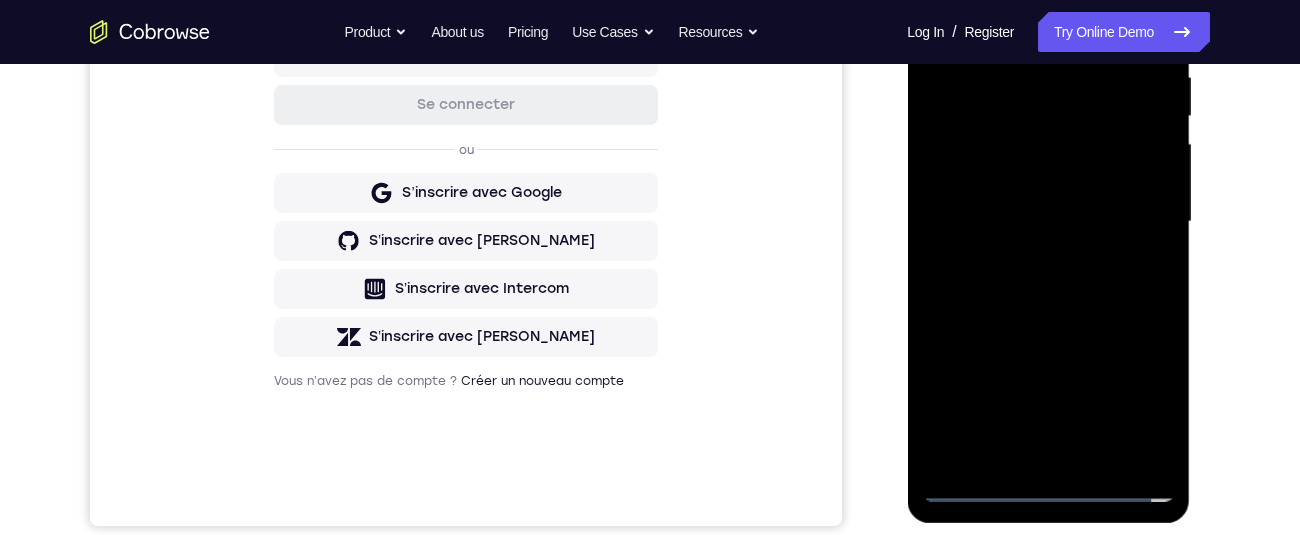 click at bounding box center [1048, 222] 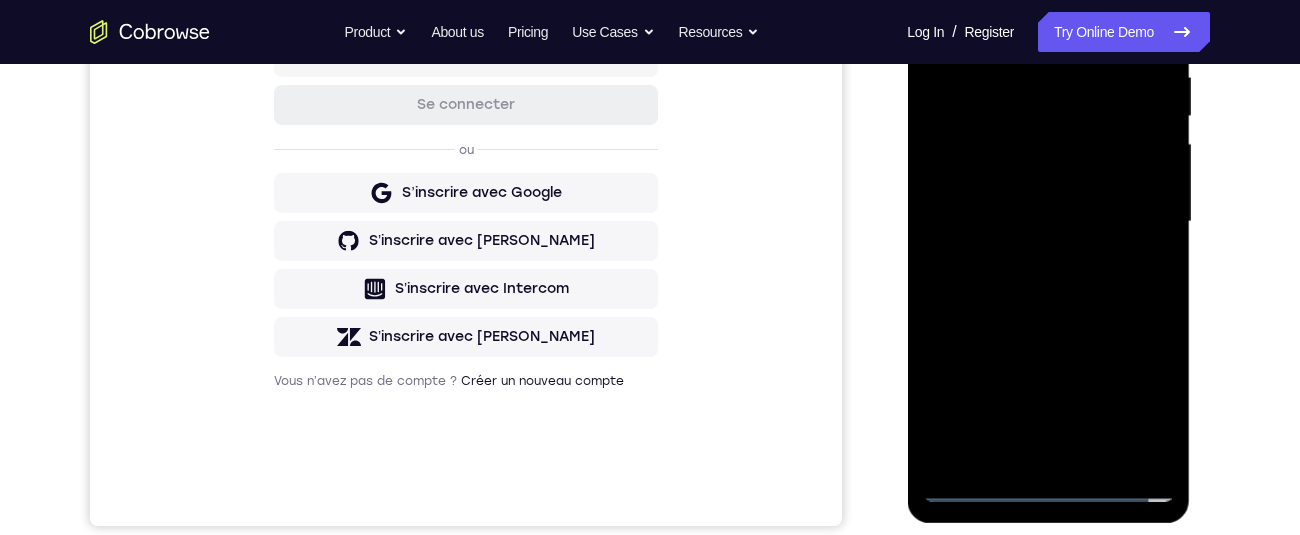 click at bounding box center [1048, 222] 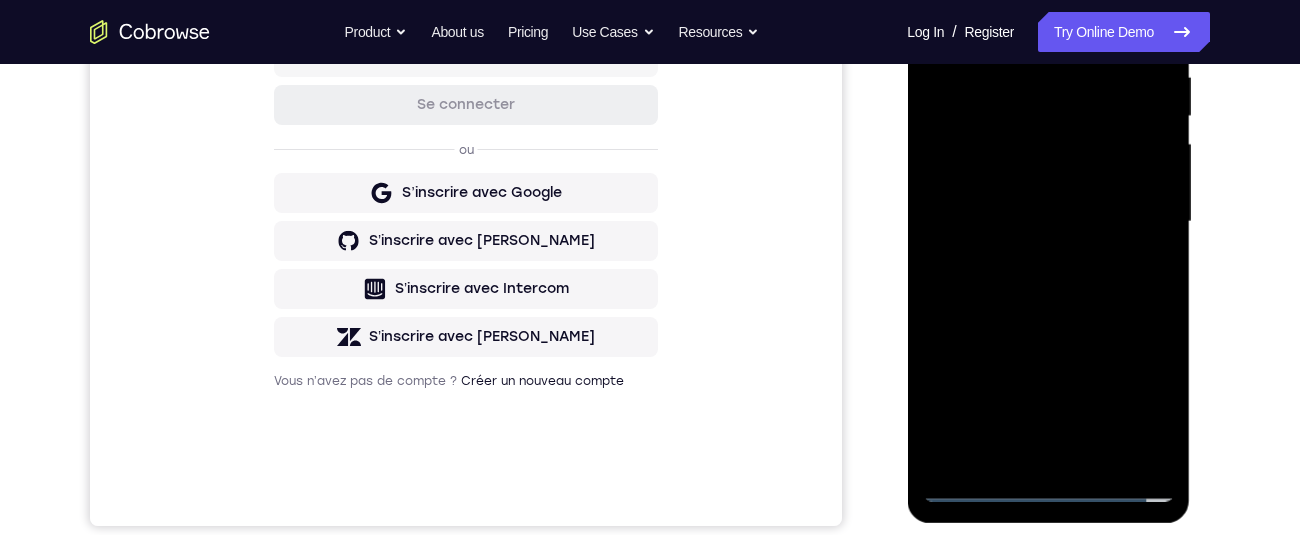 click at bounding box center (1048, 222) 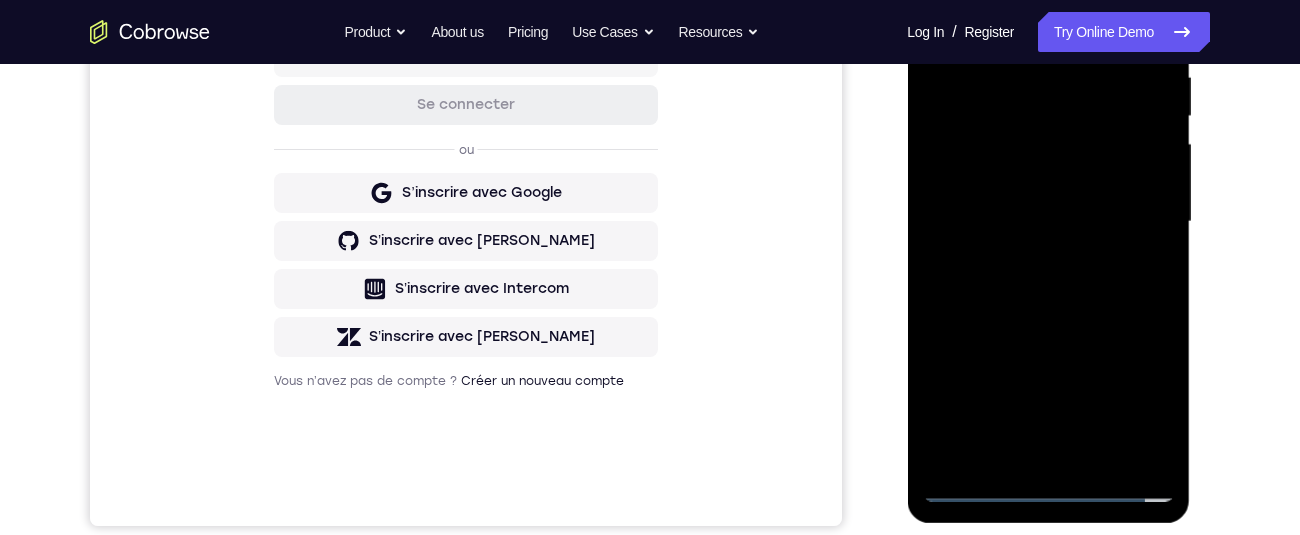scroll, scrollTop: 472, scrollLeft: 0, axis: vertical 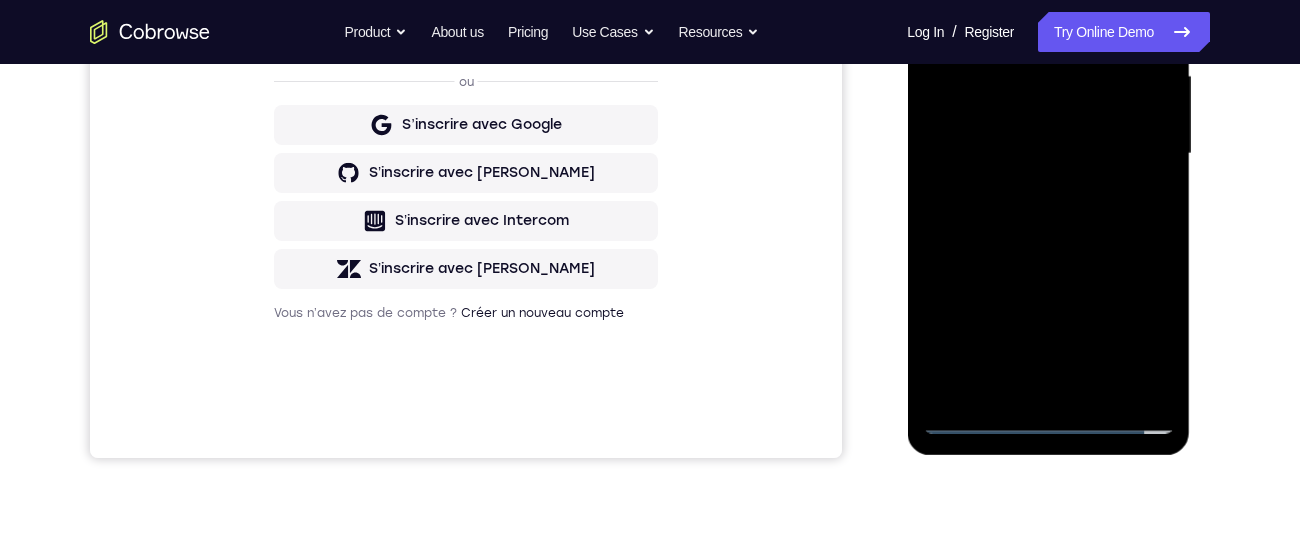 click at bounding box center (1048, 154) 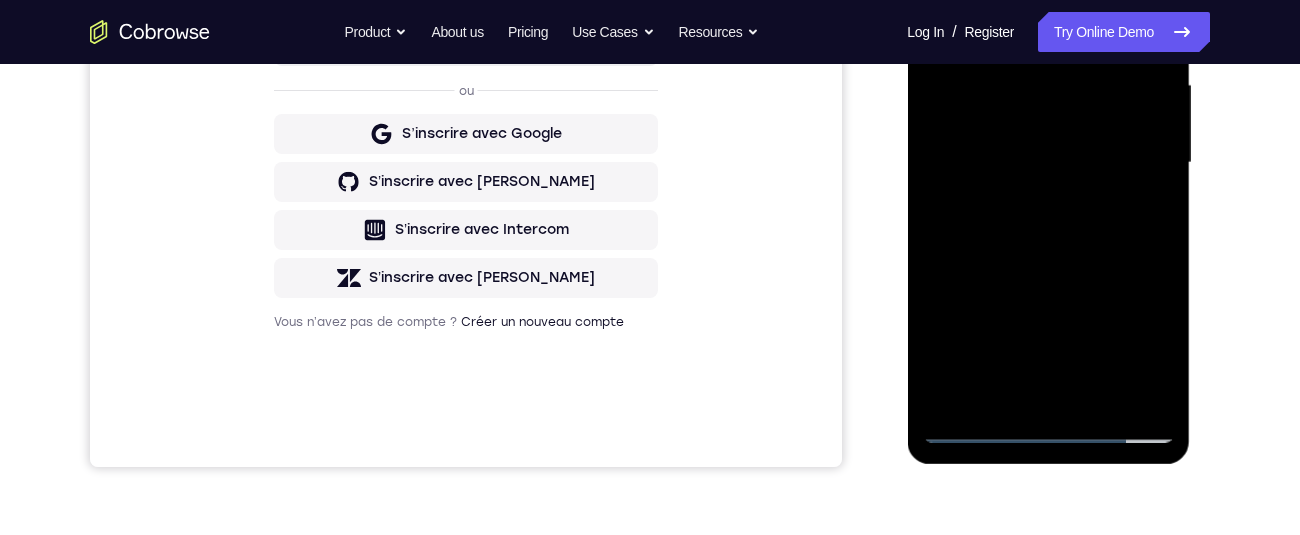 scroll, scrollTop: 244, scrollLeft: 0, axis: vertical 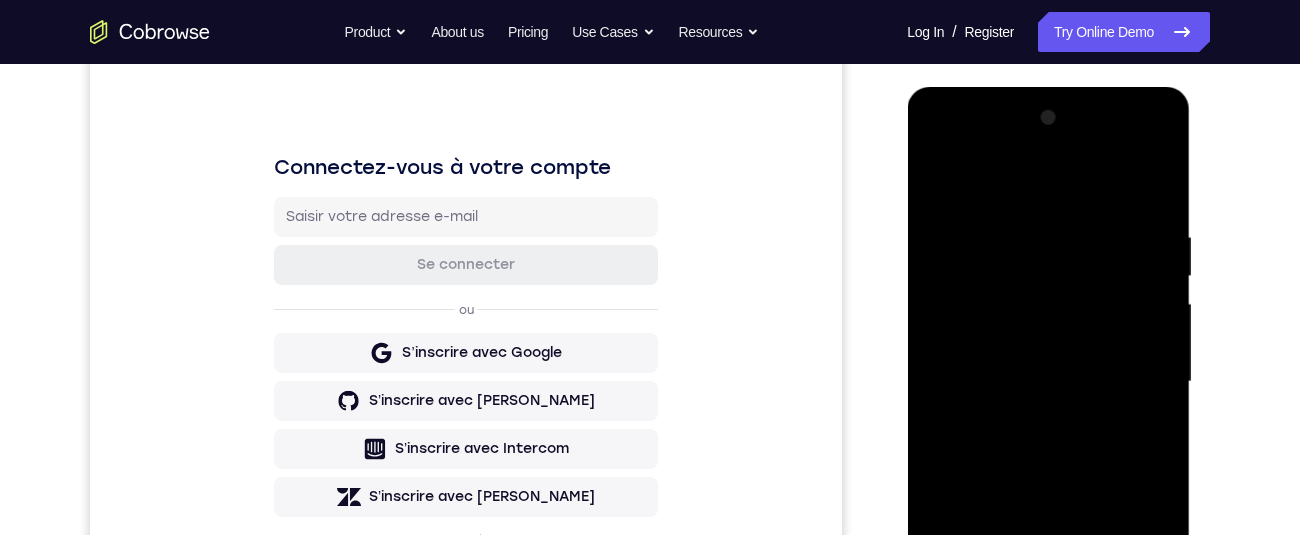 click at bounding box center [1048, 382] 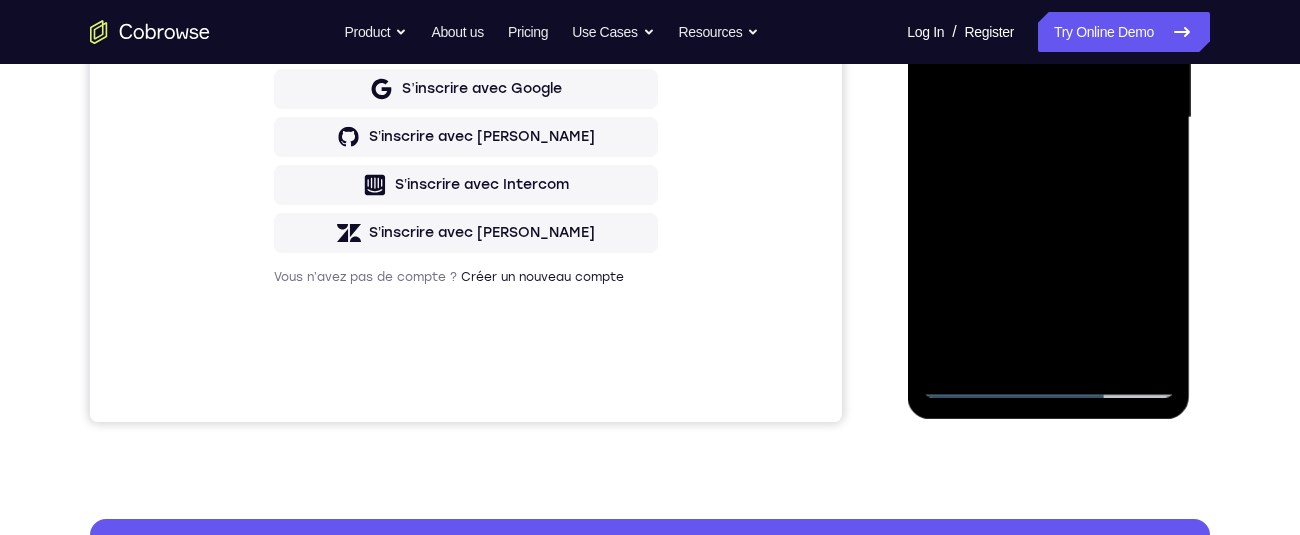 drag, startPoint x: 1036, startPoint y: 201, endPoint x: 1953, endPoint y: 246, distance: 918.10345 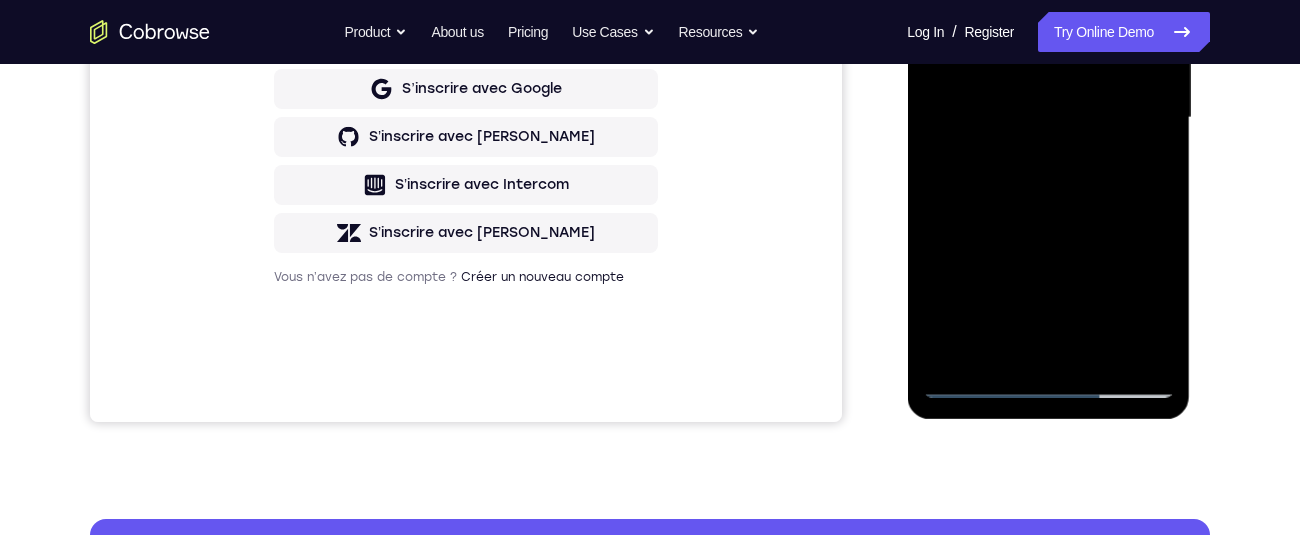 click at bounding box center [1048, 118] 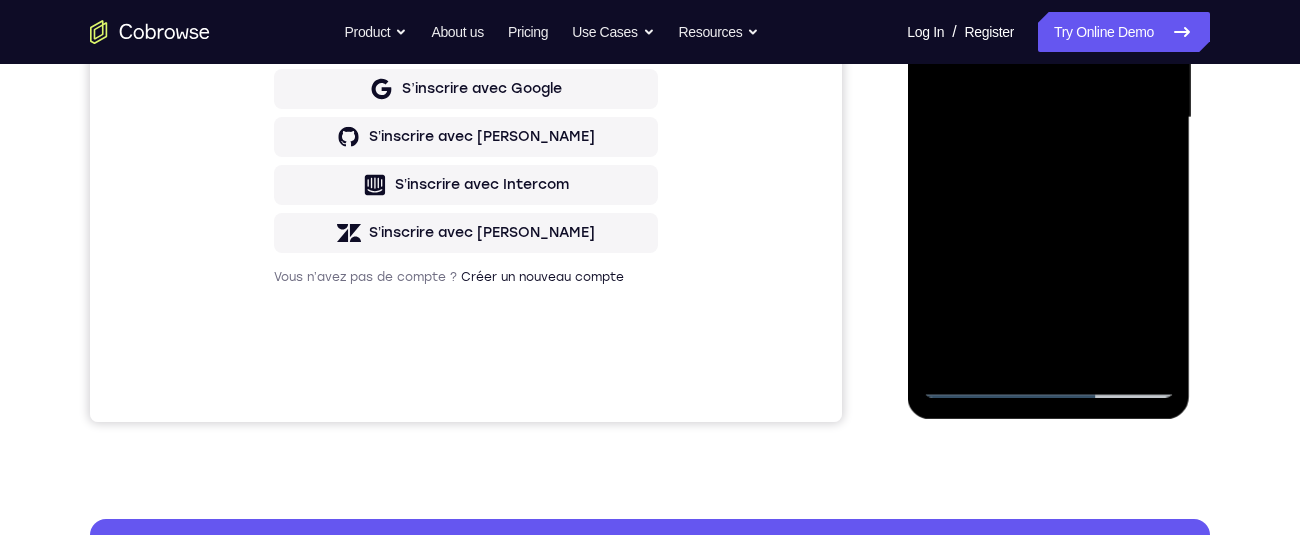 click at bounding box center [1048, 118] 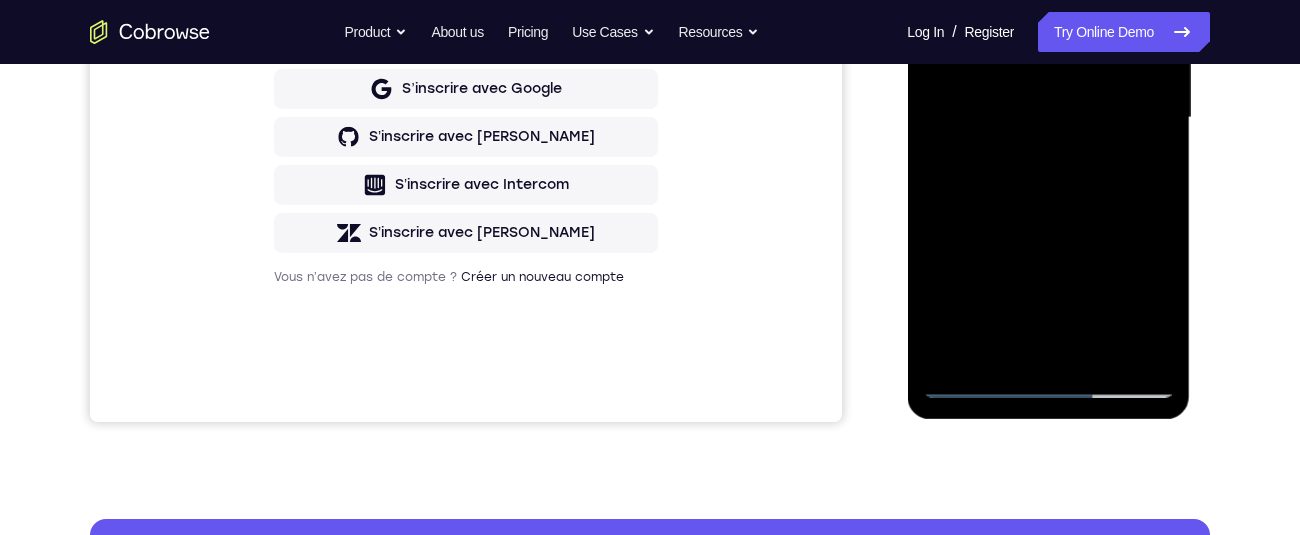 click at bounding box center (1048, 118) 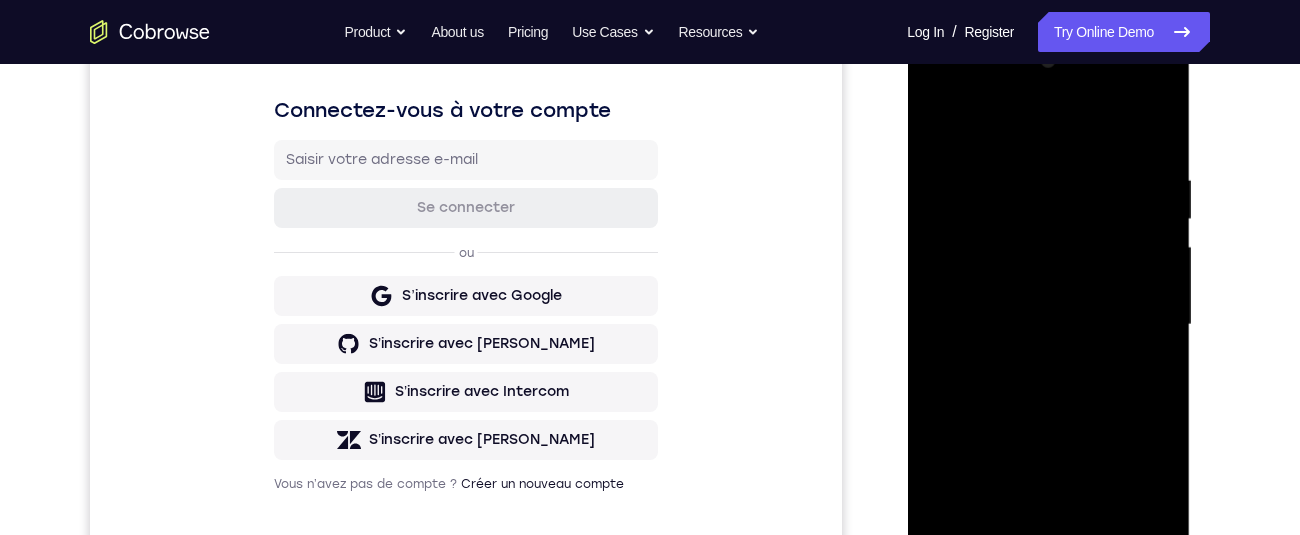 scroll, scrollTop: 295, scrollLeft: 0, axis: vertical 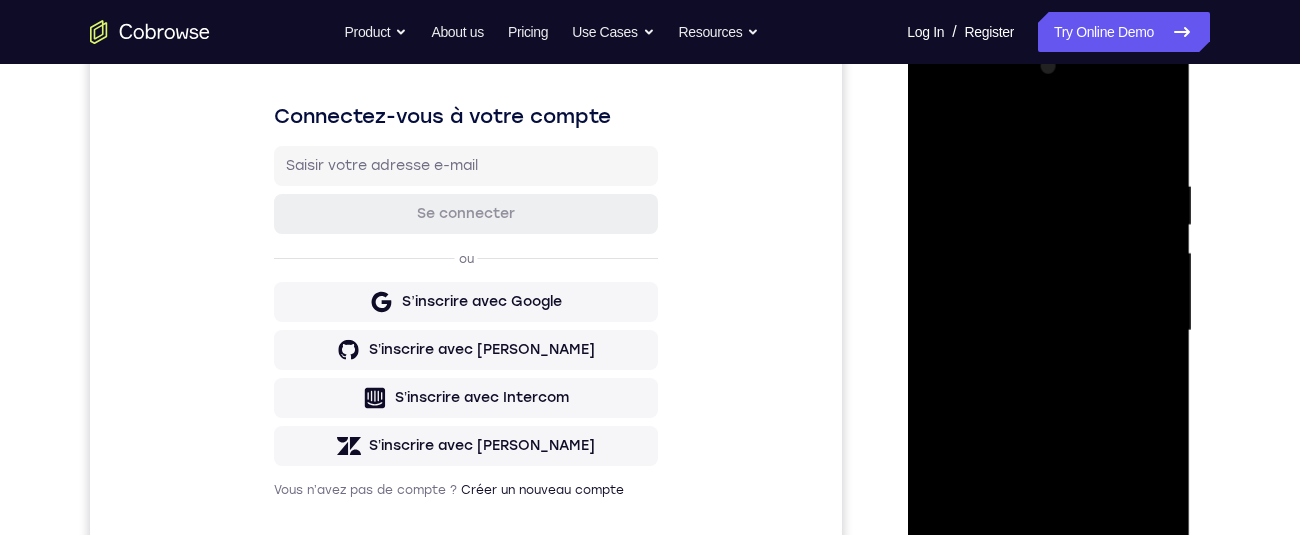 click at bounding box center [1048, 331] 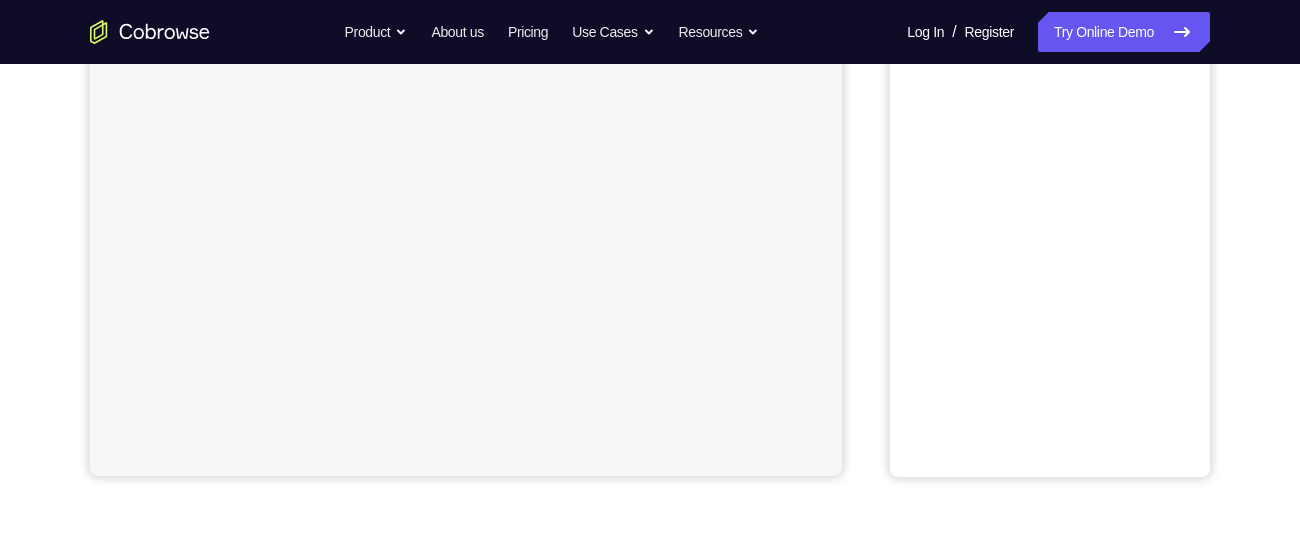 scroll, scrollTop: 23, scrollLeft: 0, axis: vertical 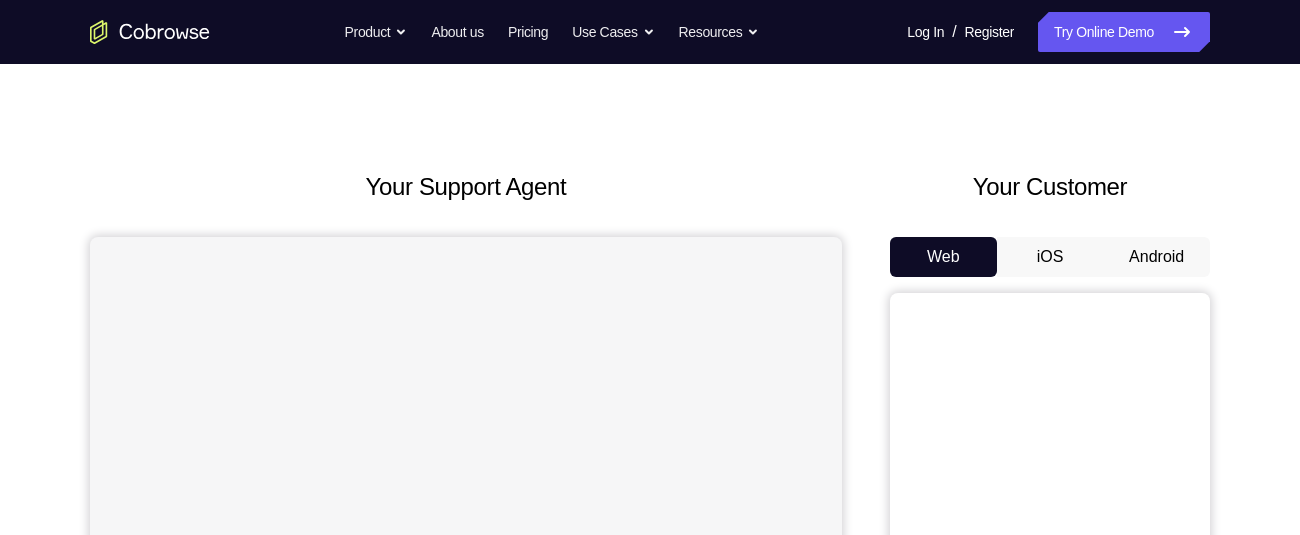 click on "Android" at bounding box center (1156, 257) 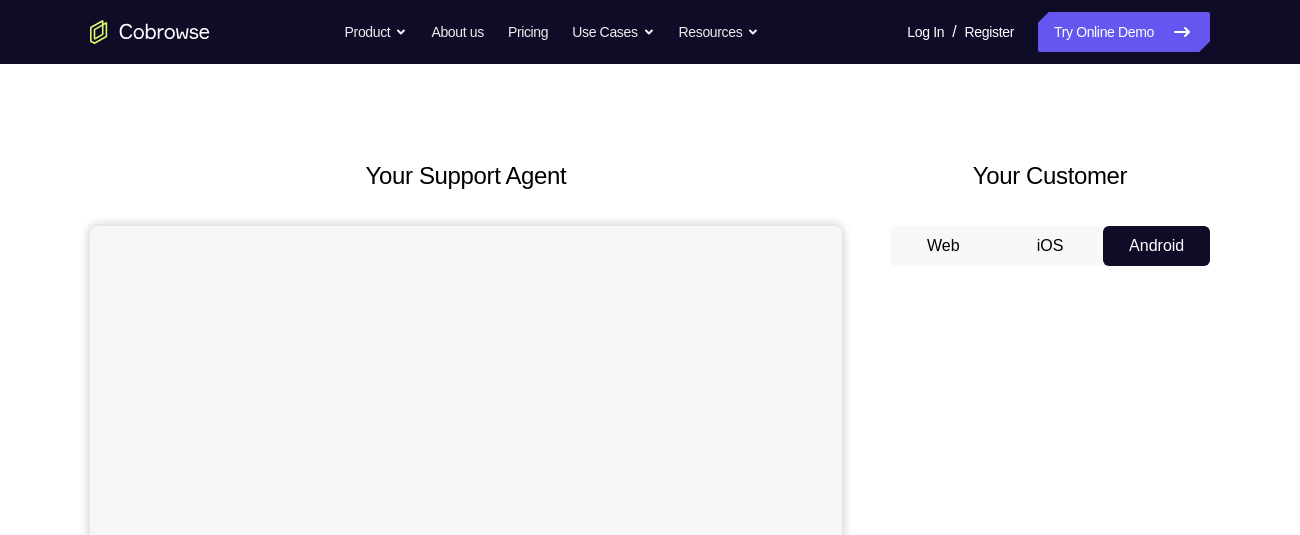 scroll, scrollTop: 0, scrollLeft: 0, axis: both 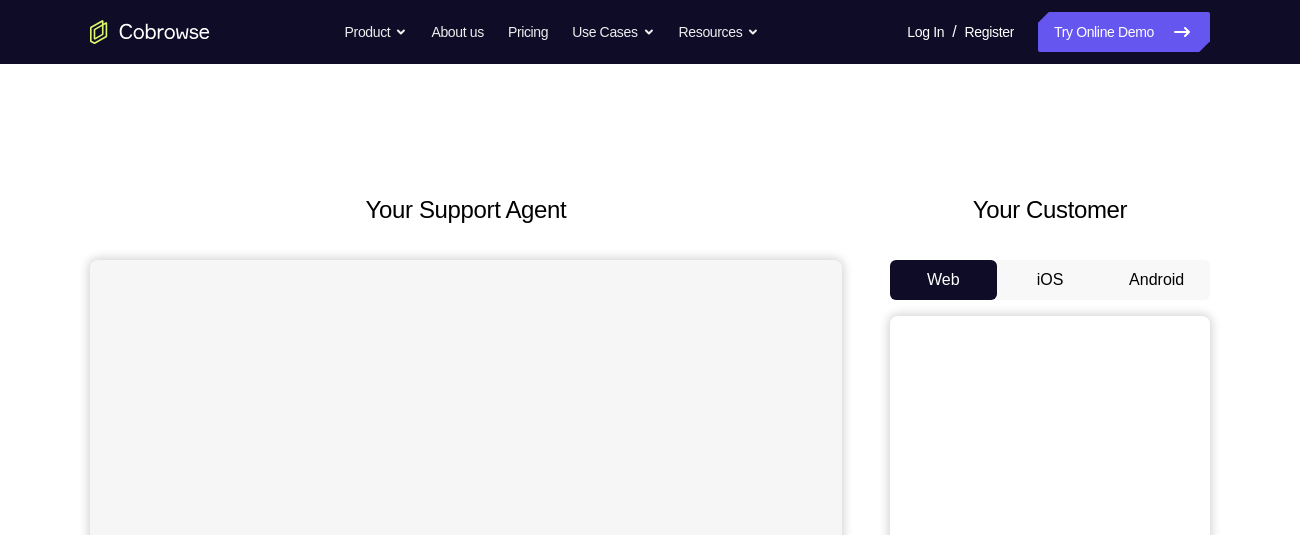 drag, startPoint x: 621, startPoint y: 217, endPoint x: 423, endPoint y: 191, distance: 199.69977 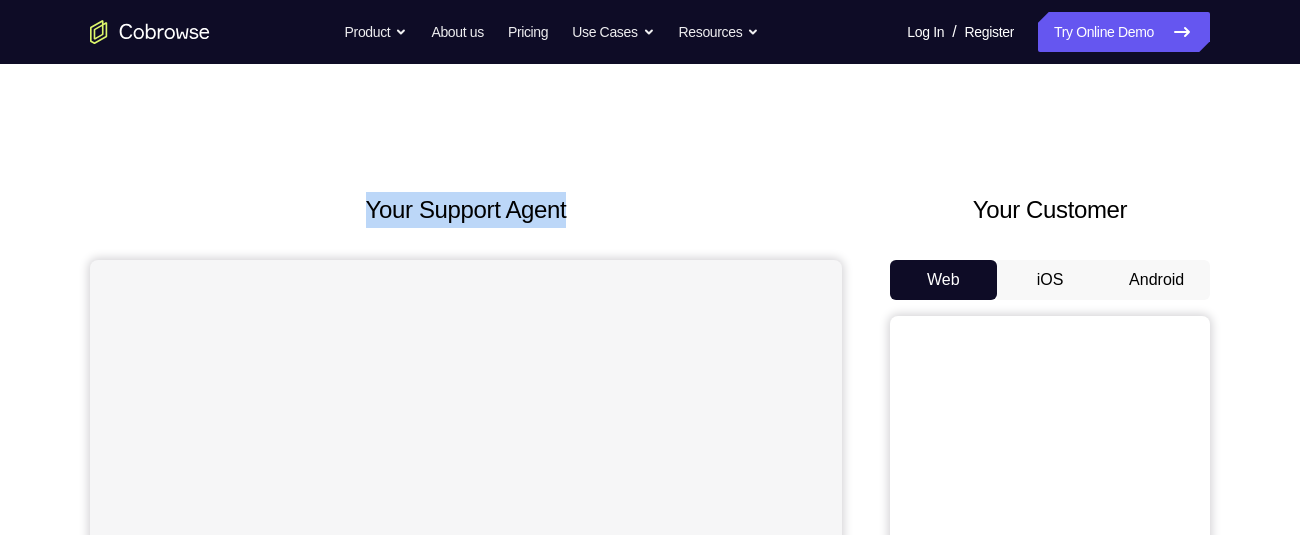 scroll, scrollTop: 0, scrollLeft: 0, axis: both 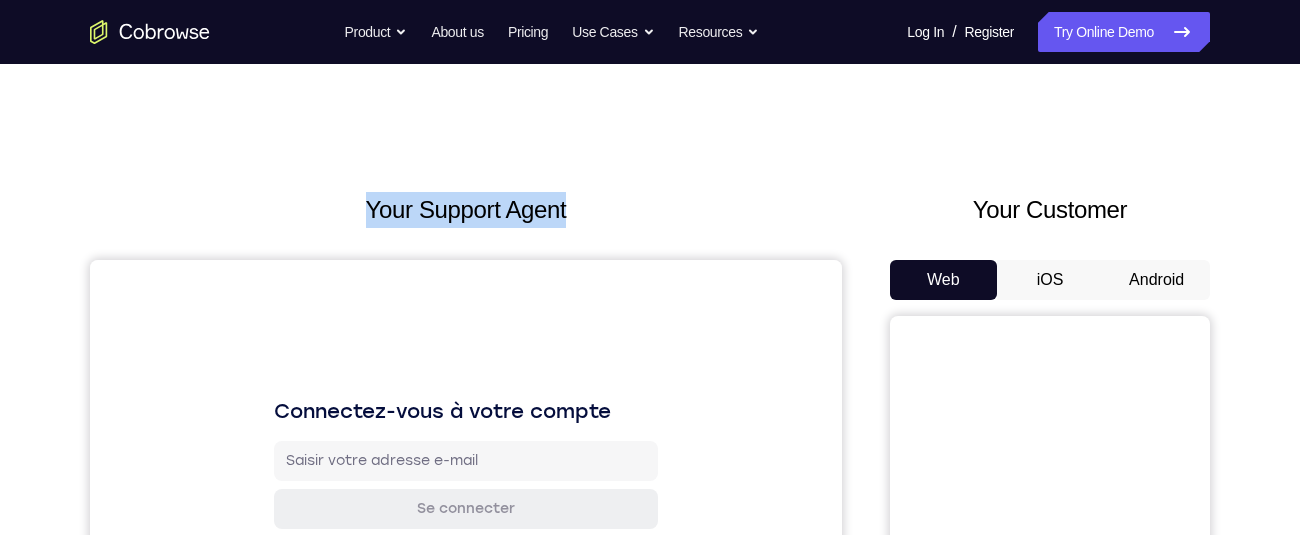click on "Your Support Agent             Your Customer       Web   iOS   Android                         Next Steps   We’d be happy to give a product demo, answer any technical questions, or share best practices.          Create An Account             Contact Sales" at bounding box center [650, 723] 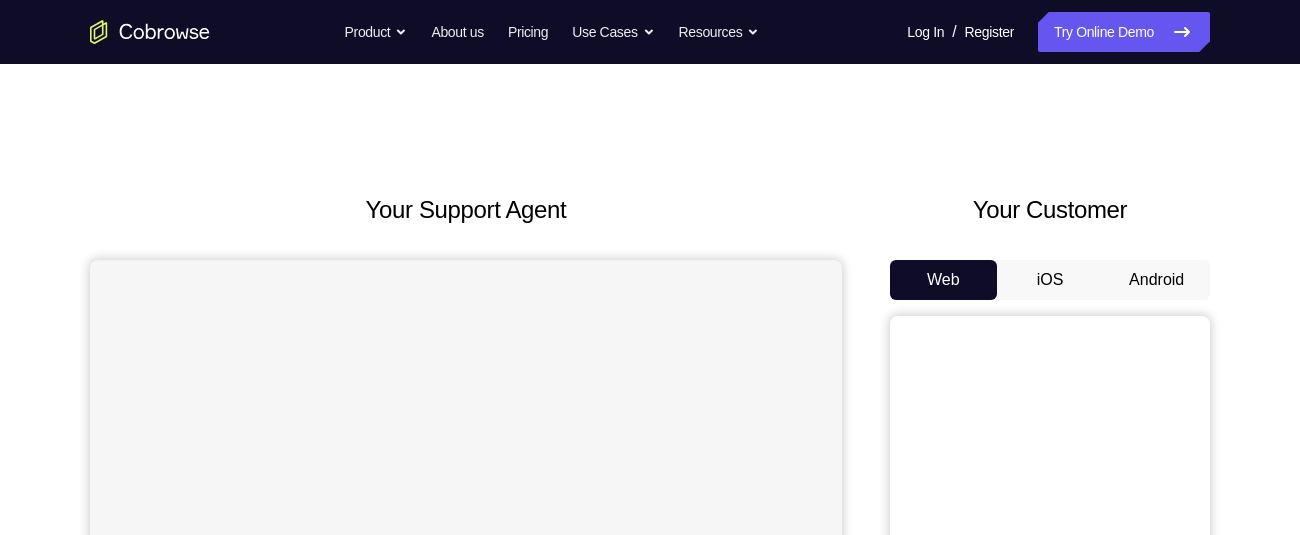 scroll, scrollTop: 0, scrollLeft: 0, axis: both 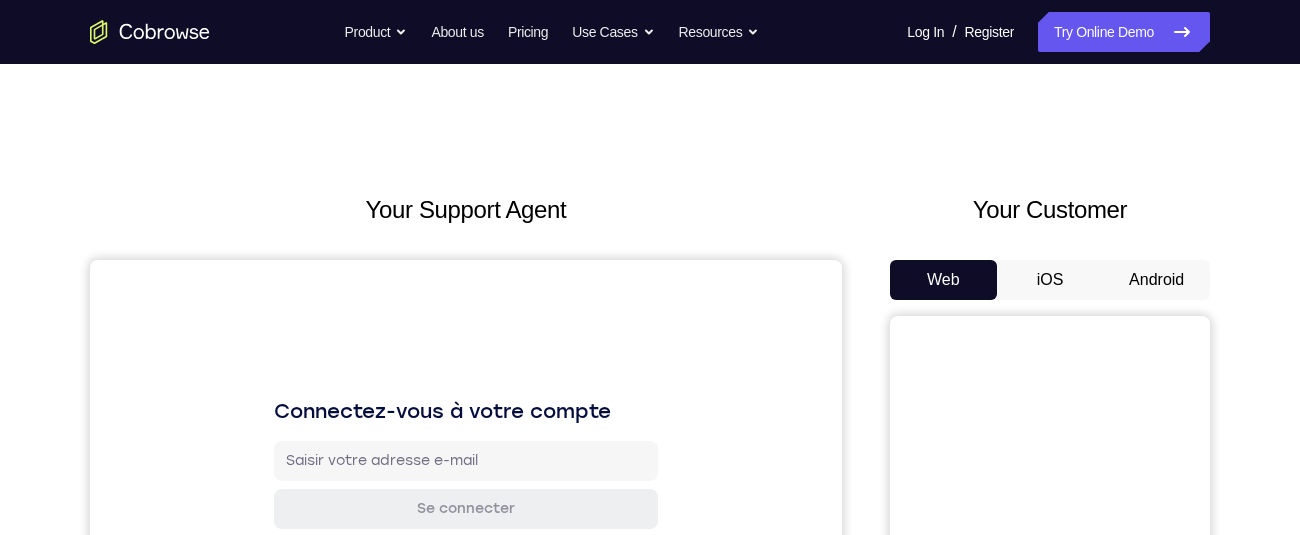 click on "Android" at bounding box center (1156, 280) 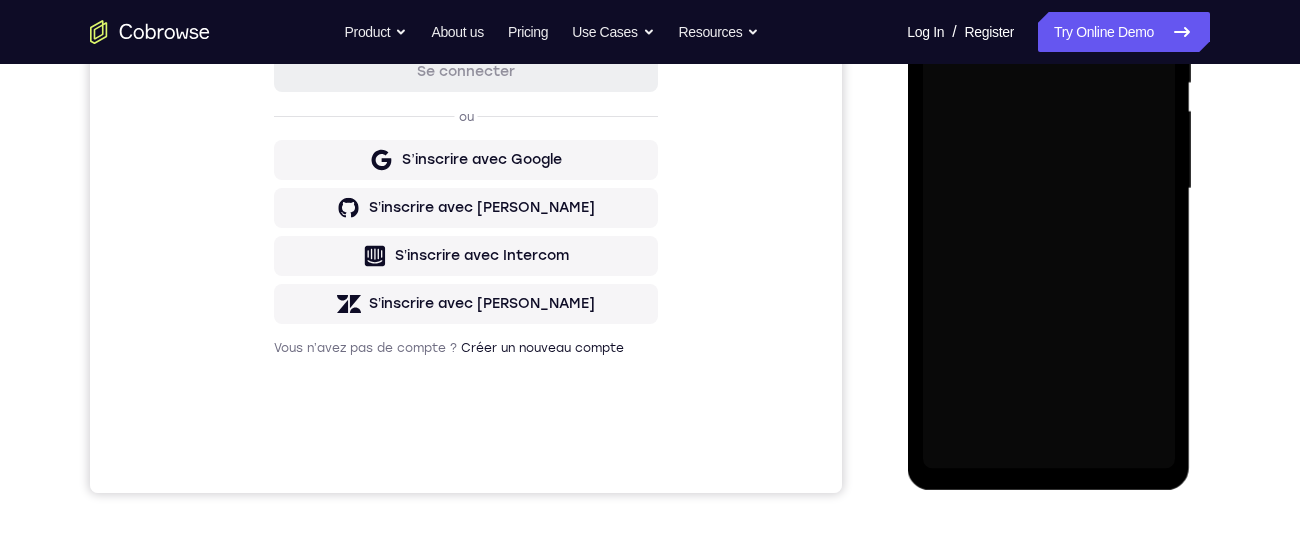 scroll, scrollTop: 0, scrollLeft: 0, axis: both 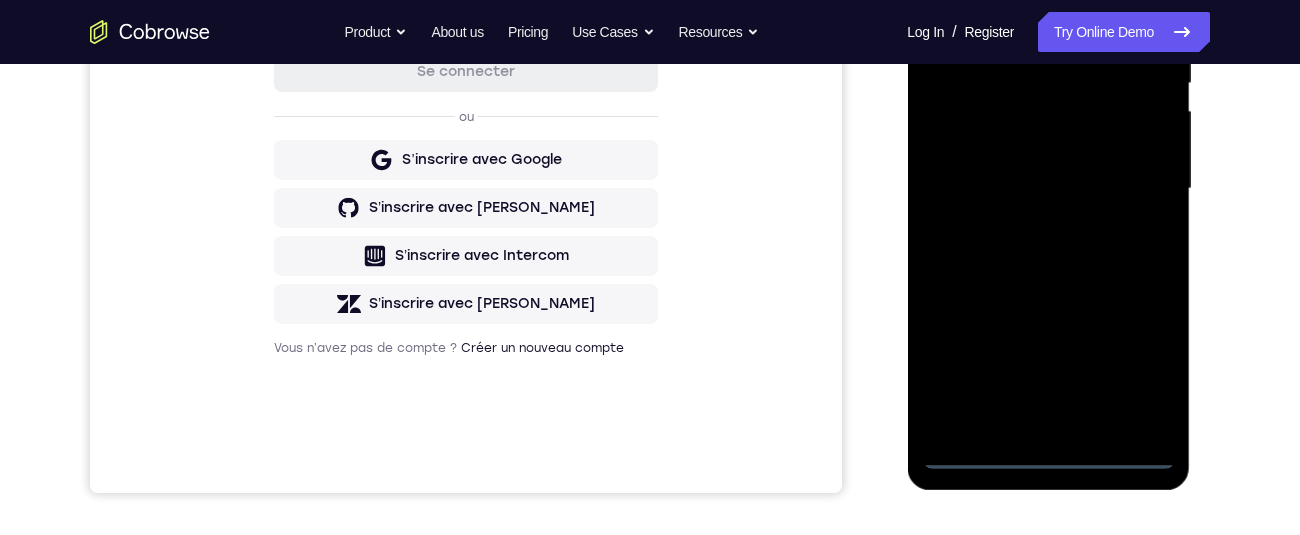 drag, startPoint x: 1049, startPoint y: 455, endPoint x: 1637, endPoint y: 370, distance: 594.11194 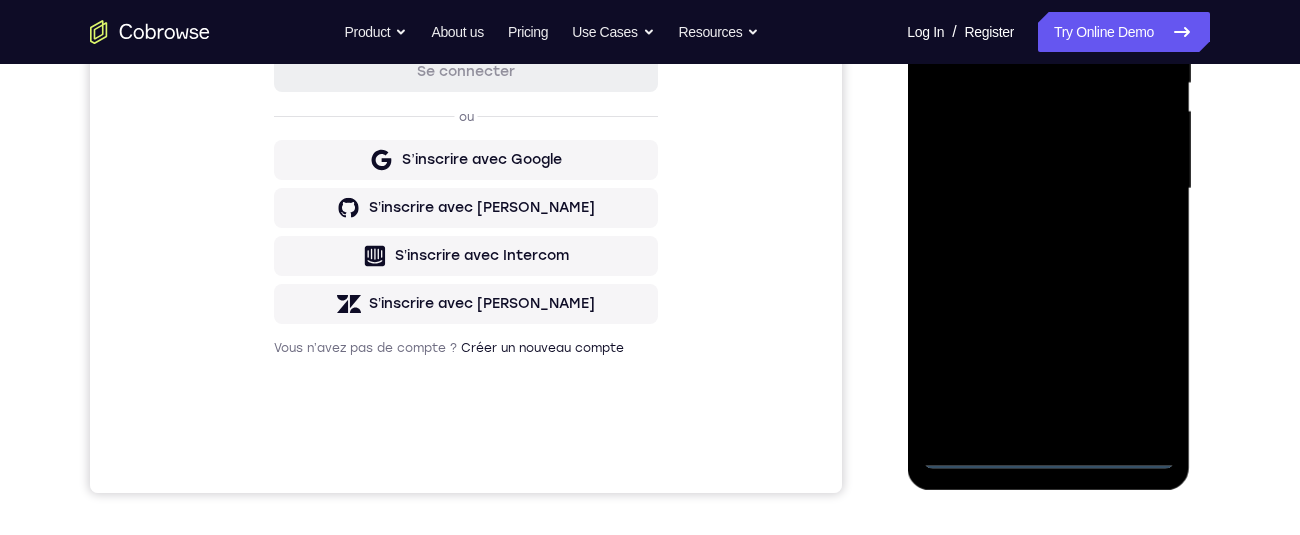 click at bounding box center [1048, 189] 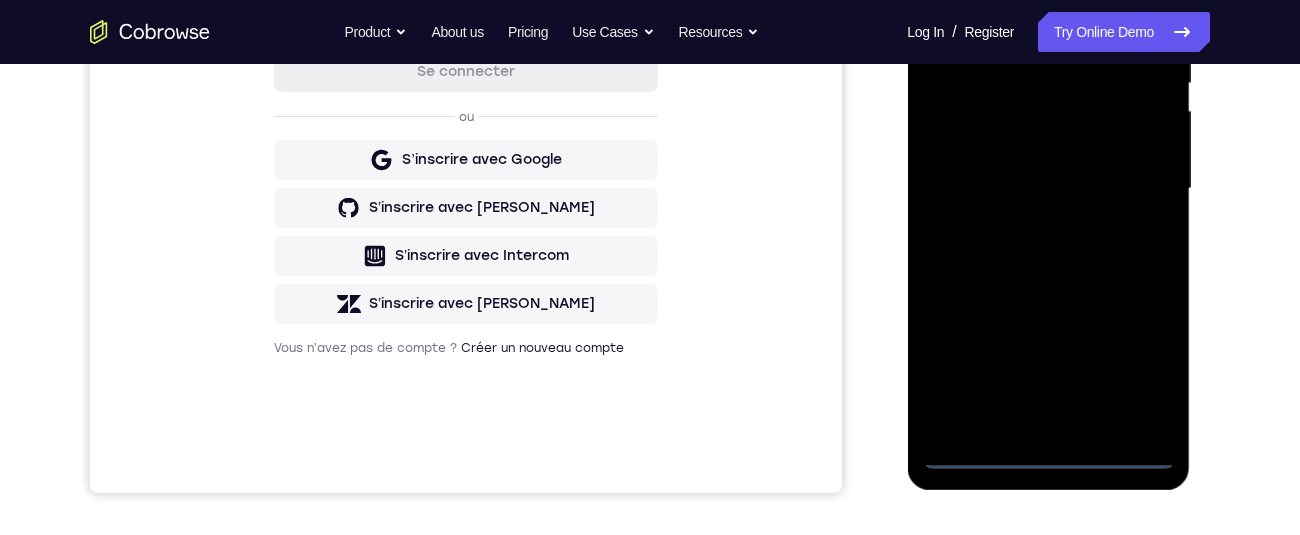 scroll, scrollTop: 119, scrollLeft: 0, axis: vertical 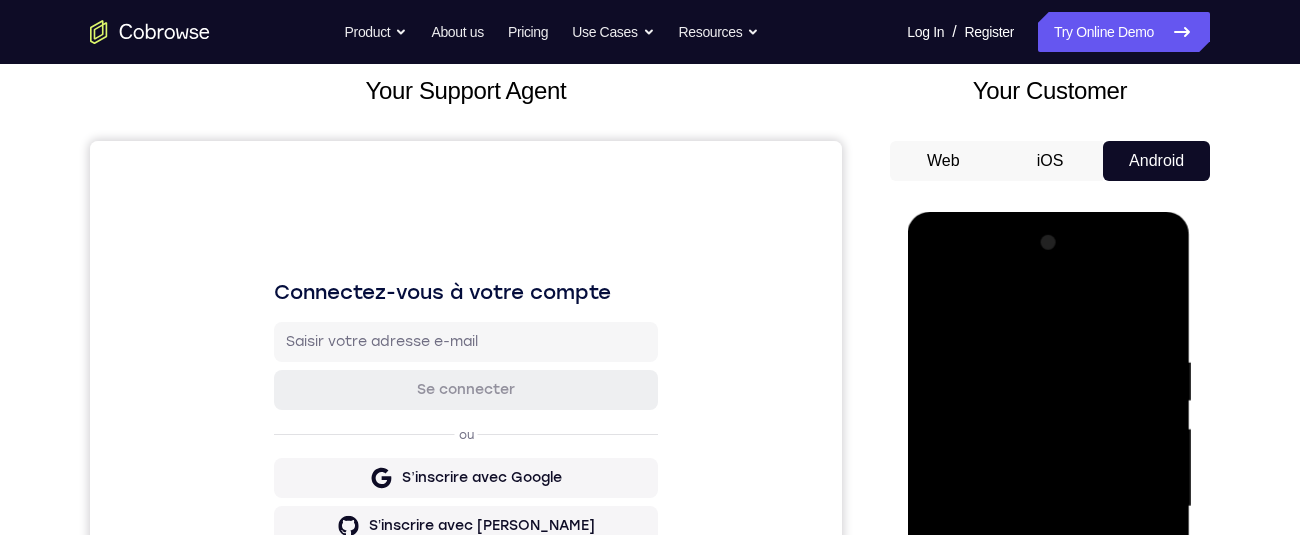 click at bounding box center (1048, 507) 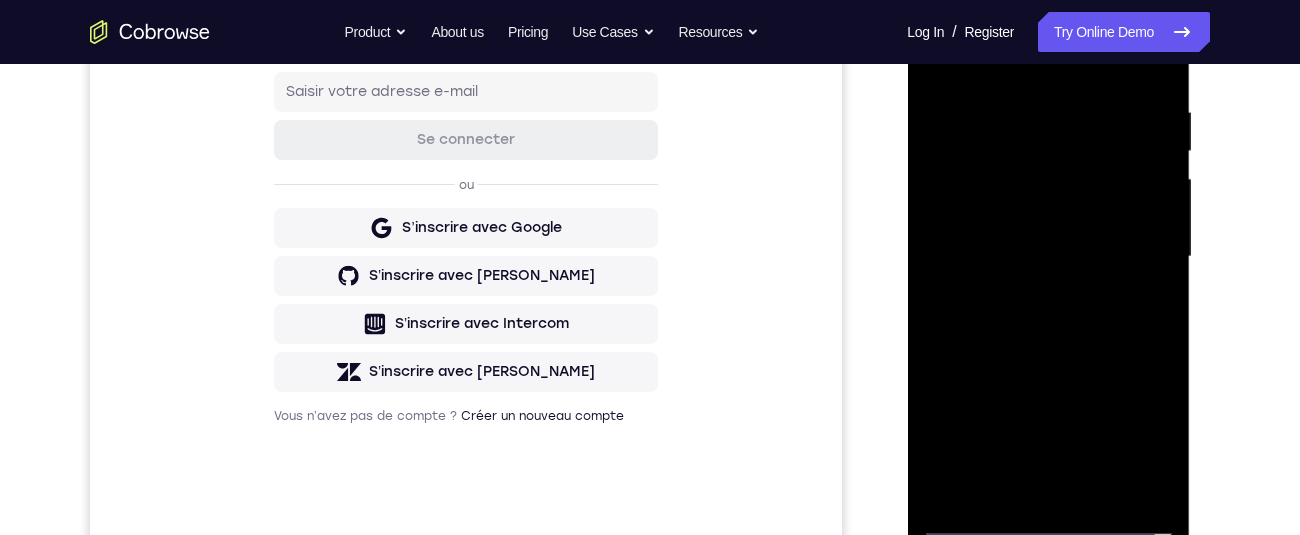 click at bounding box center (1048, 257) 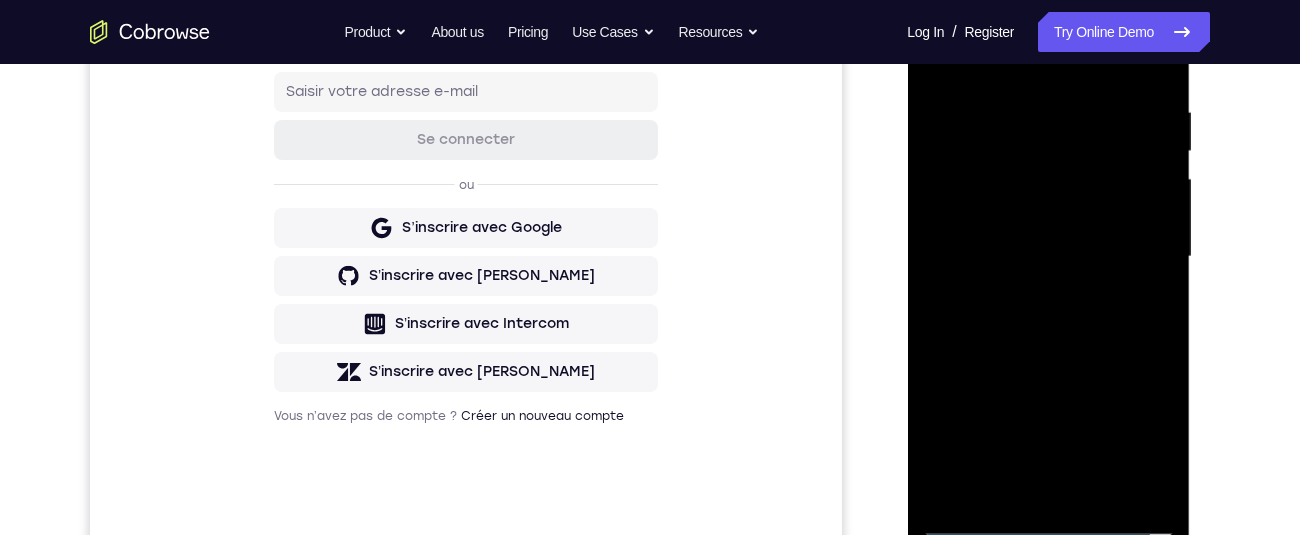 click at bounding box center (1048, 257) 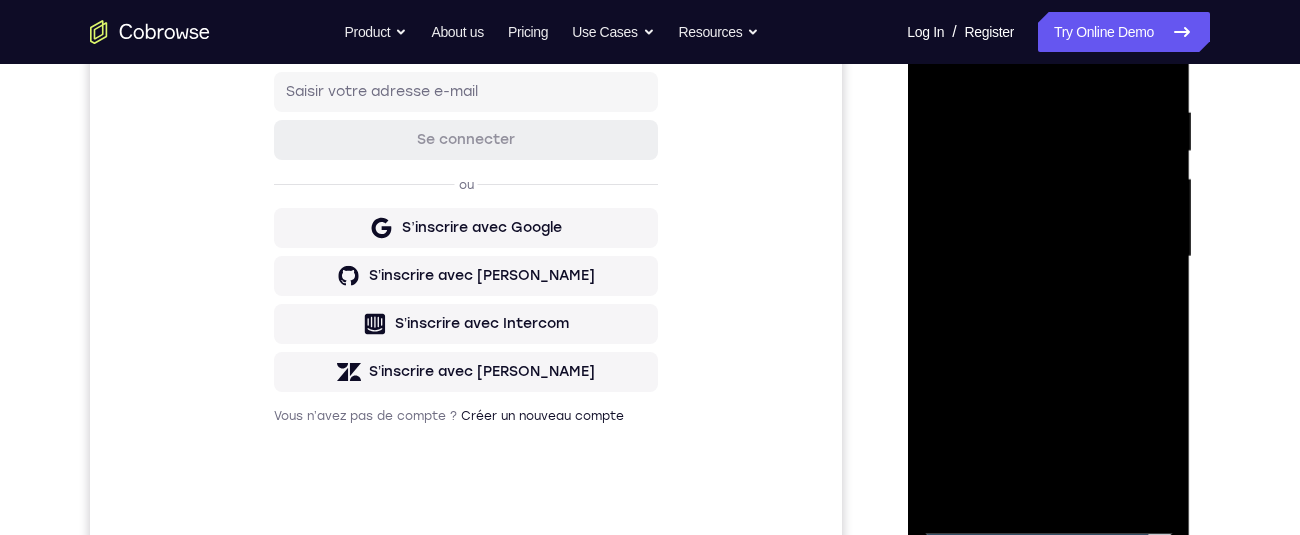 click at bounding box center (1048, 257) 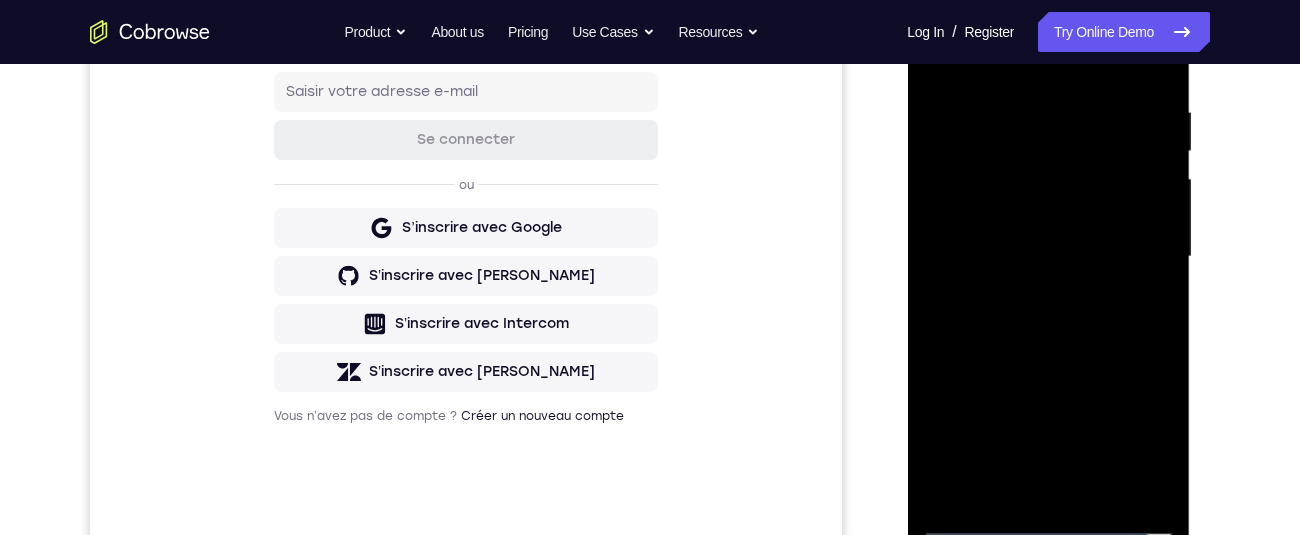 click at bounding box center [1048, 257] 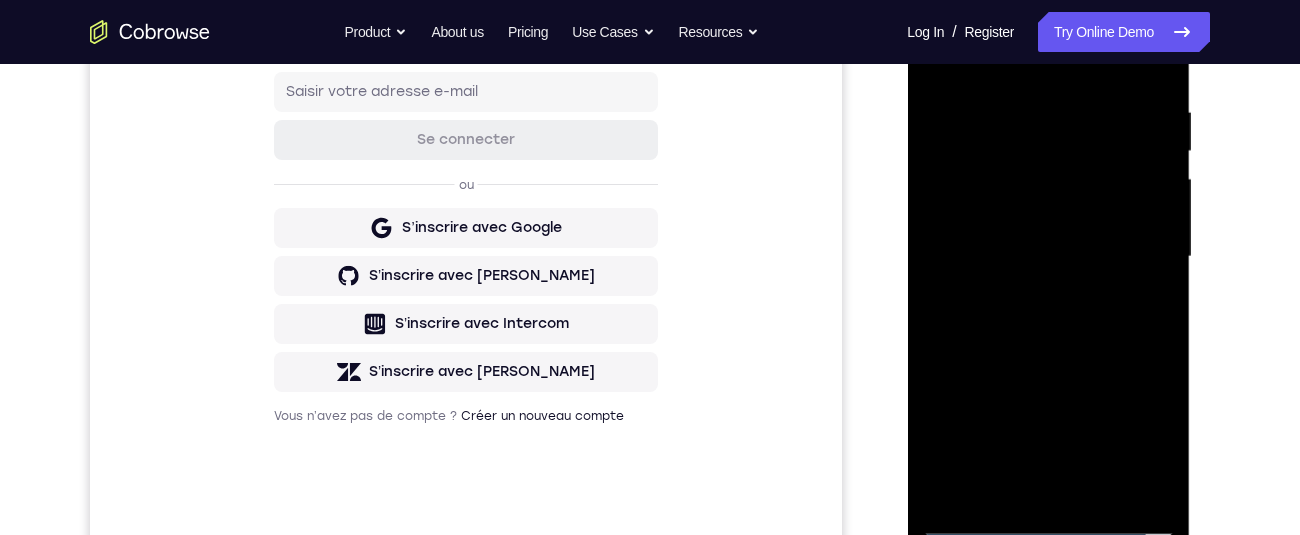 click at bounding box center (1048, 257) 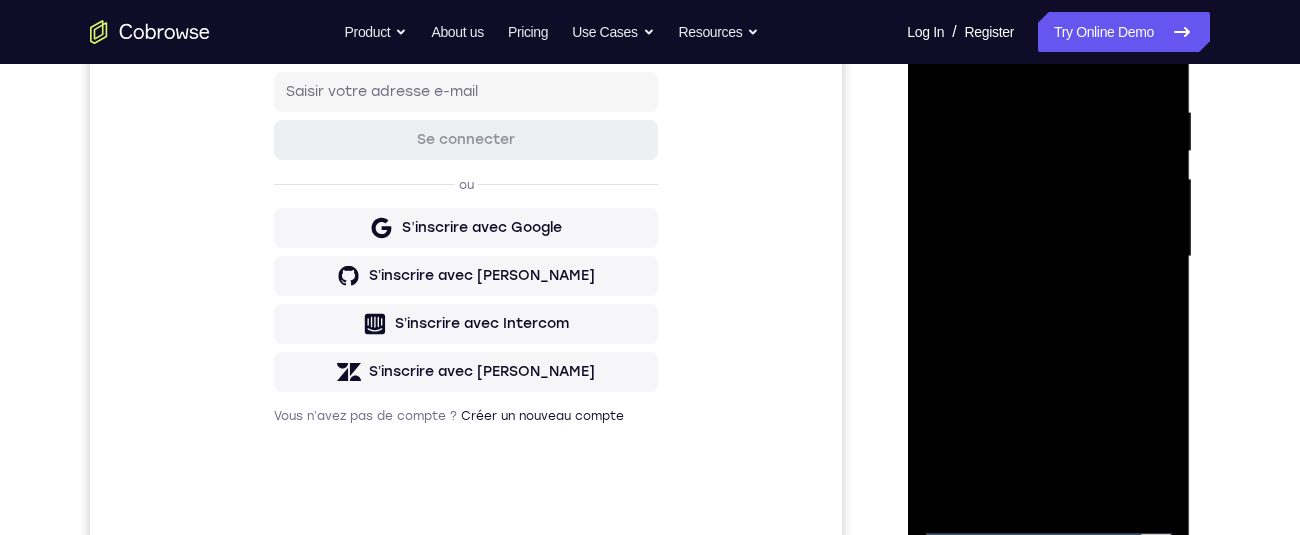 click at bounding box center [1048, 257] 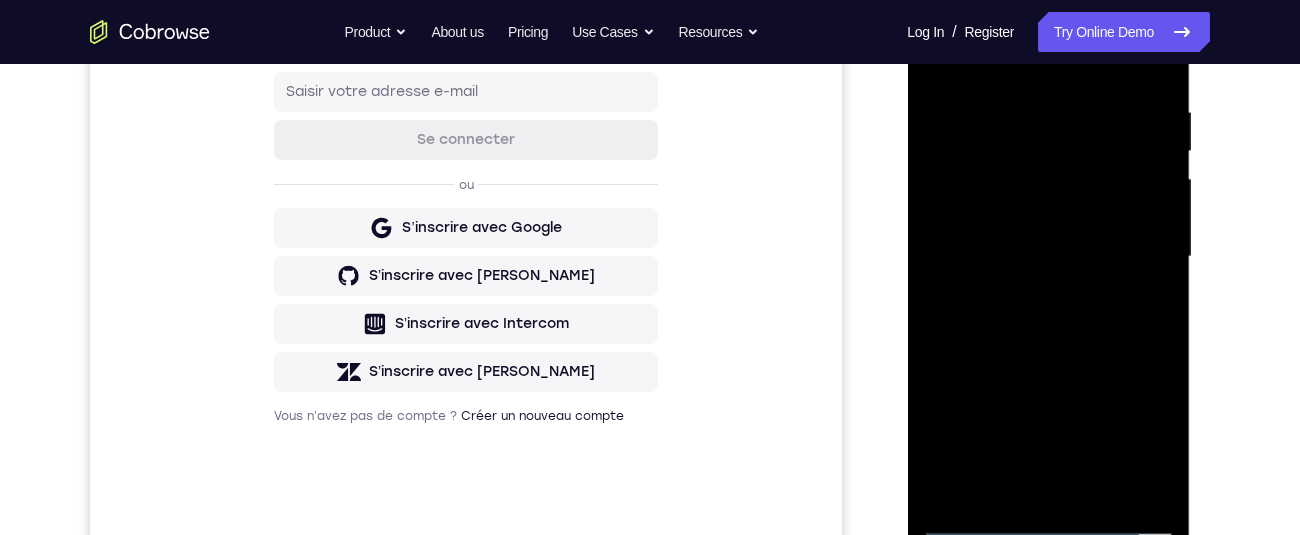 click at bounding box center (1048, 257) 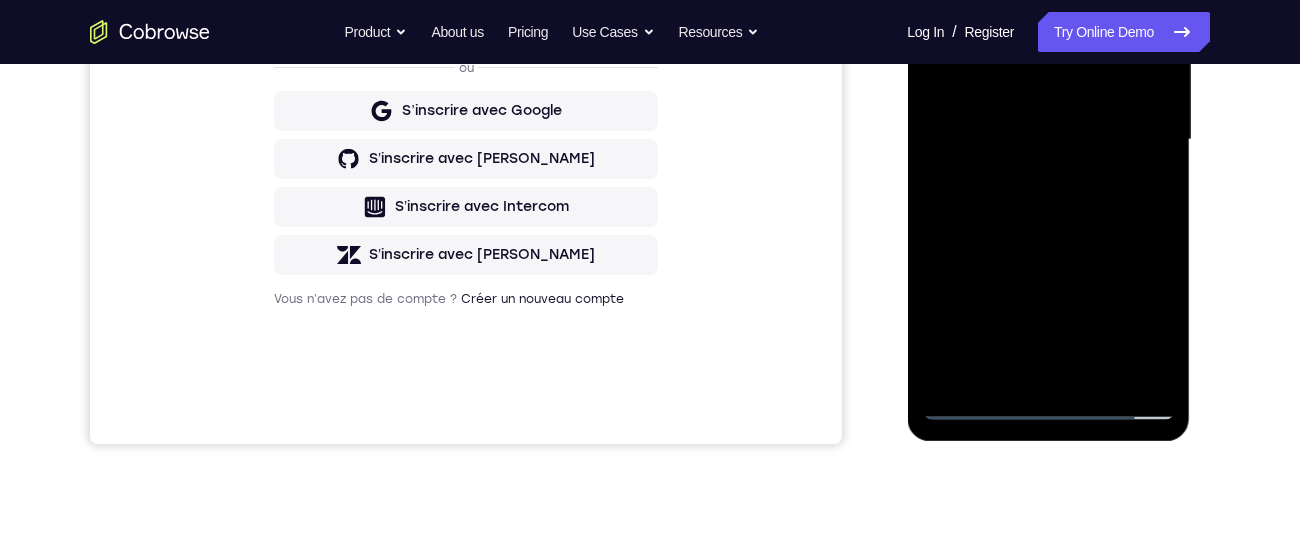 scroll, scrollTop: 409, scrollLeft: 0, axis: vertical 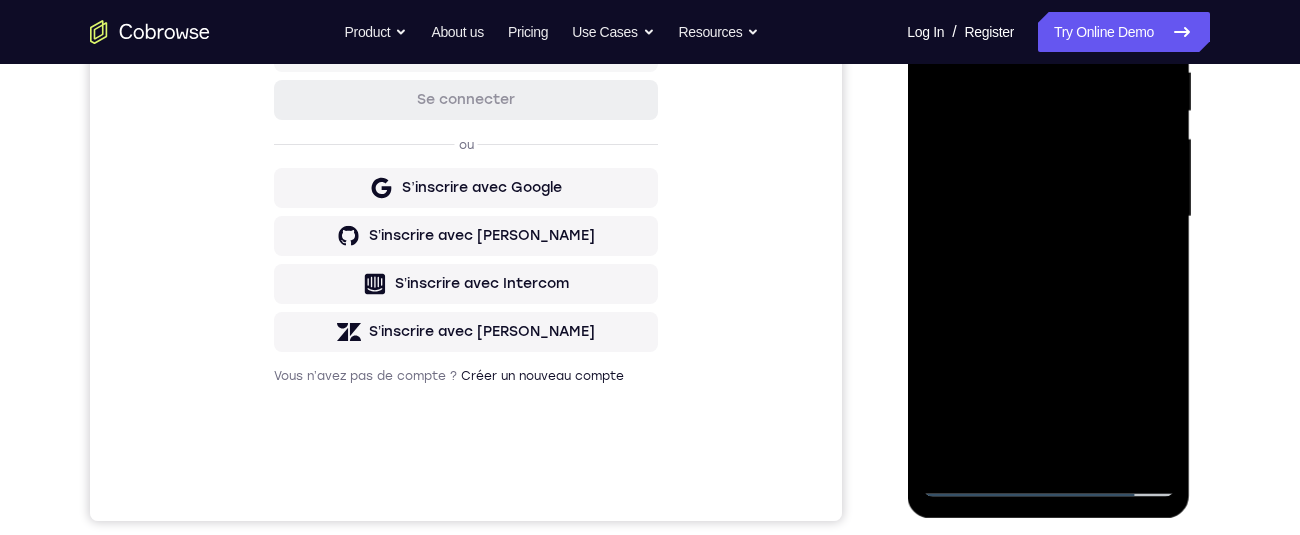 click at bounding box center (1048, 217) 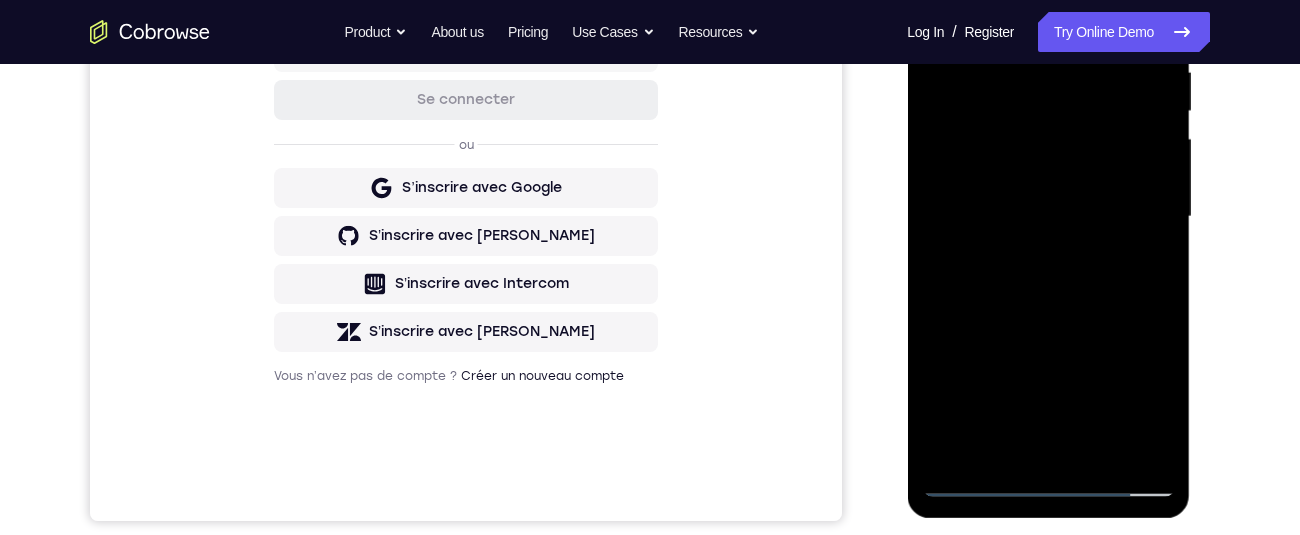 click at bounding box center [1048, 217] 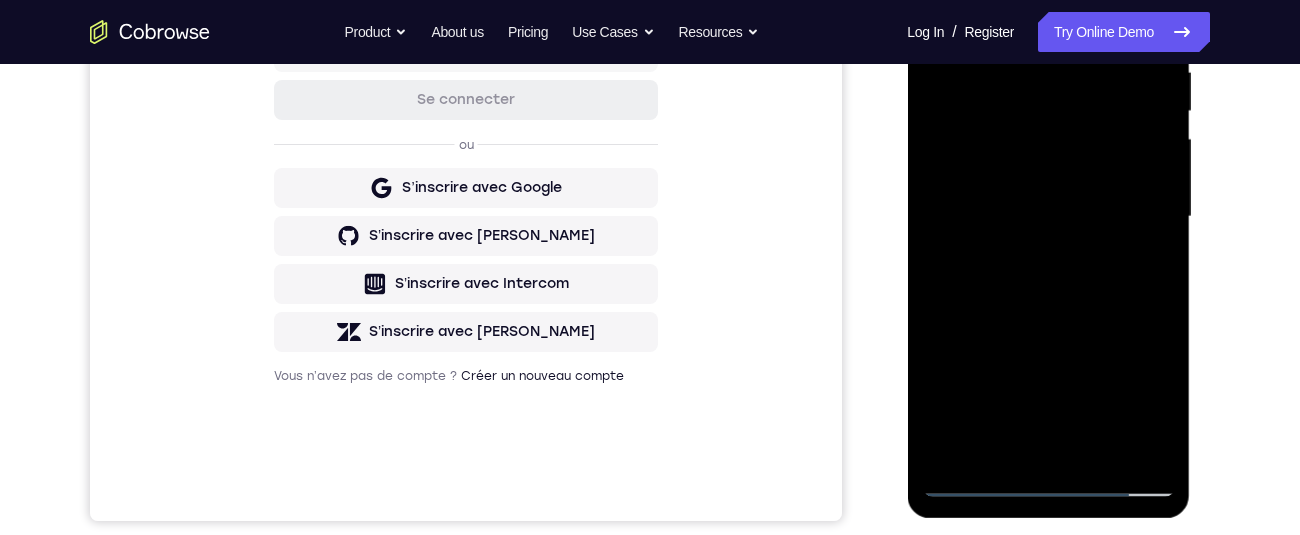 scroll, scrollTop: 236, scrollLeft: 0, axis: vertical 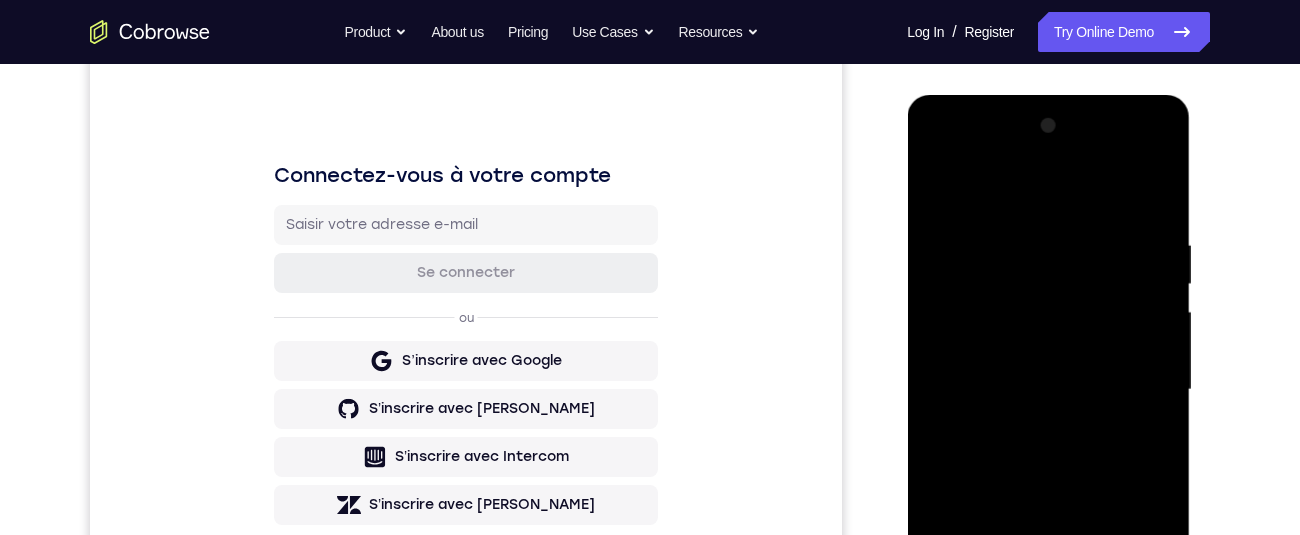 click at bounding box center (1048, 390) 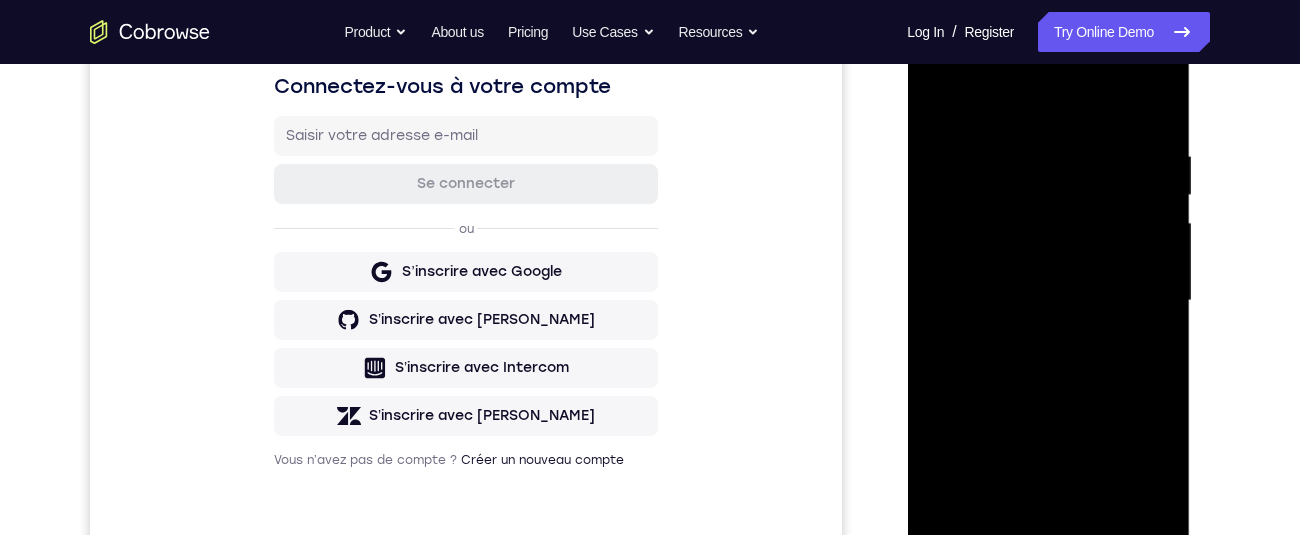 scroll, scrollTop: 343, scrollLeft: 0, axis: vertical 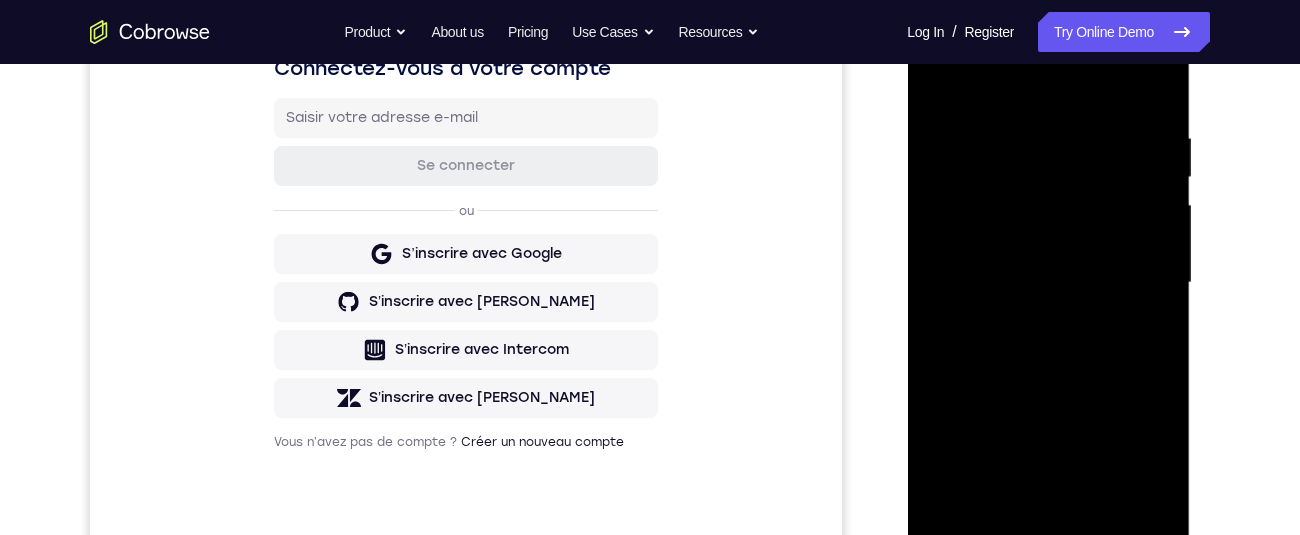 click at bounding box center [1048, 283] 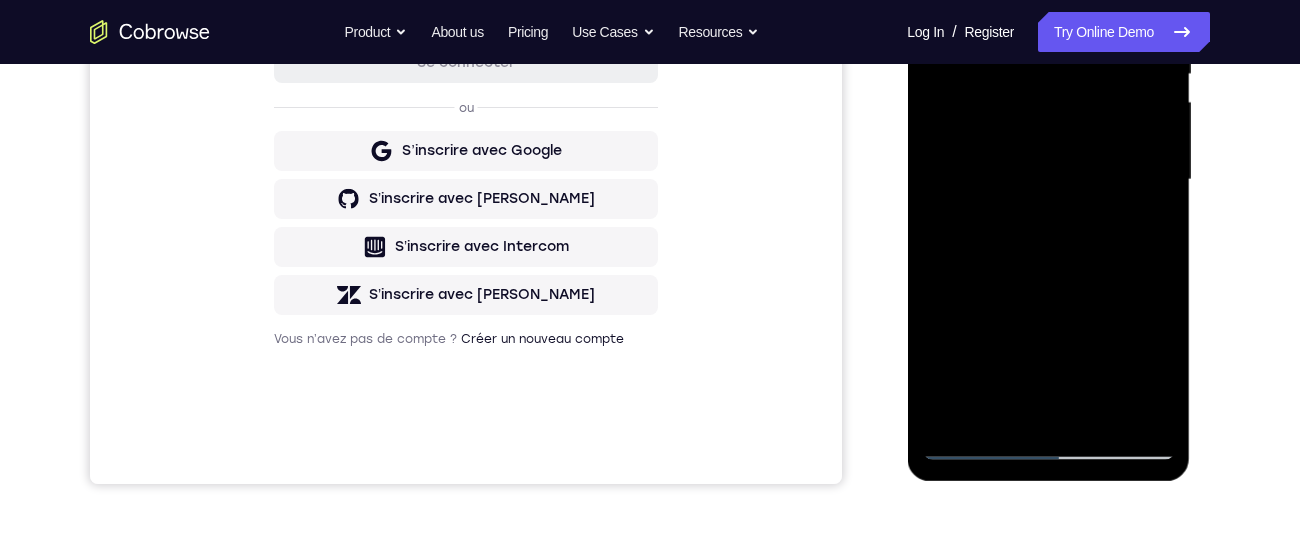 scroll, scrollTop: 447, scrollLeft: 0, axis: vertical 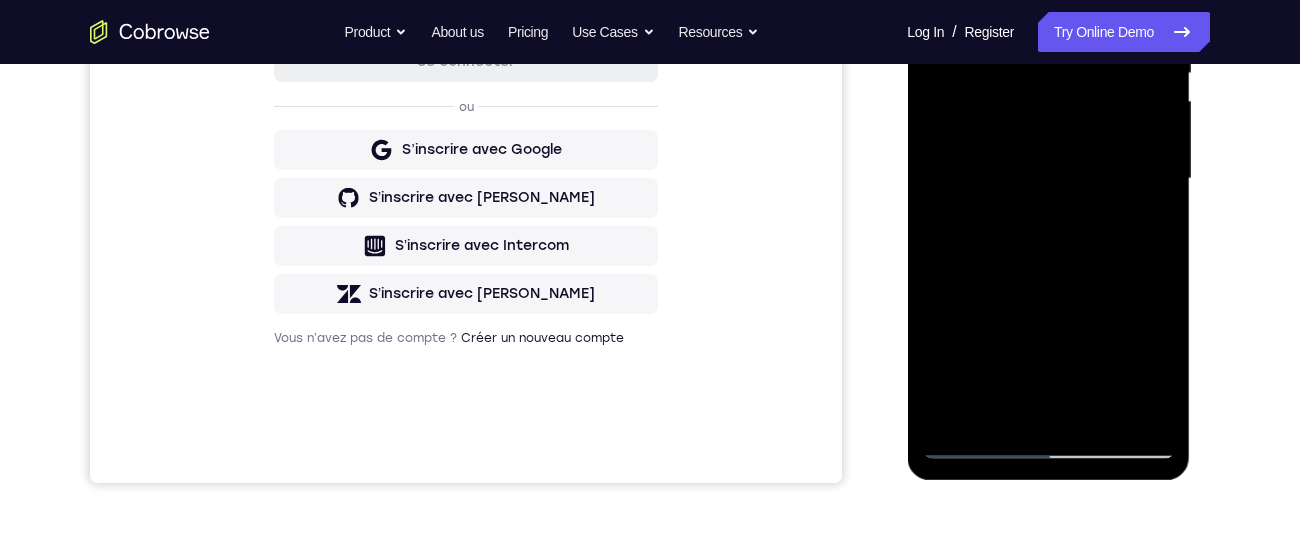 click at bounding box center [1048, 179] 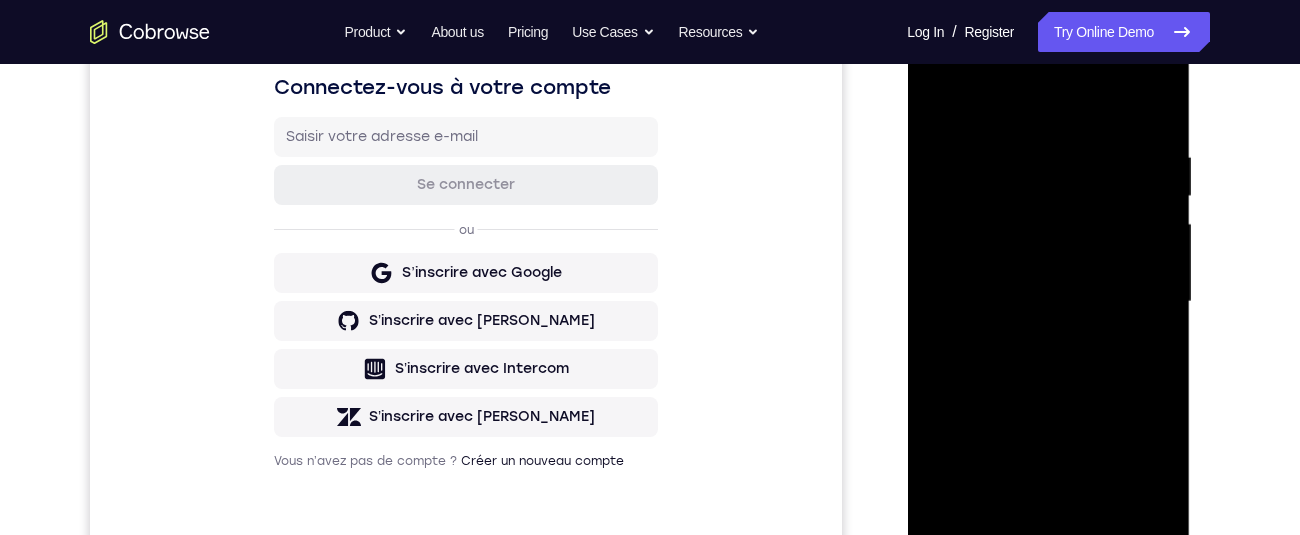scroll, scrollTop: 297, scrollLeft: 0, axis: vertical 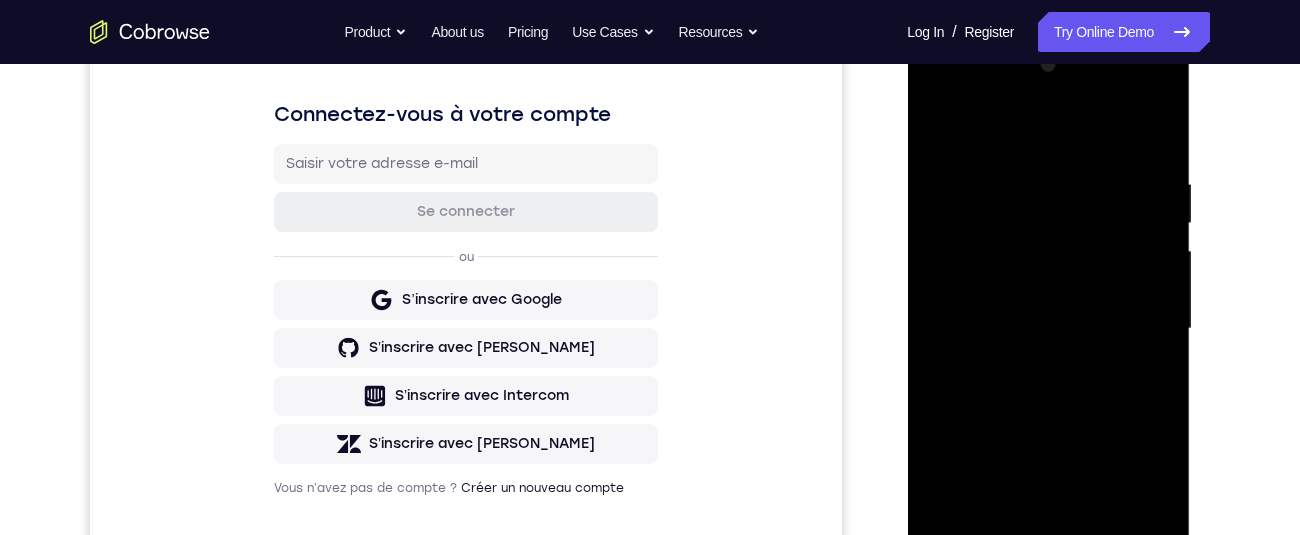 click at bounding box center [1048, 329] 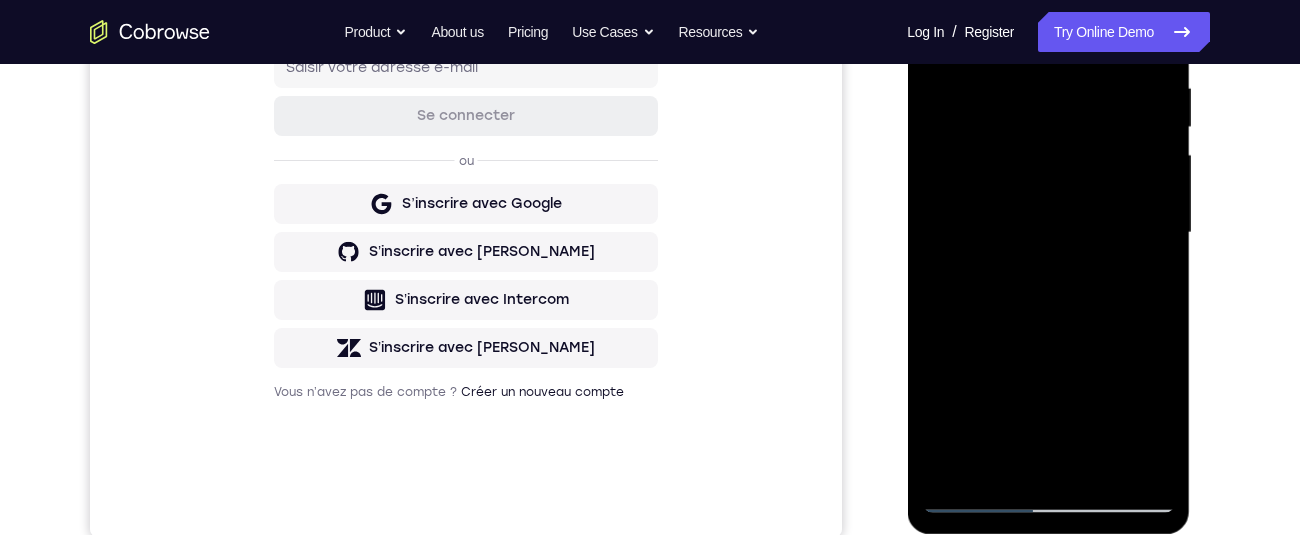 scroll, scrollTop: 393, scrollLeft: 0, axis: vertical 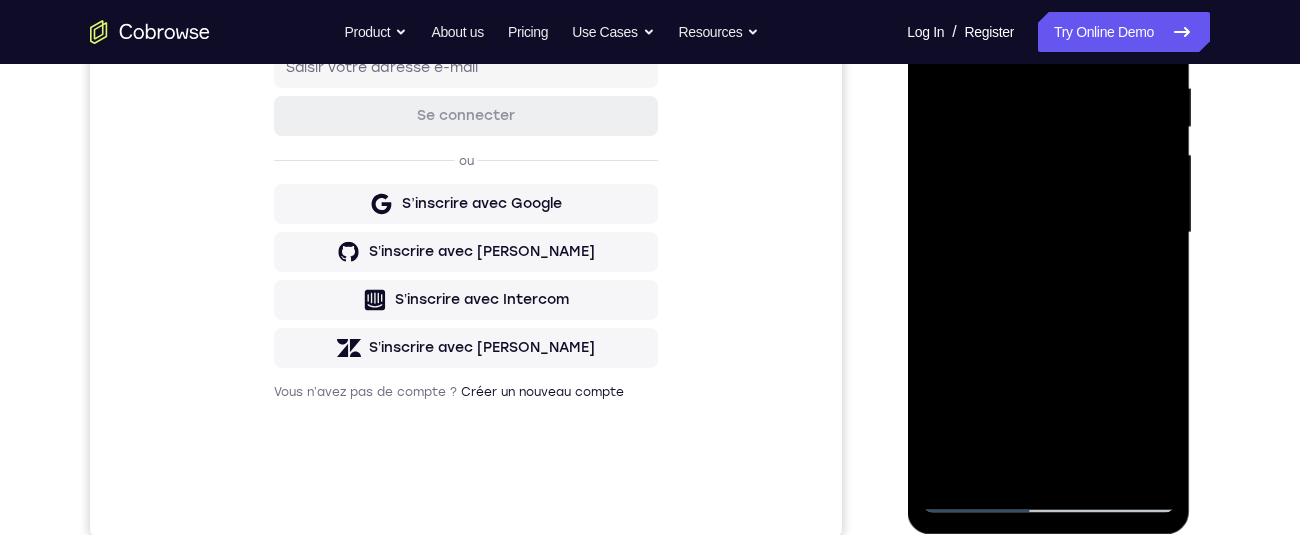 click at bounding box center (1048, 233) 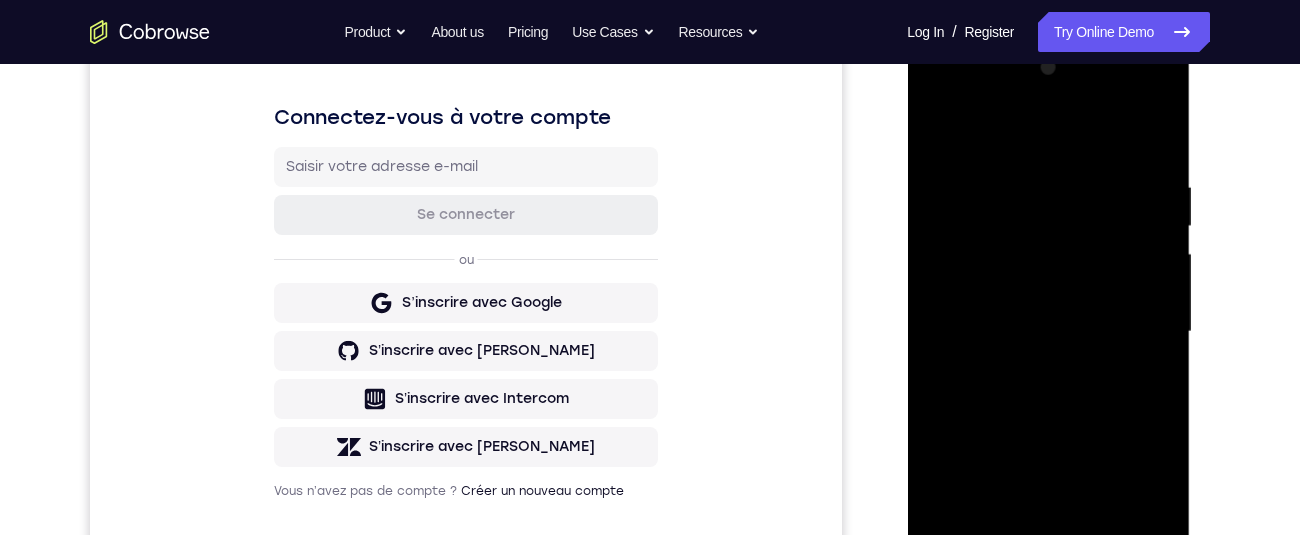 scroll, scrollTop: 293, scrollLeft: 0, axis: vertical 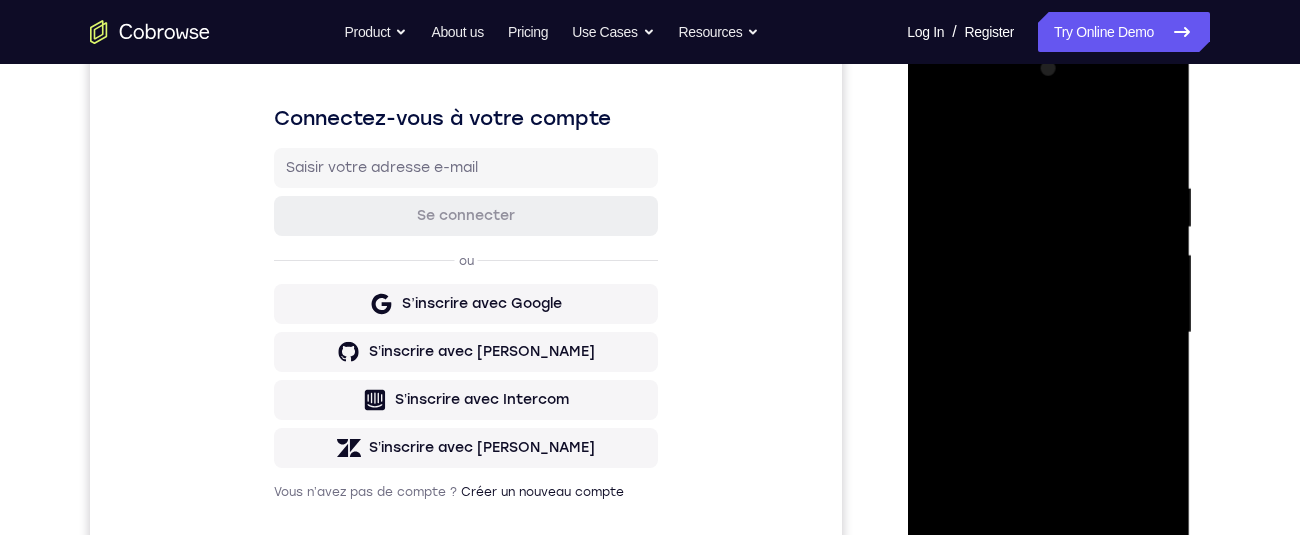 click at bounding box center (1048, 333) 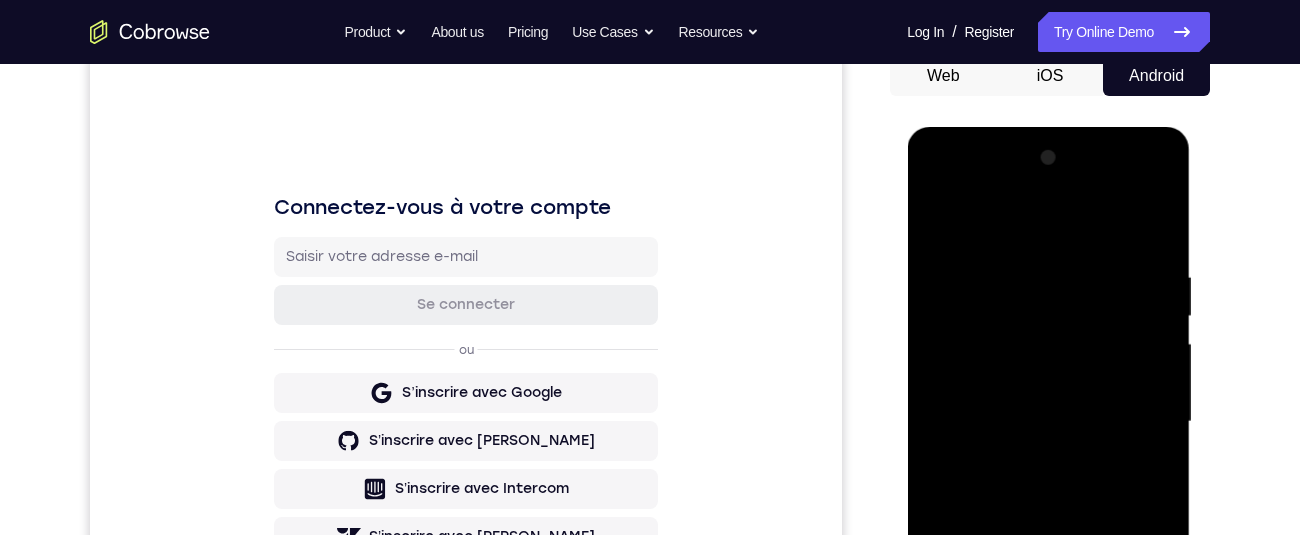 scroll, scrollTop: 207, scrollLeft: 0, axis: vertical 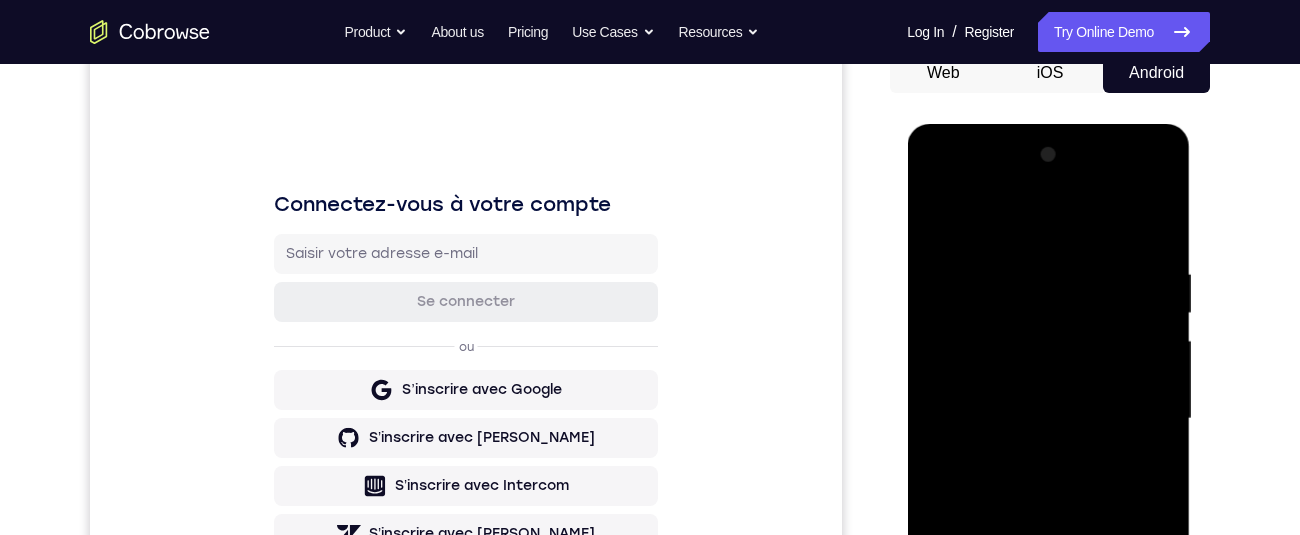 click at bounding box center (1048, 419) 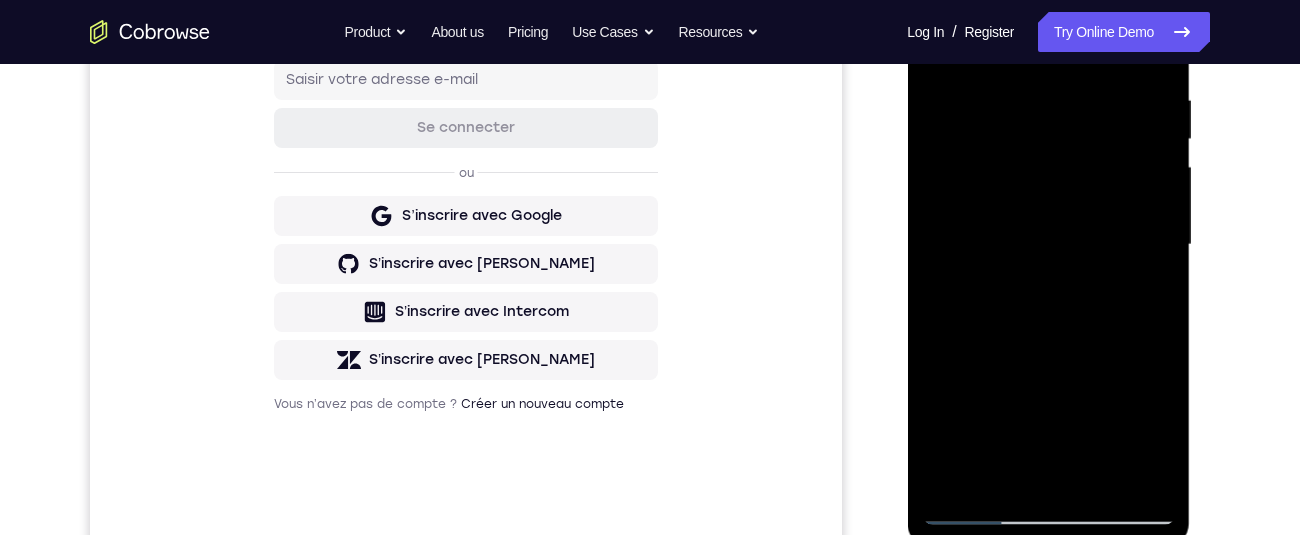 click at bounding box center (1048, 245) 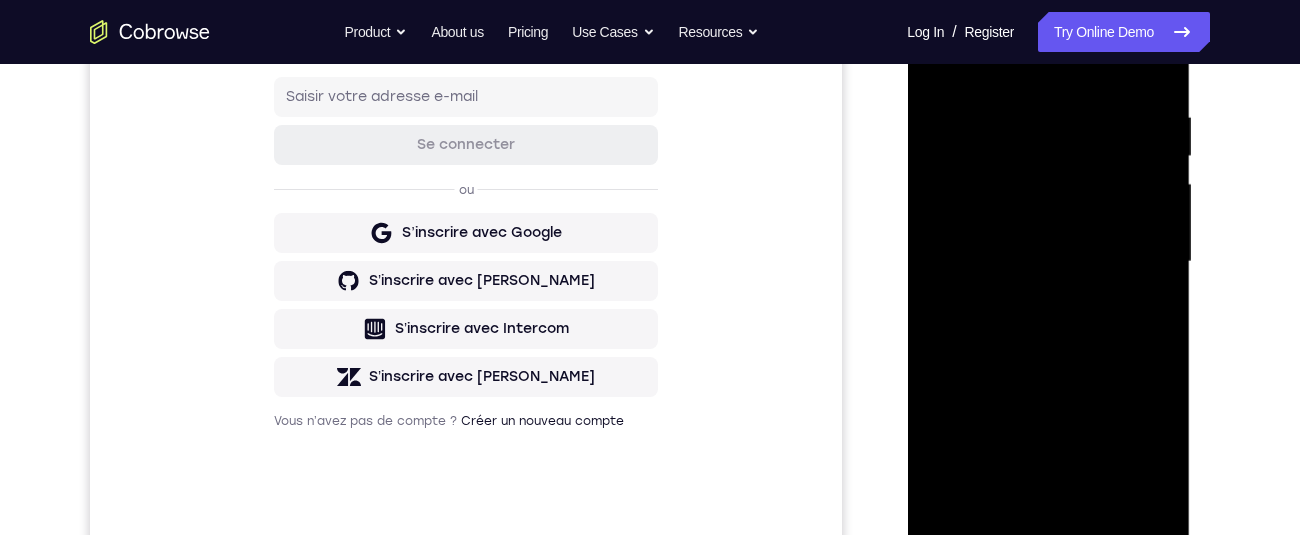 scroll, scrollTop: 250, scrollLeft: 0, axis: vertical 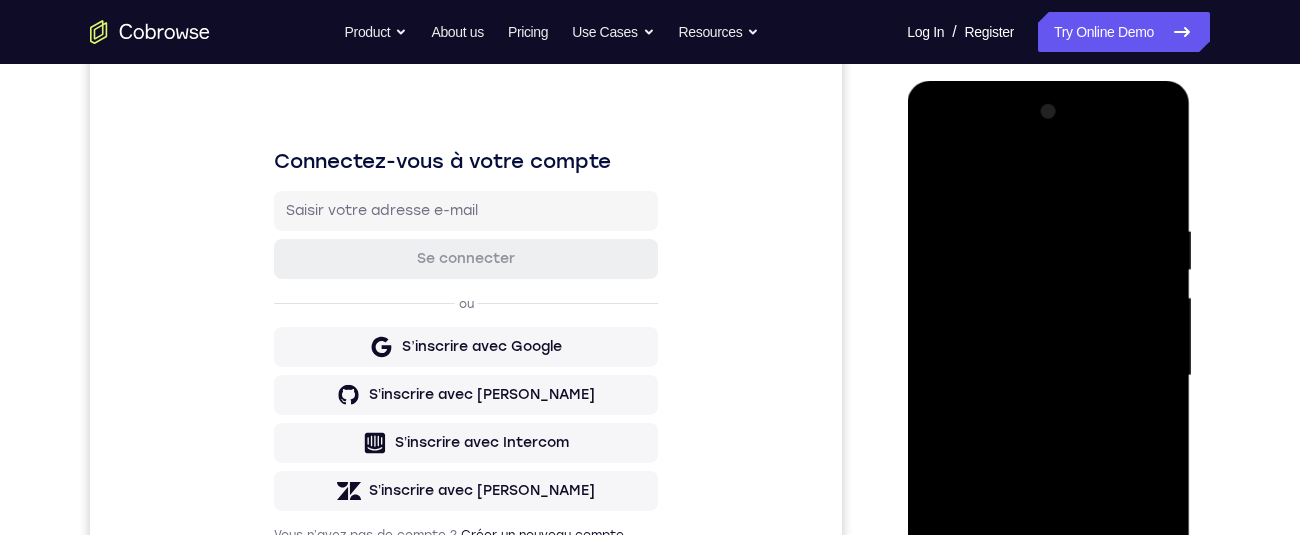 click at bounding box center (1048, 376) 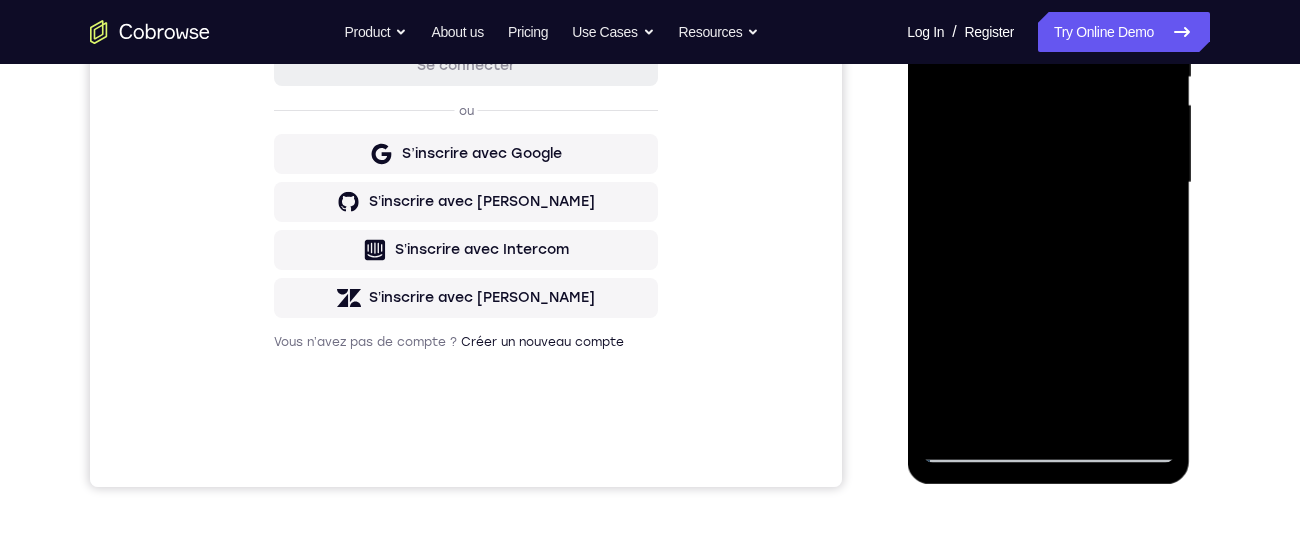 scroll, scrollTop: 424, scrollLeft: 0, axis: vertical 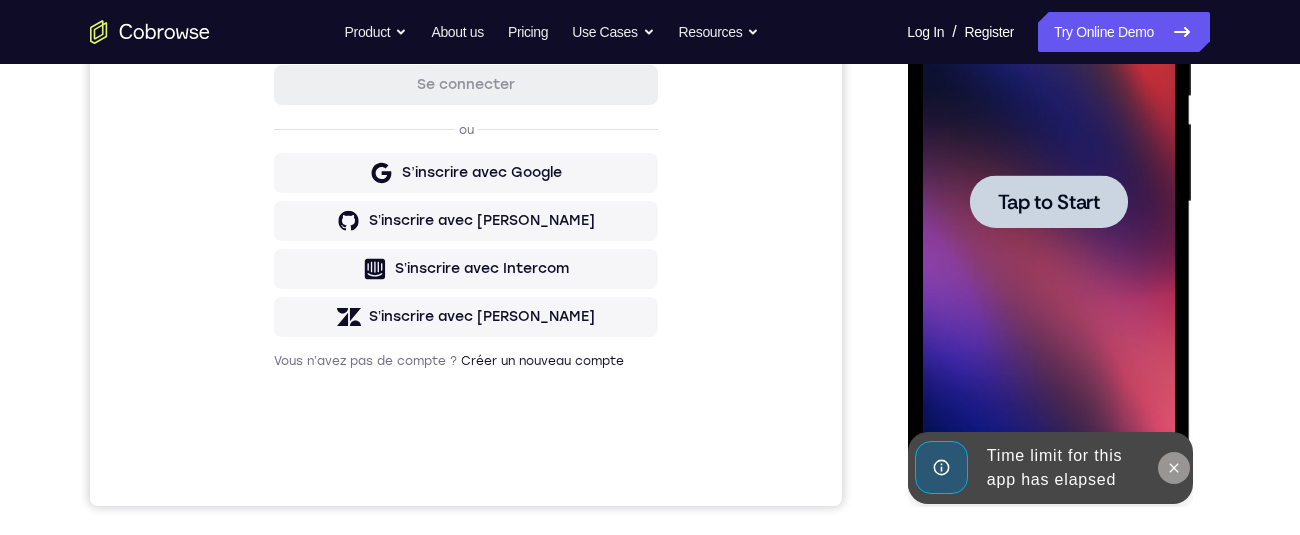 click at bounding box center [1173, 468] 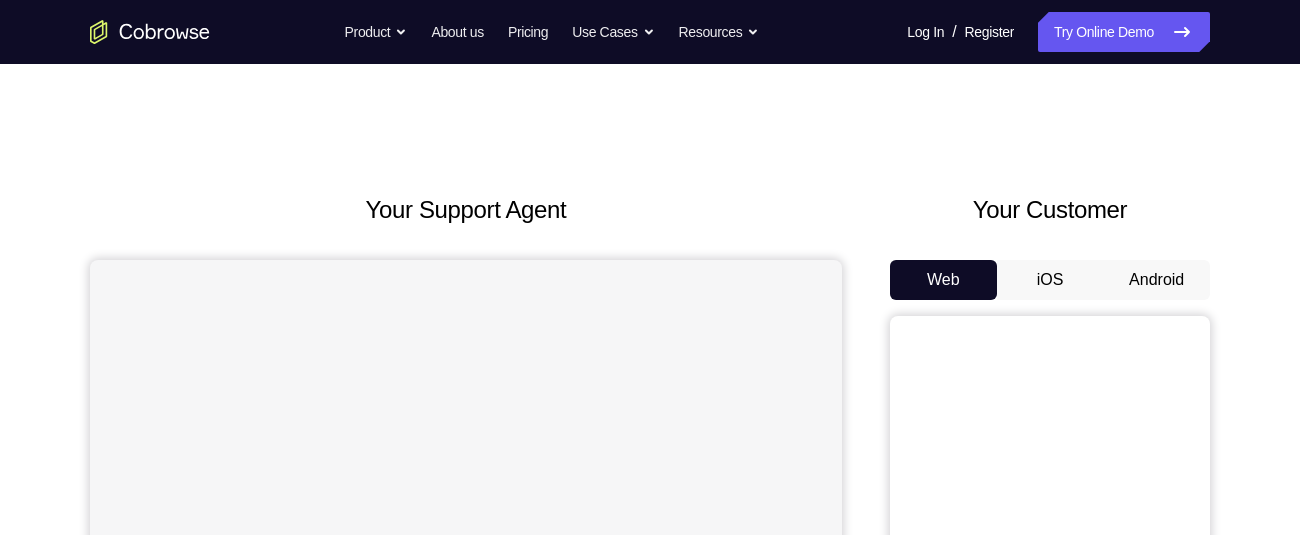 click on "Android" at bounding box center (1156, 280) 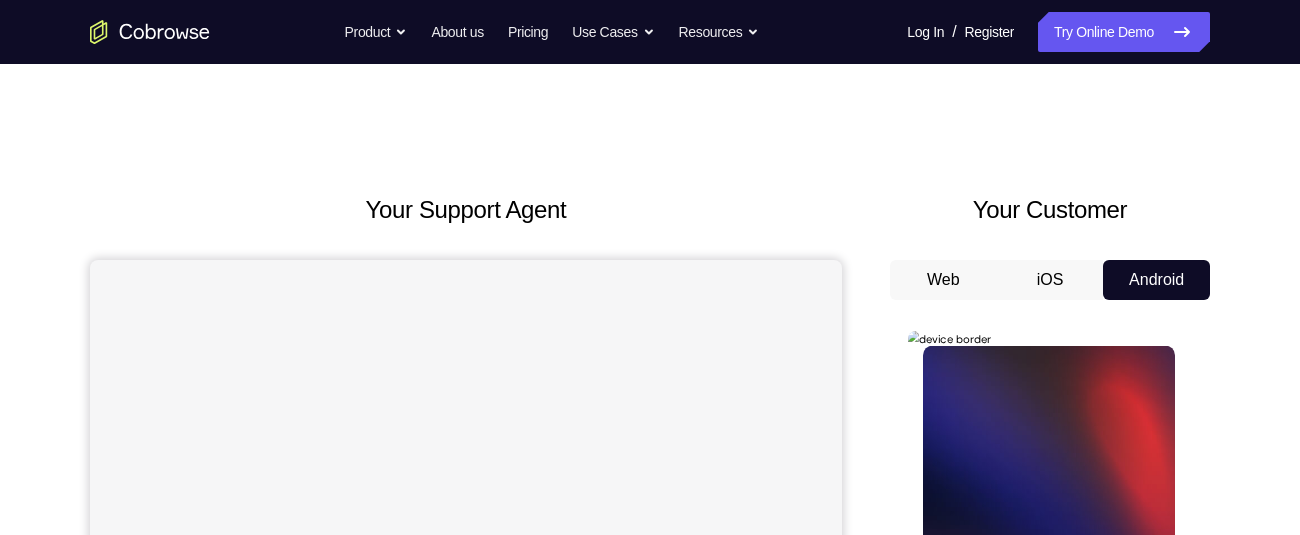 scroll, scrollTop: 0, scrollLeft: 0, axis: both 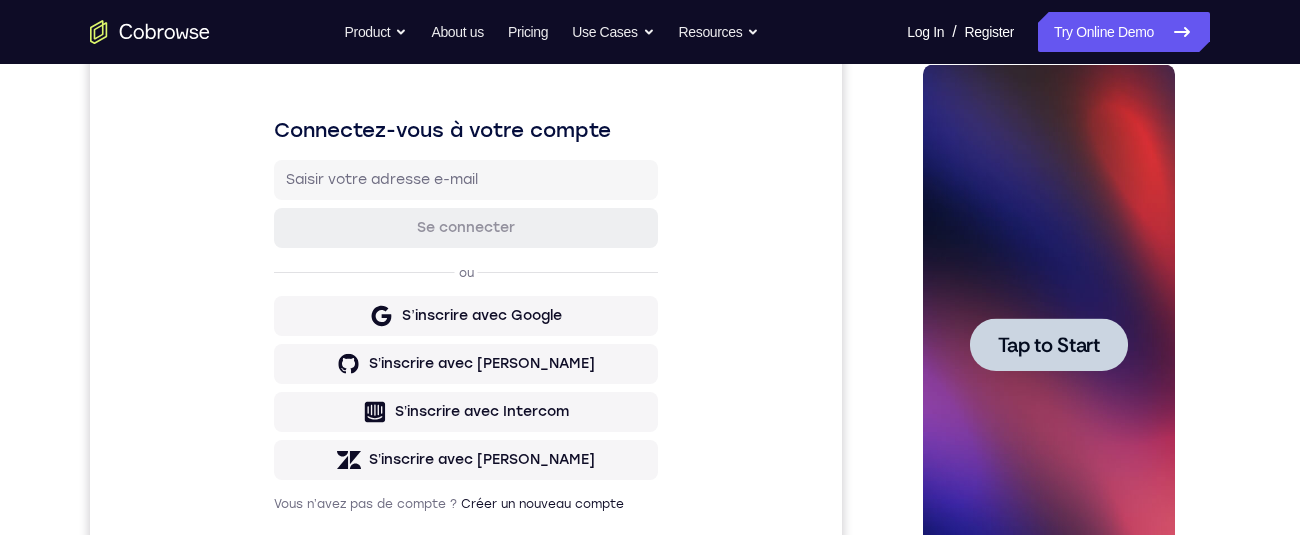 click on "Tap to Start" at bounding box center (1048, 345) 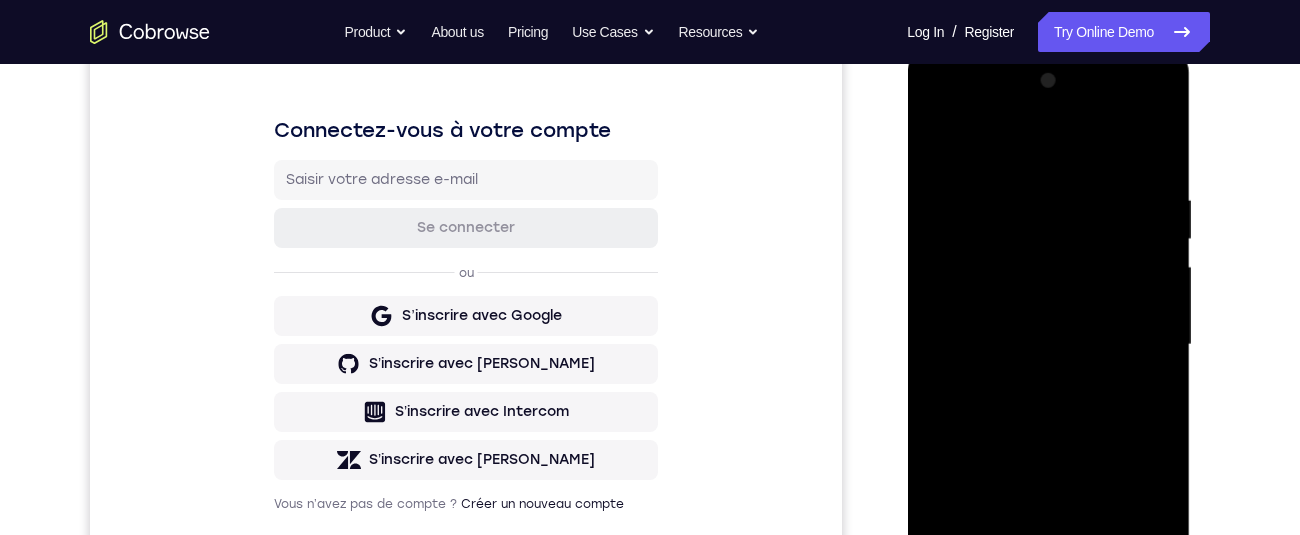 scroll, scrollTop: 524, scrollLeft: 0, axis: vertical 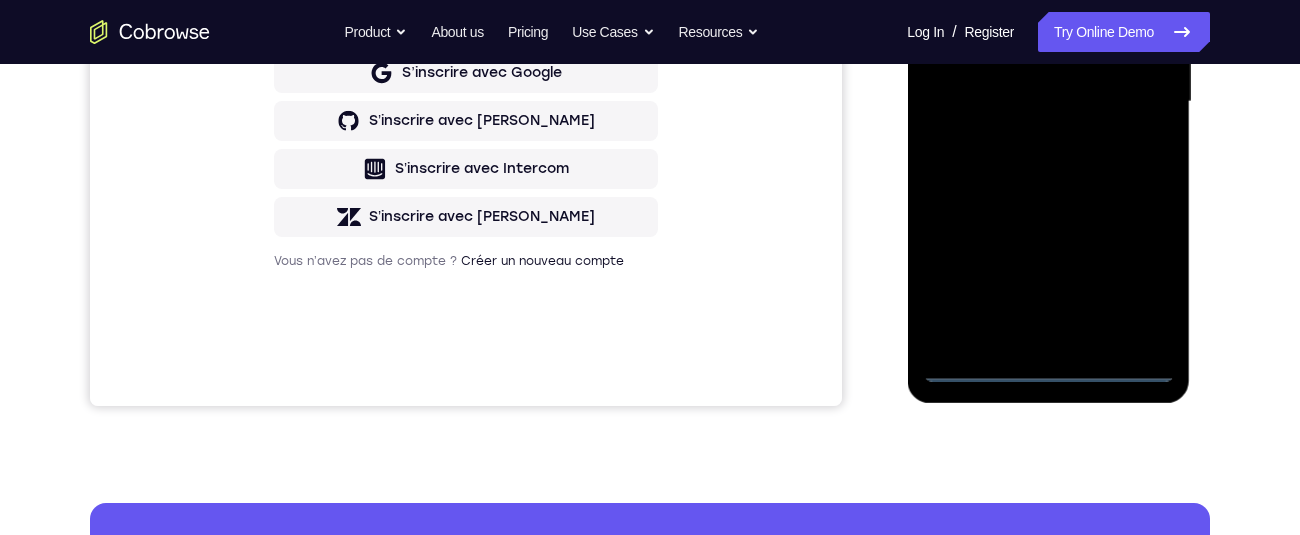 click at bounding box center (1048, 102) 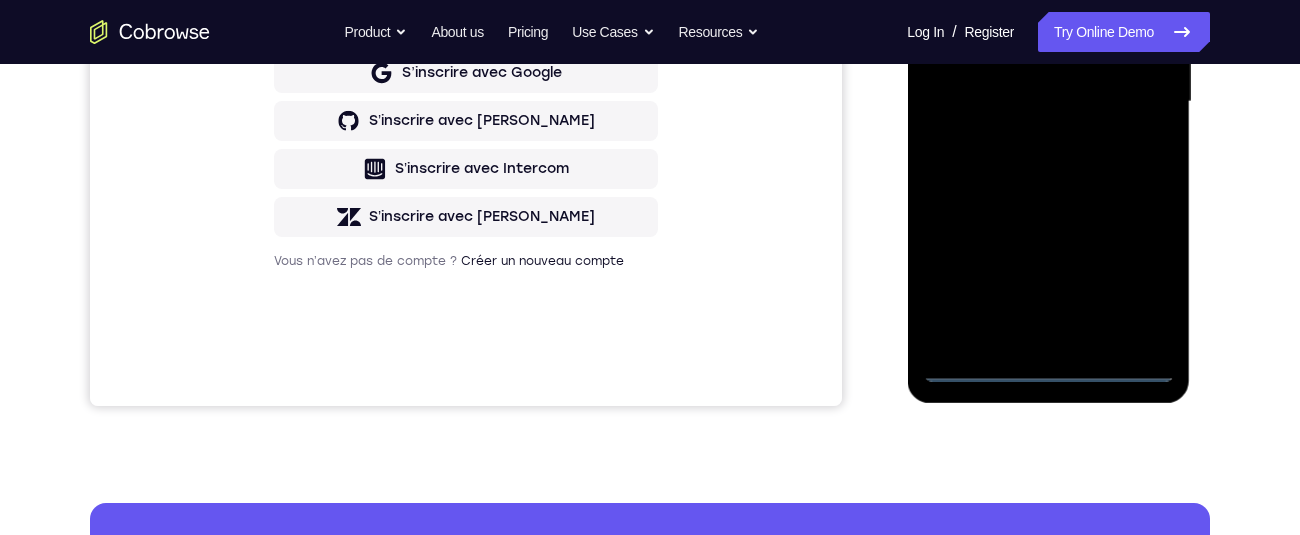 click at bounding box center (1048, 102) 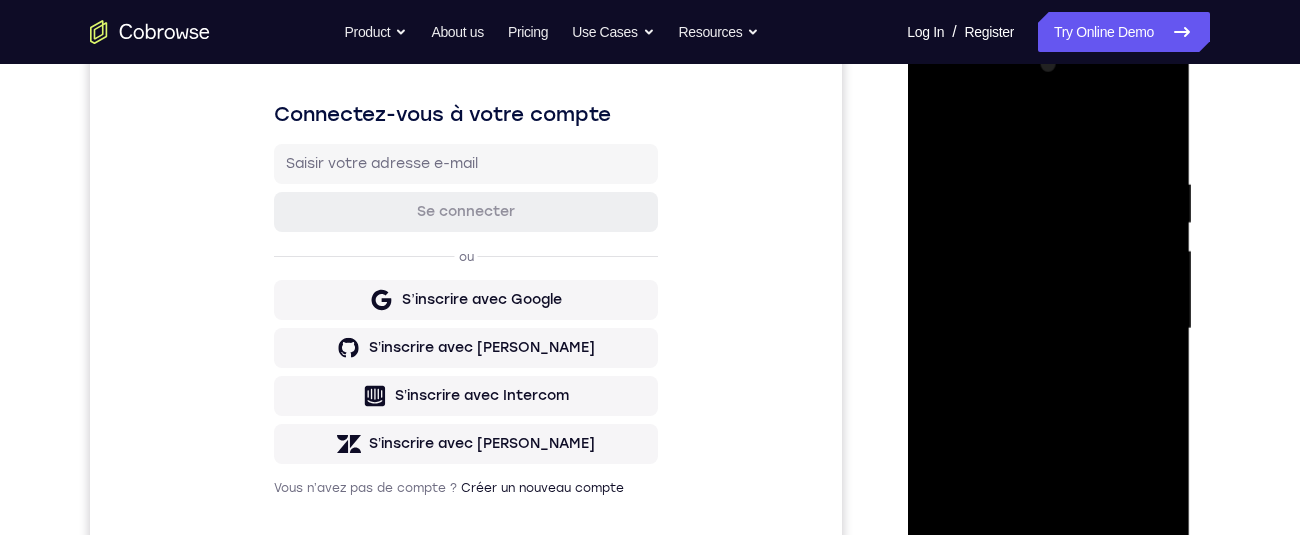 click at bounding box center [1048, 329] 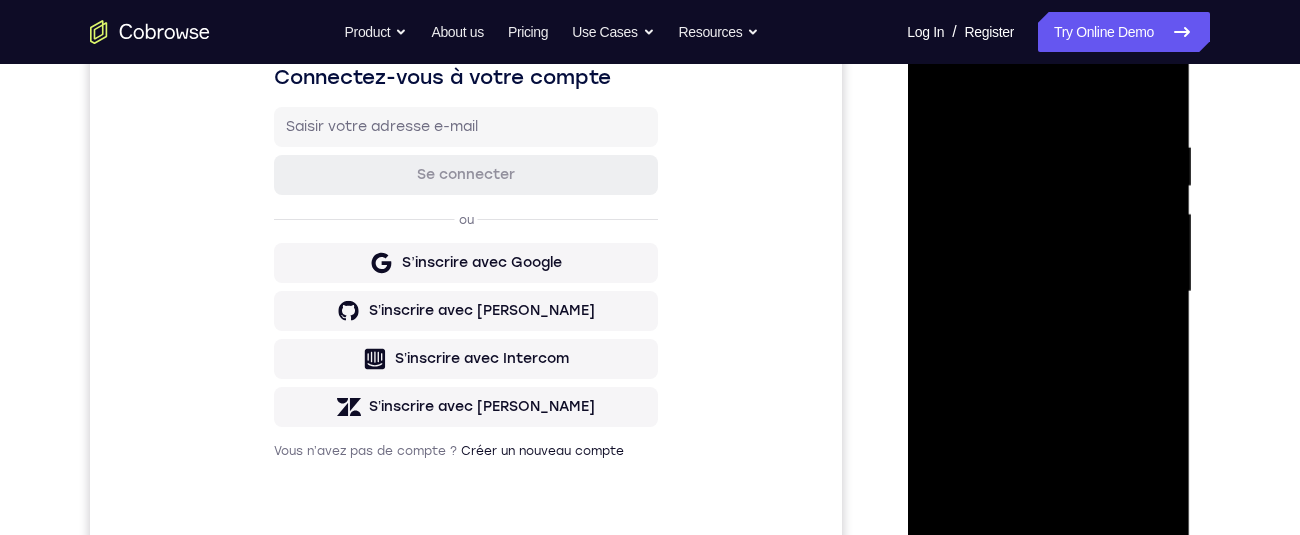 click at bounding box center (1048, 292) 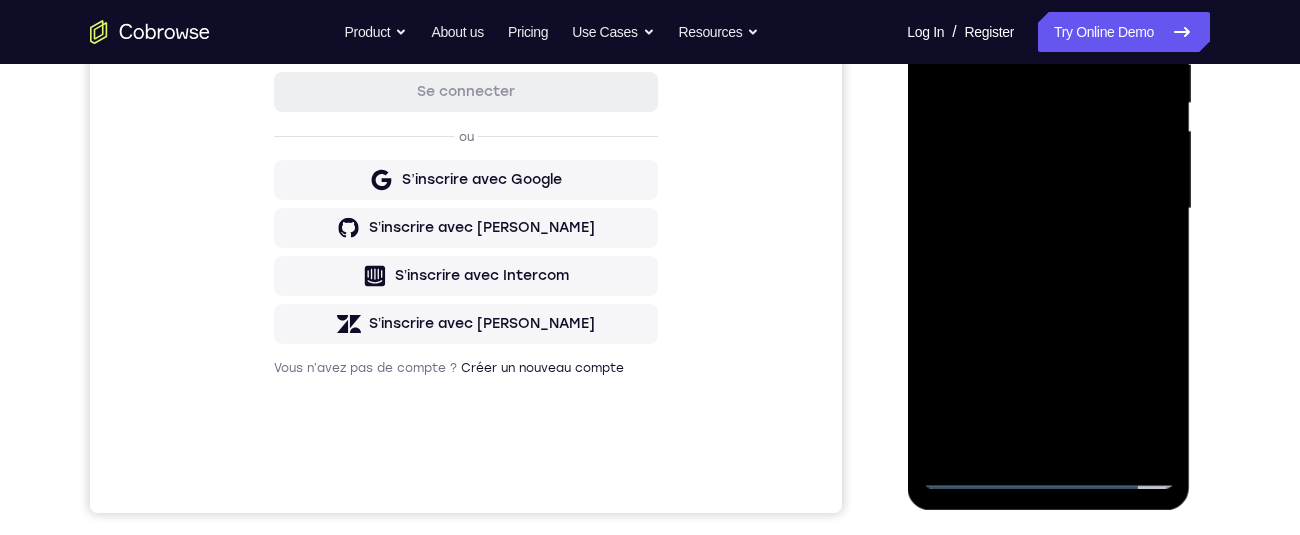 scroll, scrollTop: 309, scrollLeft: 0, axis: vertical 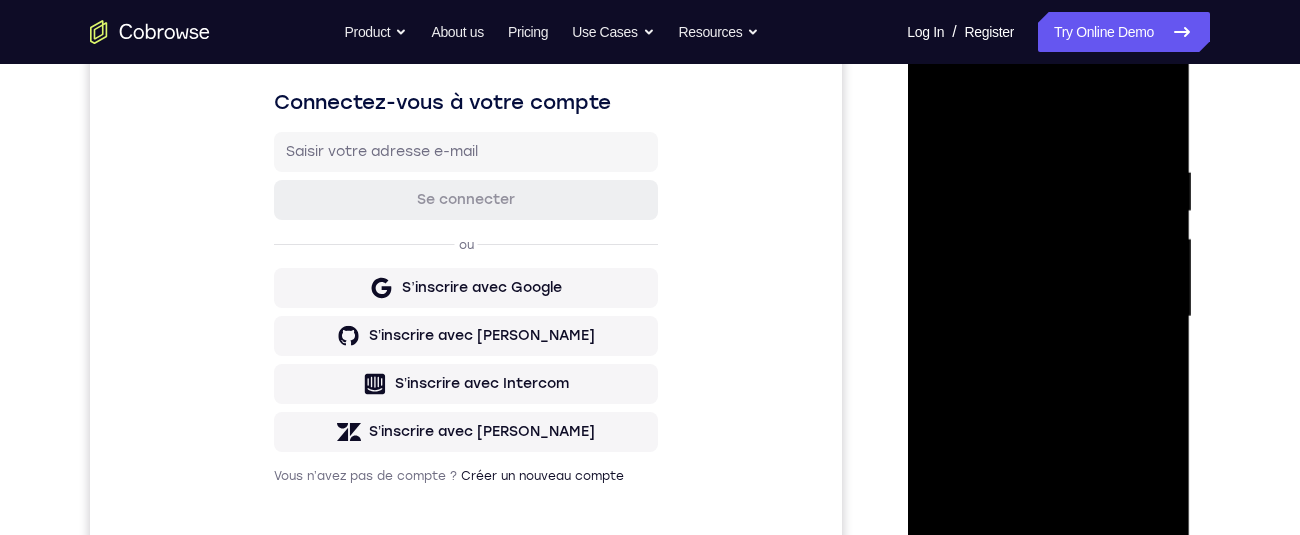 click at bounding box center [1048, 317] 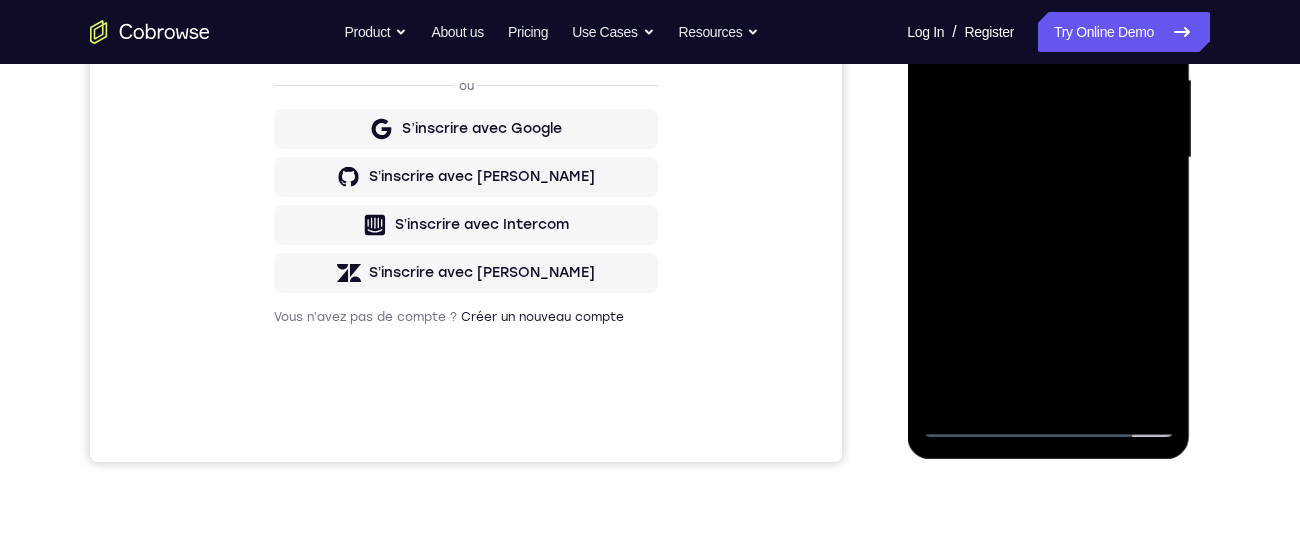 click at bounding box center (1048, 158) 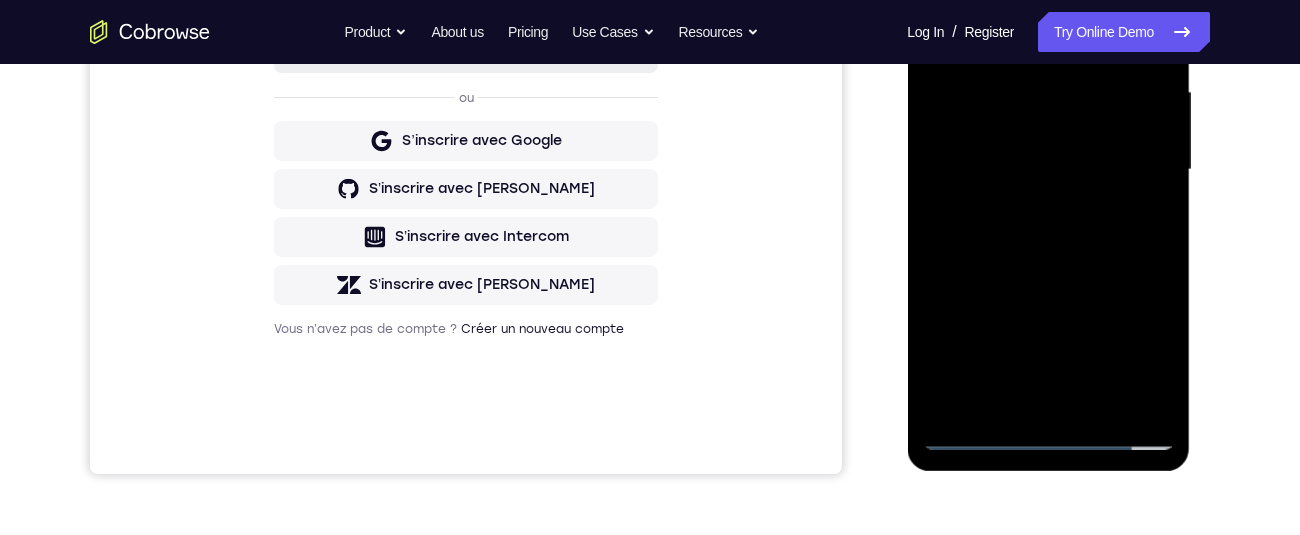 scroll, scrollTop: 404, scrollLeft: 0, axis: vertical 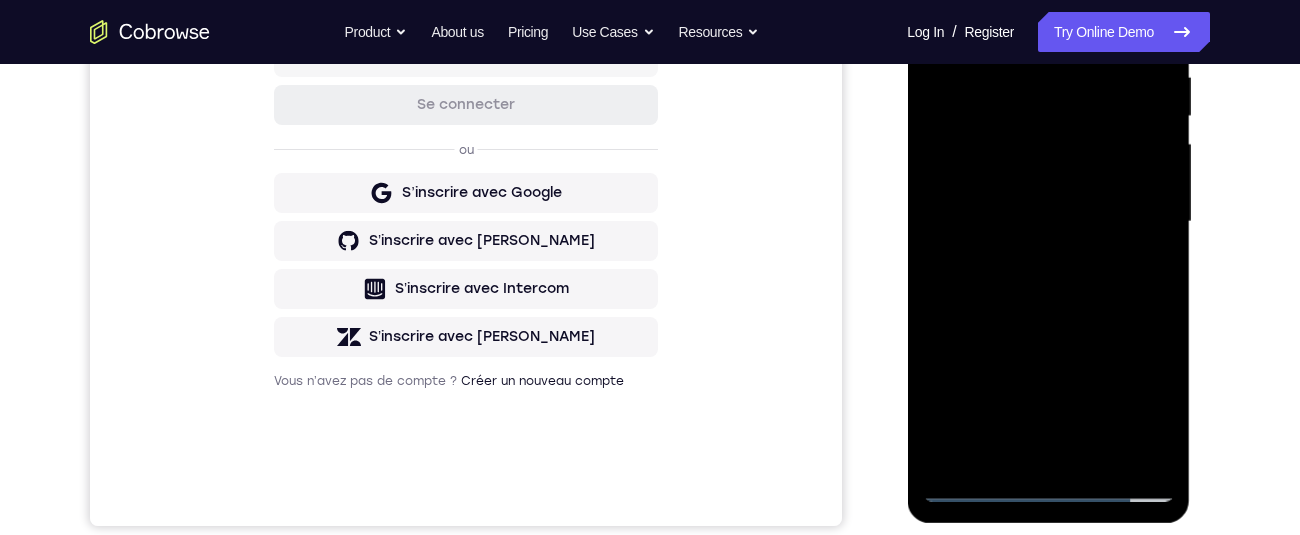 click at bounding box center (1048, 222) 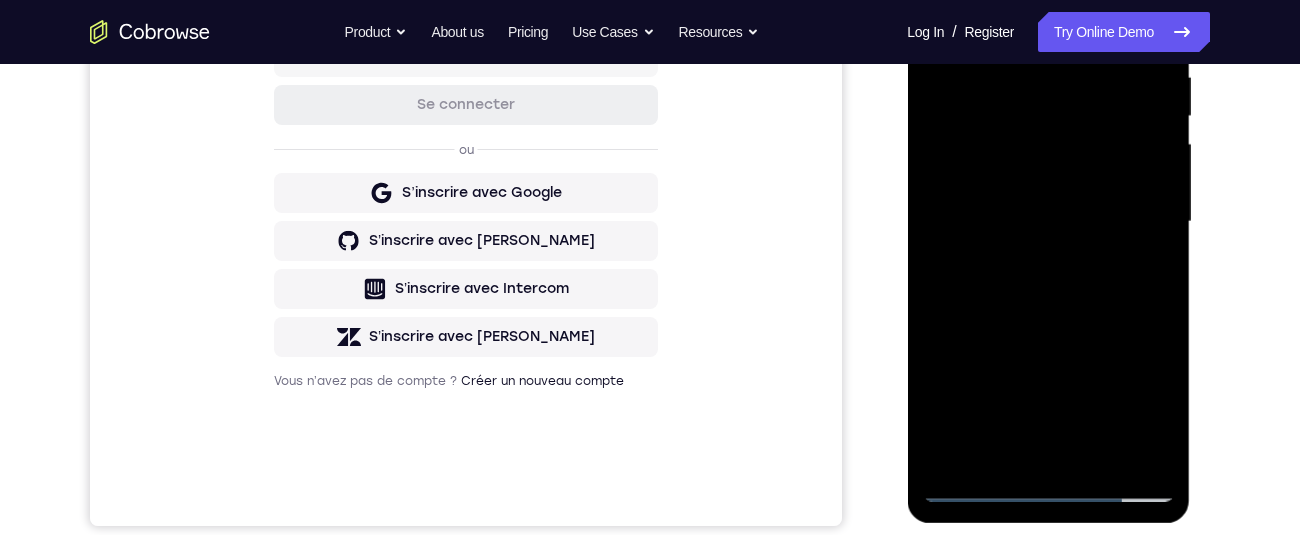 click at bounding box center (1048, 222) 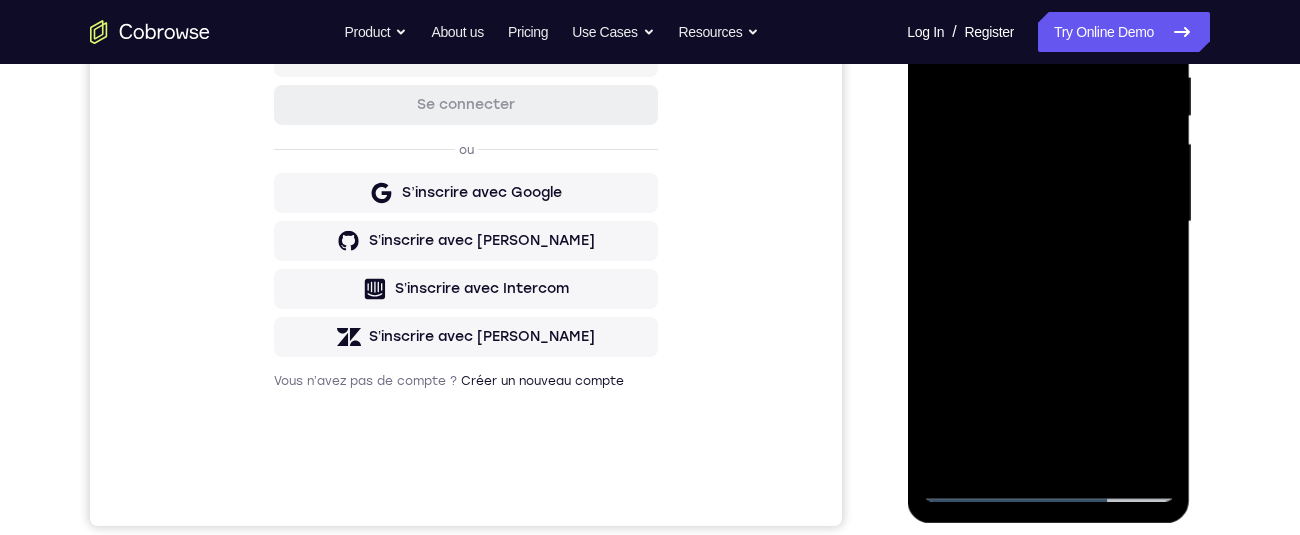 click at bounding box center (1048, 222) 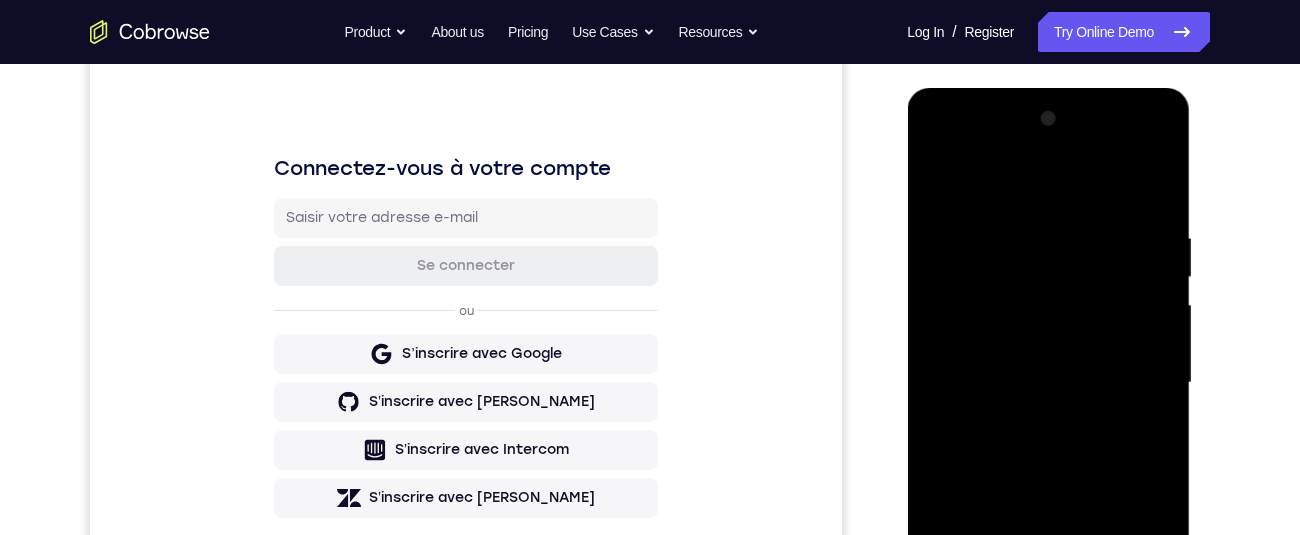 click at bounding box center [1048, 383] 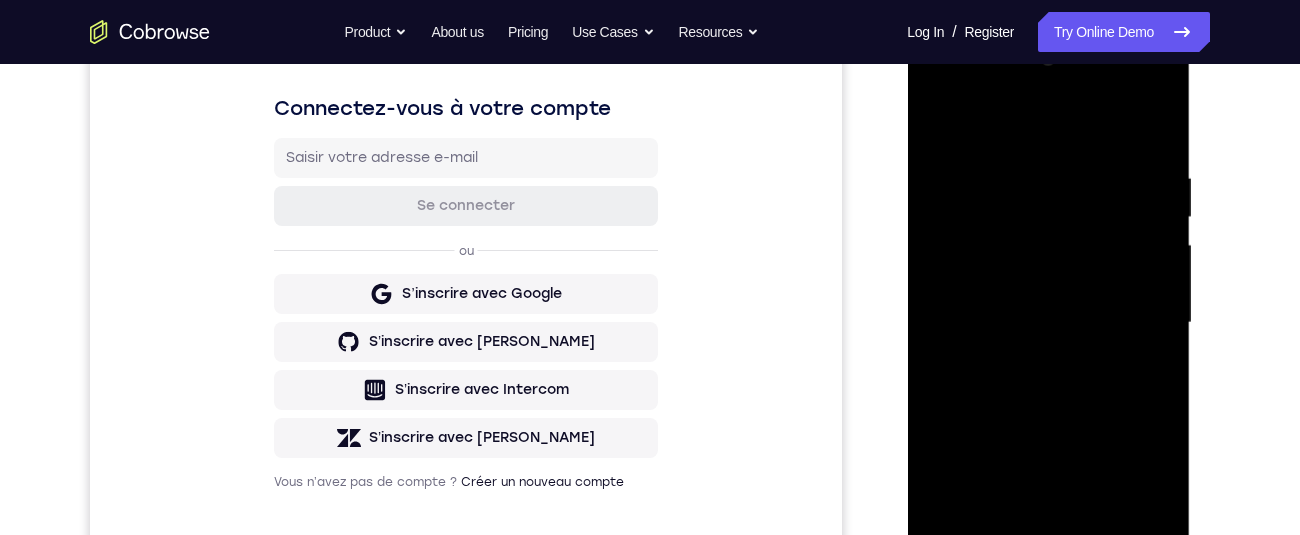 scroll, scrollTop: 398, scrollLeft: 0, axis: vertical 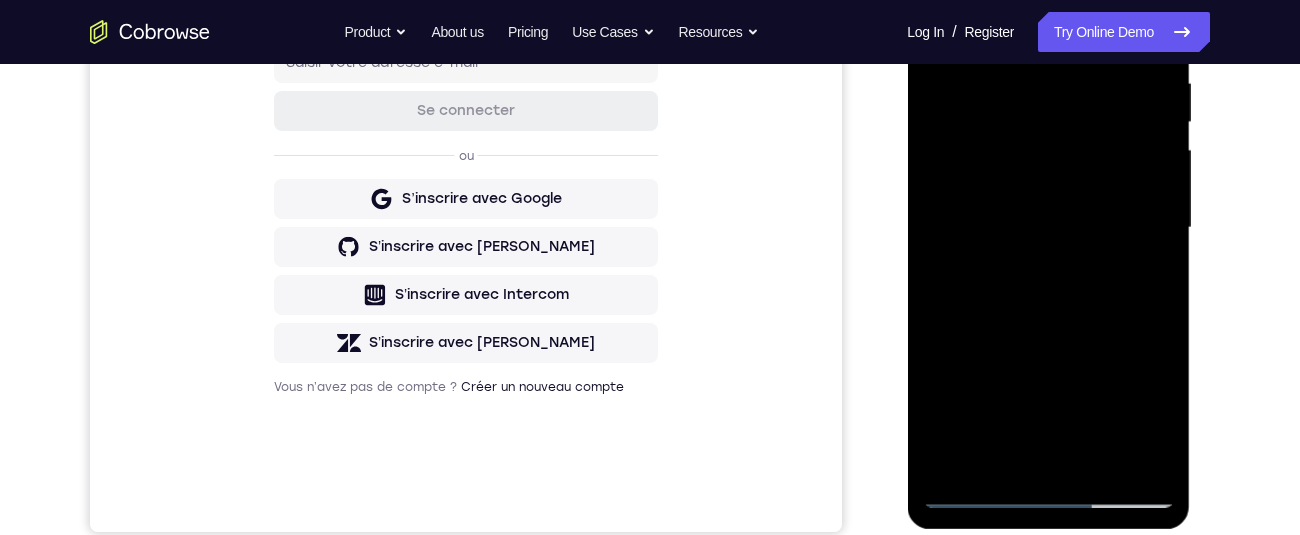 click at bounding box center [1048, 228] 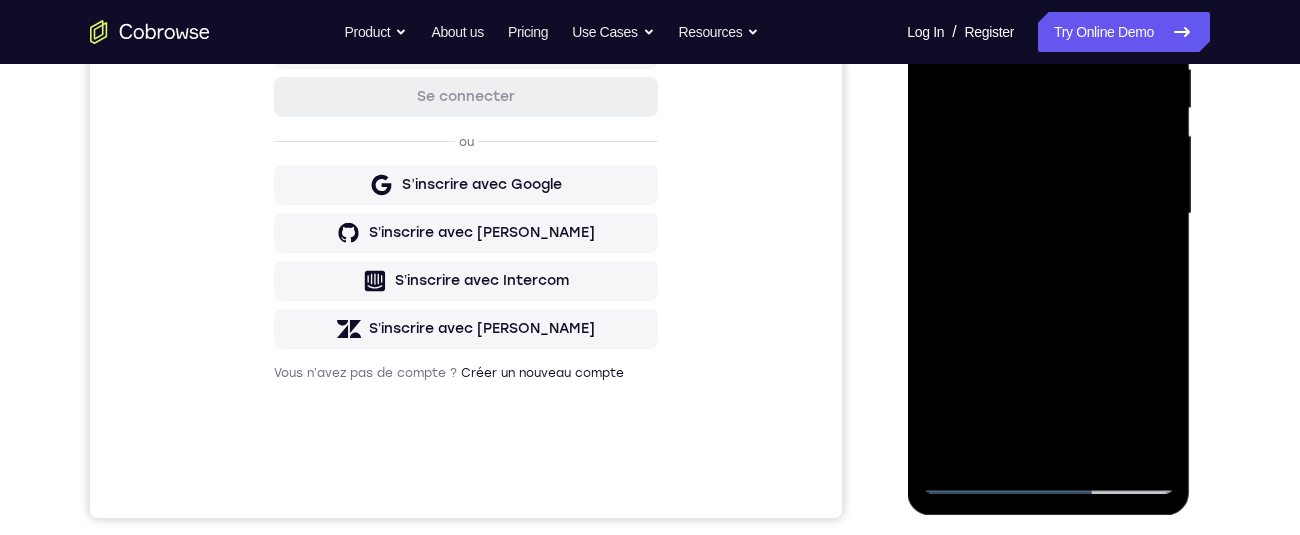 scroll, scrollTop: 222, scrollLeft: 0, axis: vertical 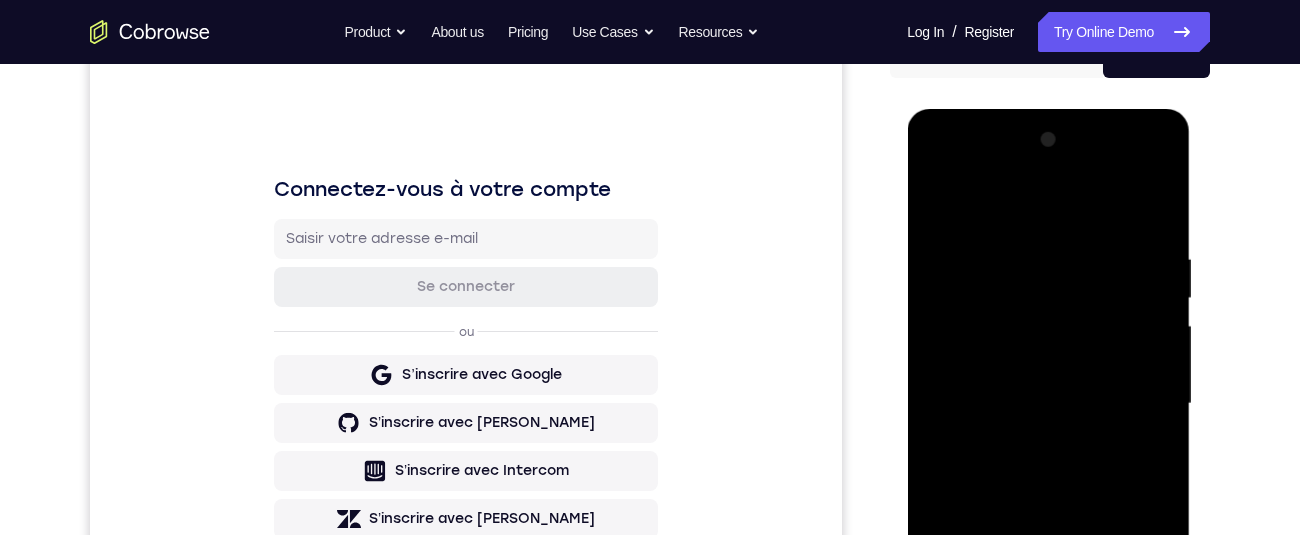 click at bounding box center [1048, 404] 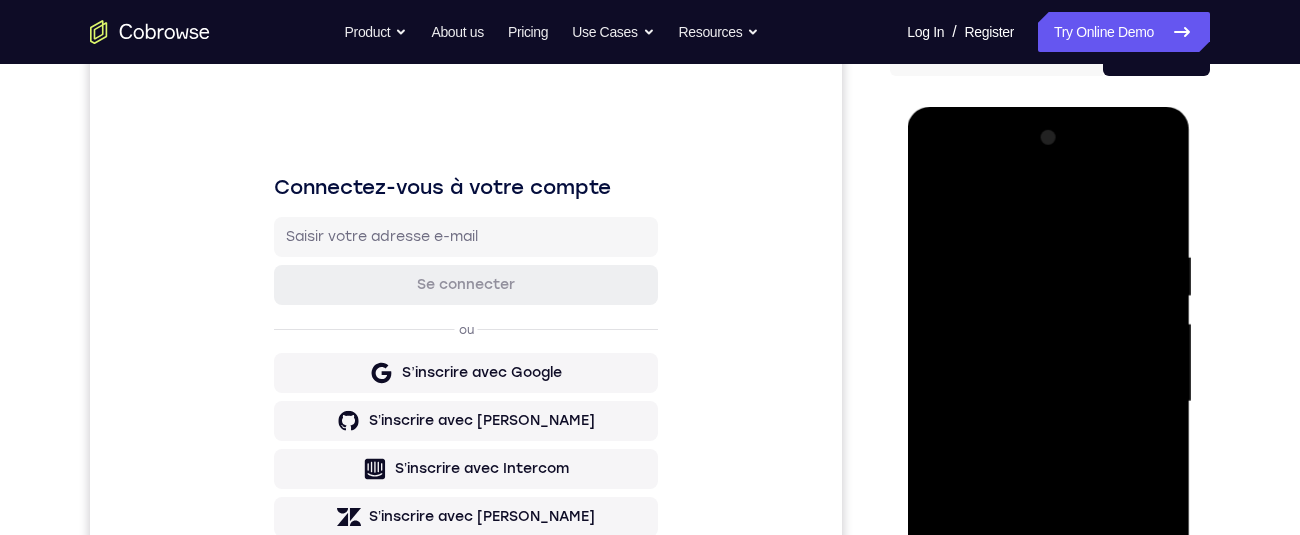 scroll, scrollTop: 221, scrollLeft: 0, axis: vertical 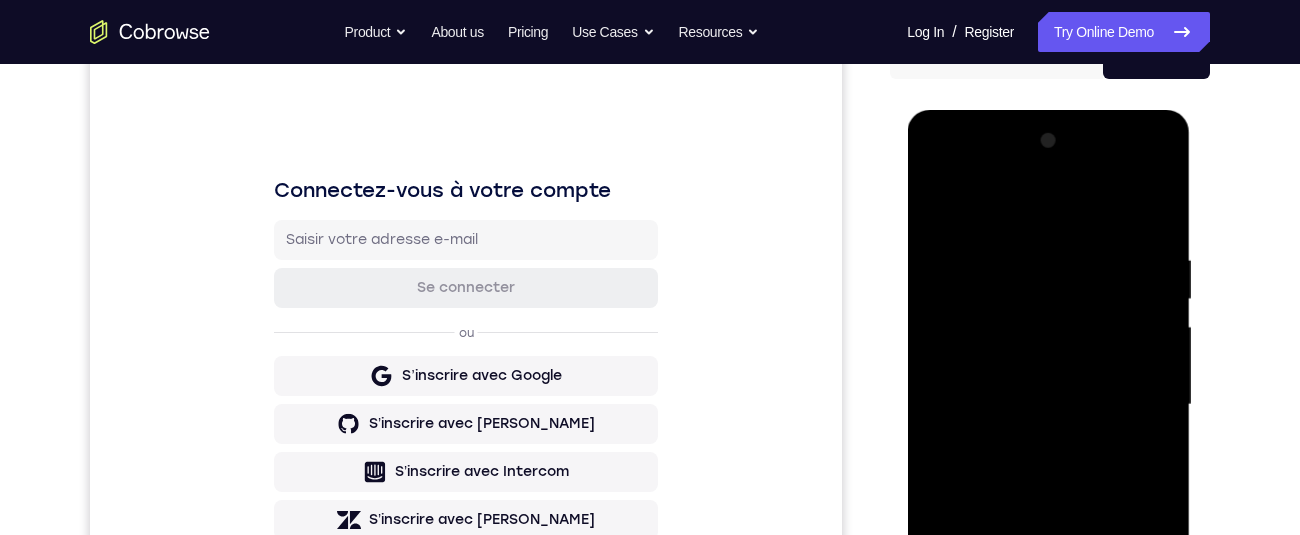 click at bounding box center [1048, 405] 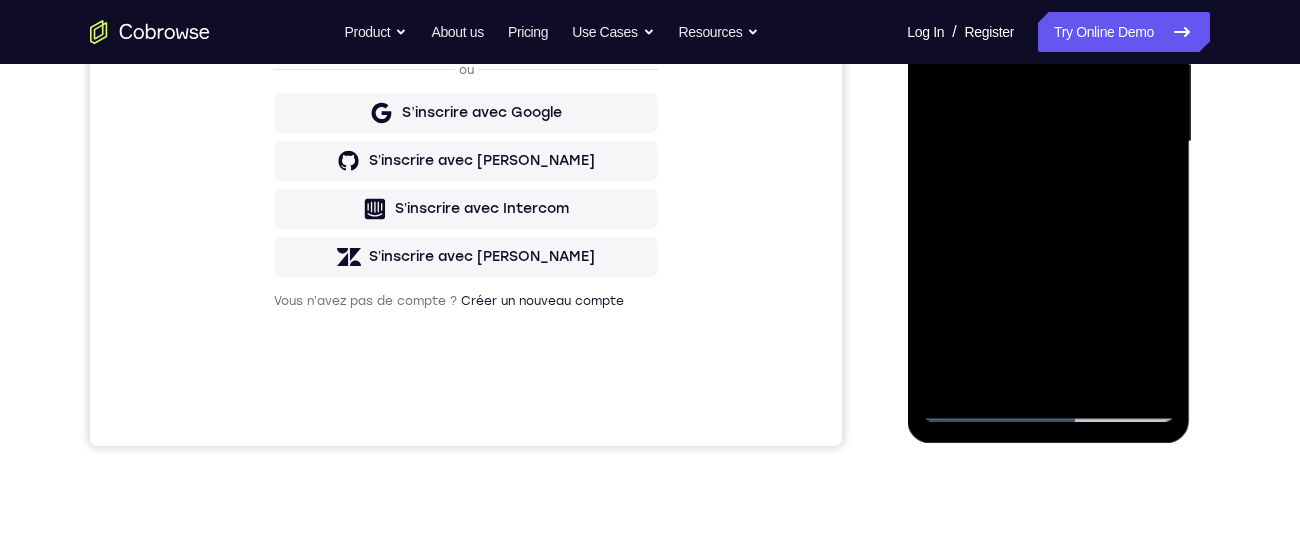 scroll, scrollTop: 479, scrollLeft: 0, axis: vertical 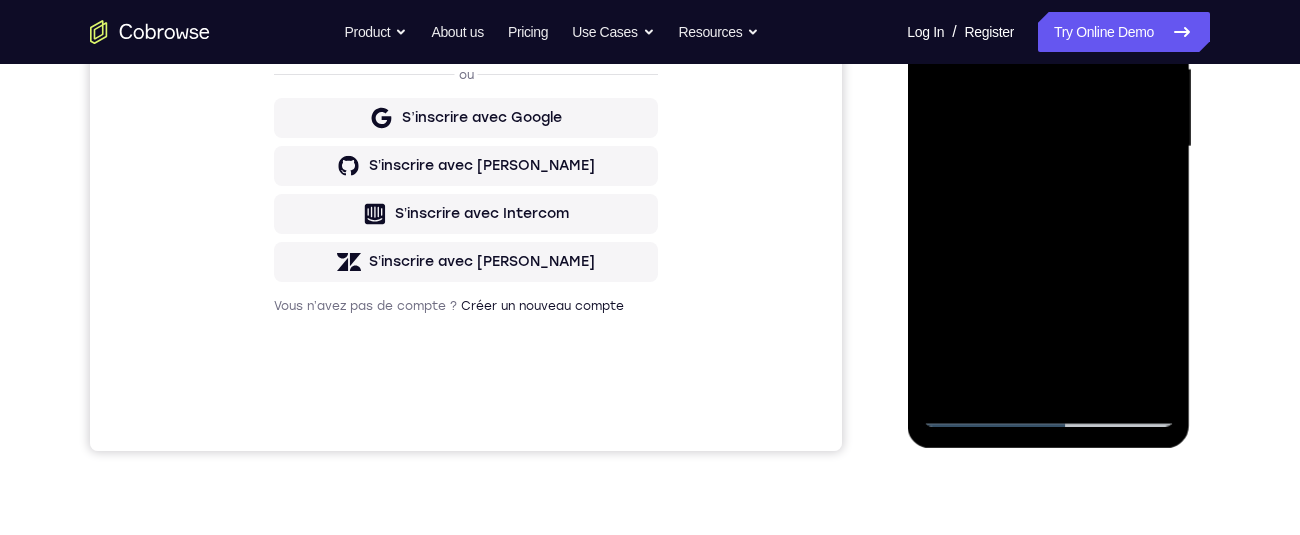 click at bounding box center [1048, 147] 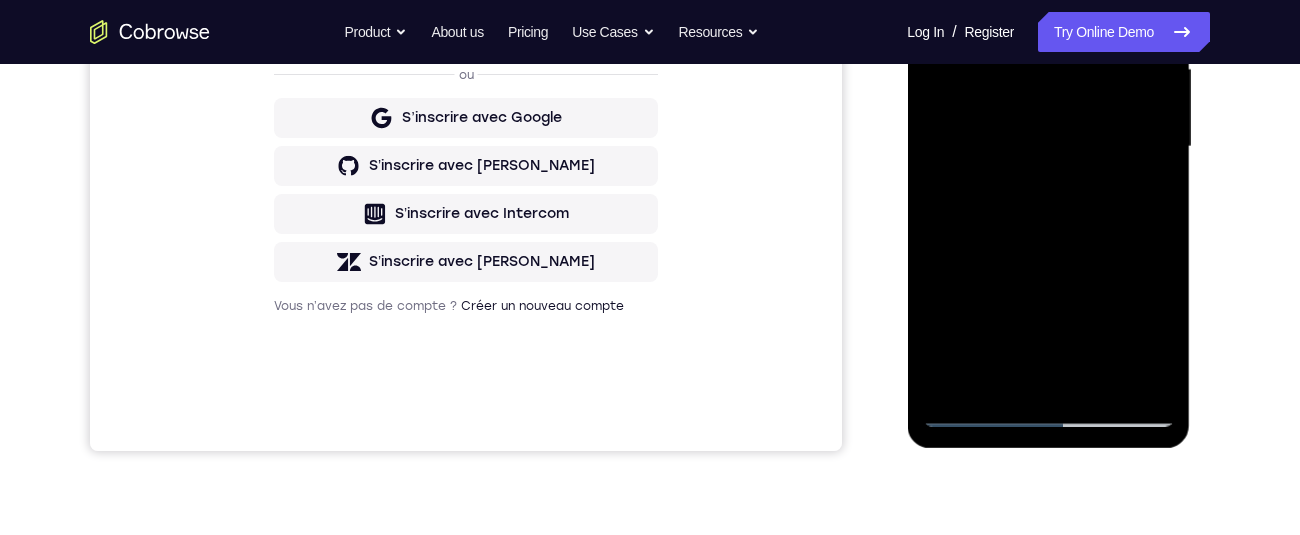 click at bounding box center (1048, 147) 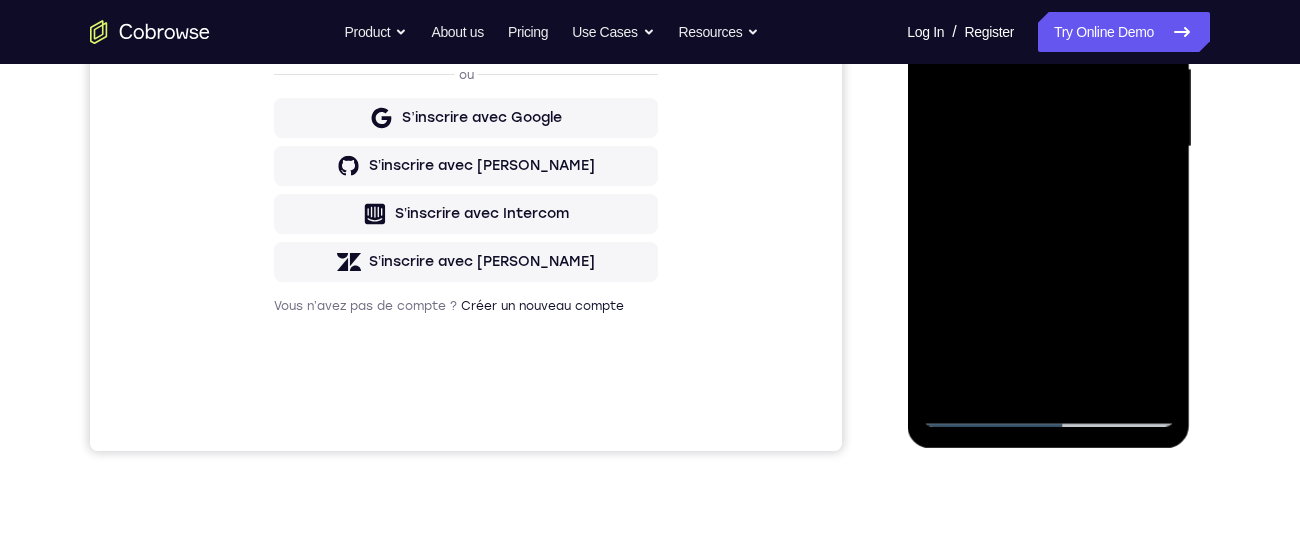 click at bounding box center (1048, 147) 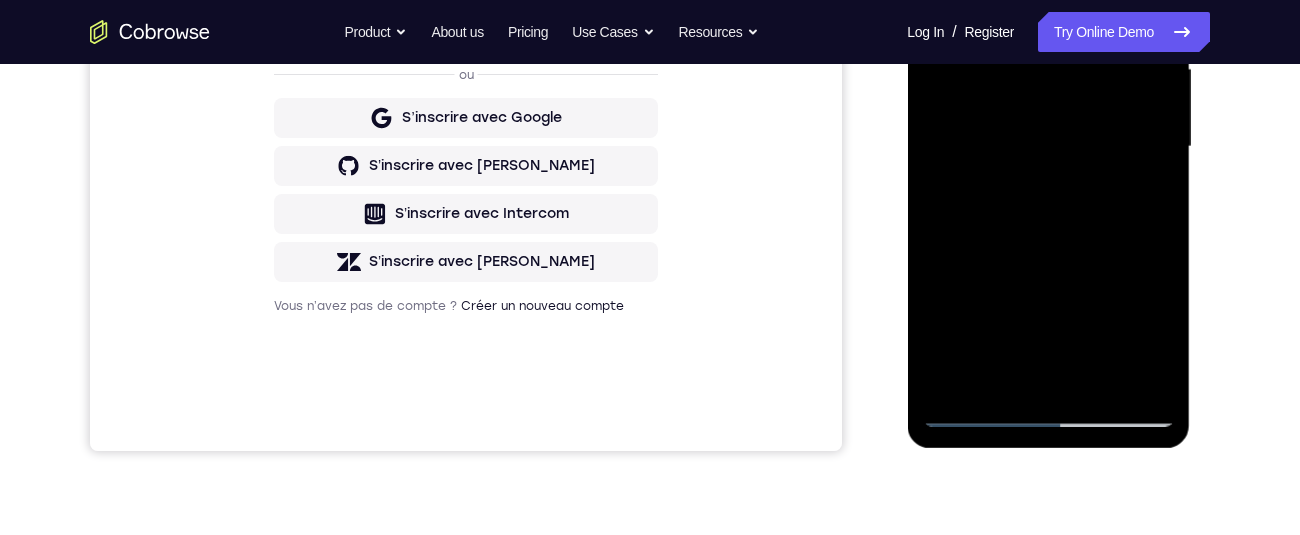 click at bounding box center (1048, 147) 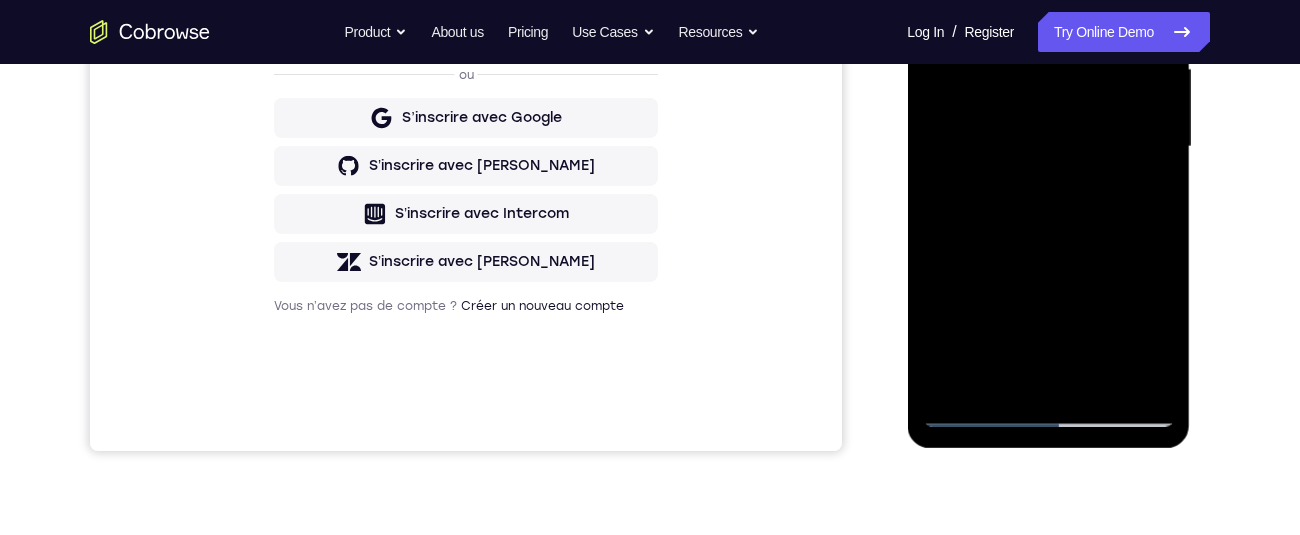 click at bounding box center (1048, 147) 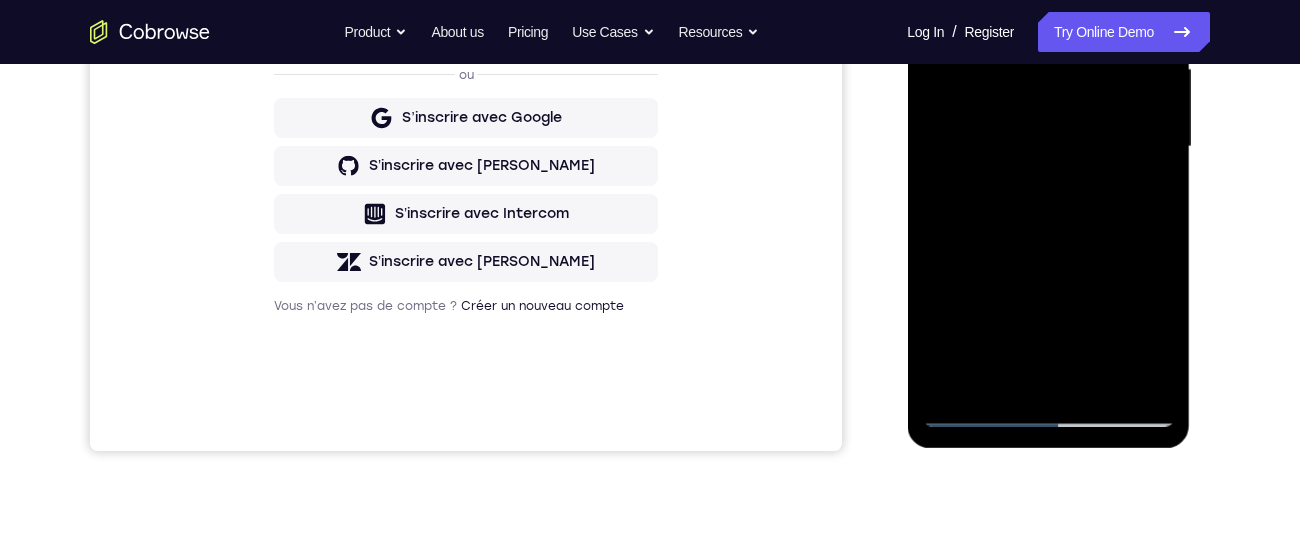 click at bounding box center (1048, 147) 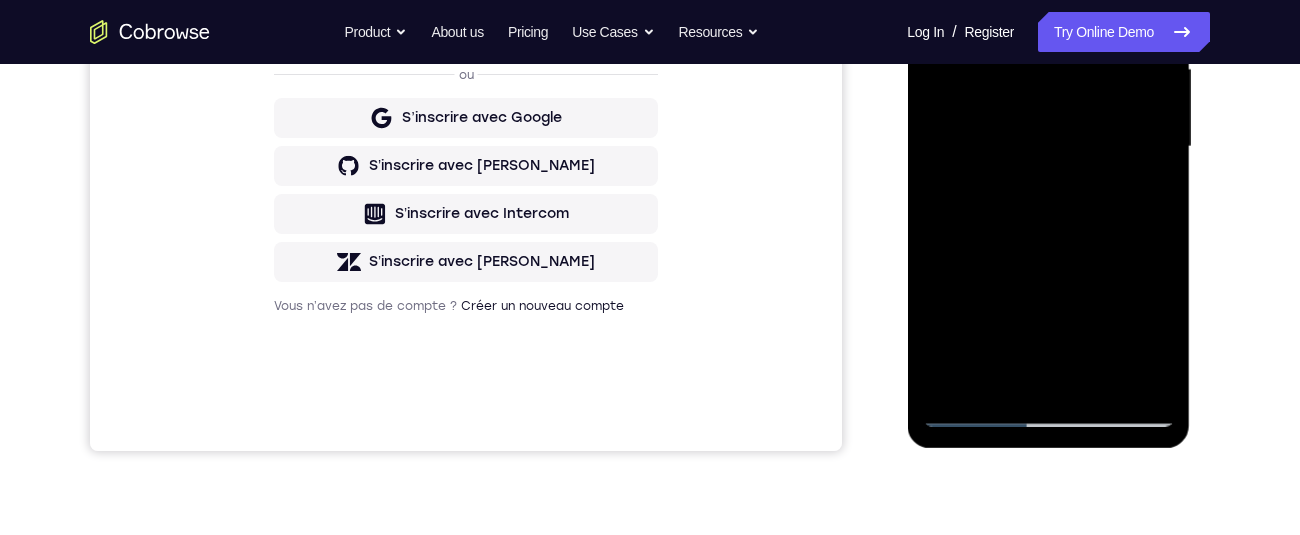 click at bounding box center (1048, 147) 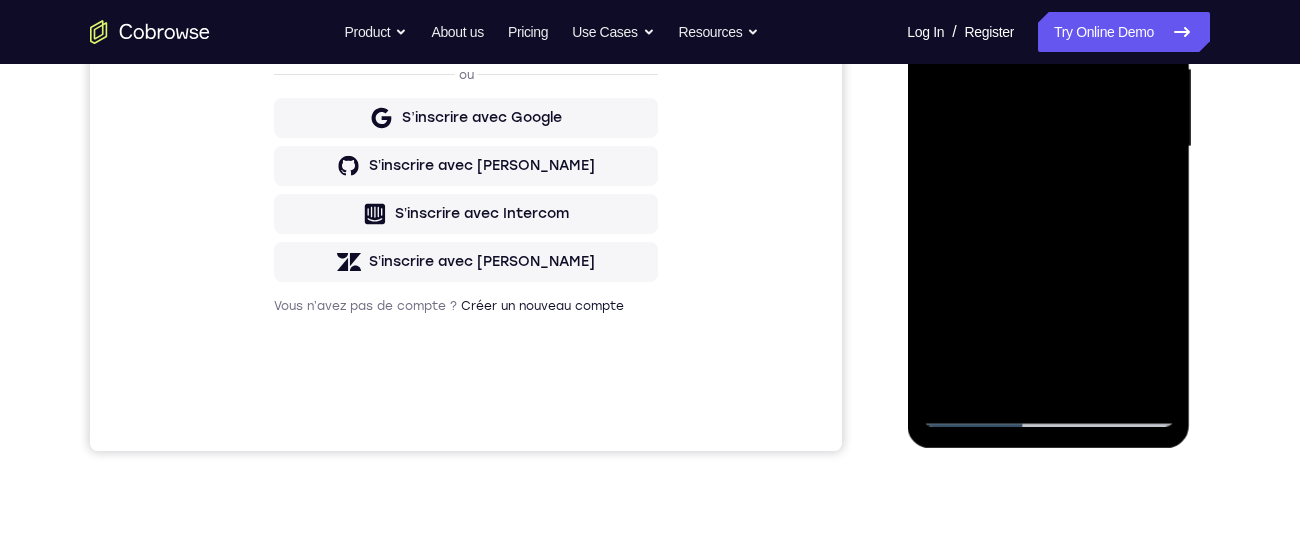 click at bounding box center [1048, 147] 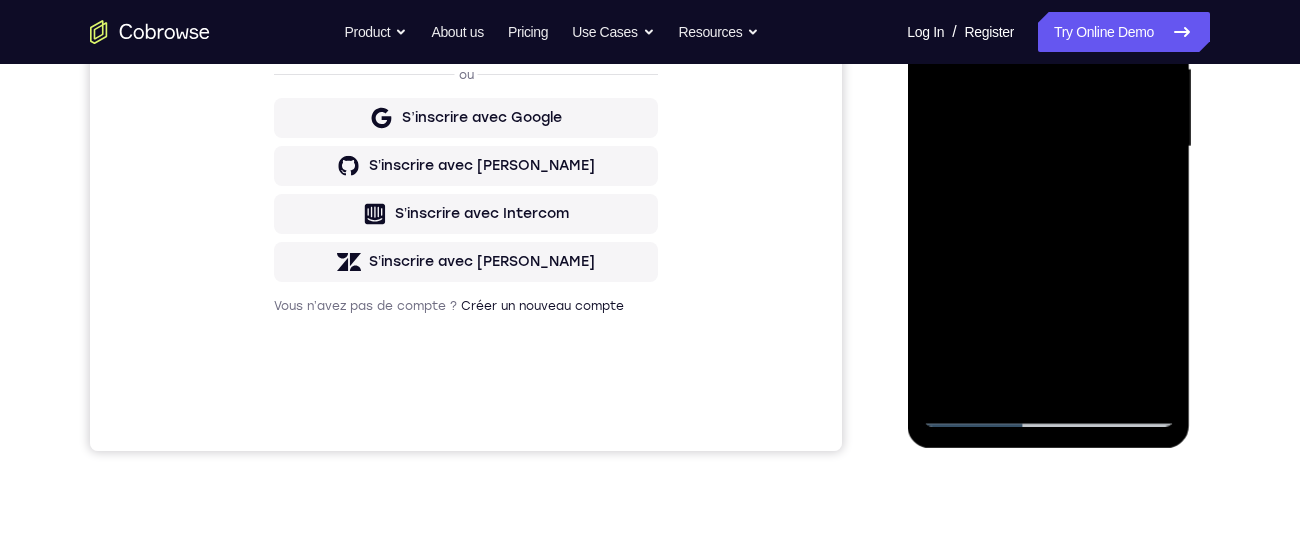 scroll, scrollTop: 419, scrollLeft: 0, axis: vertical 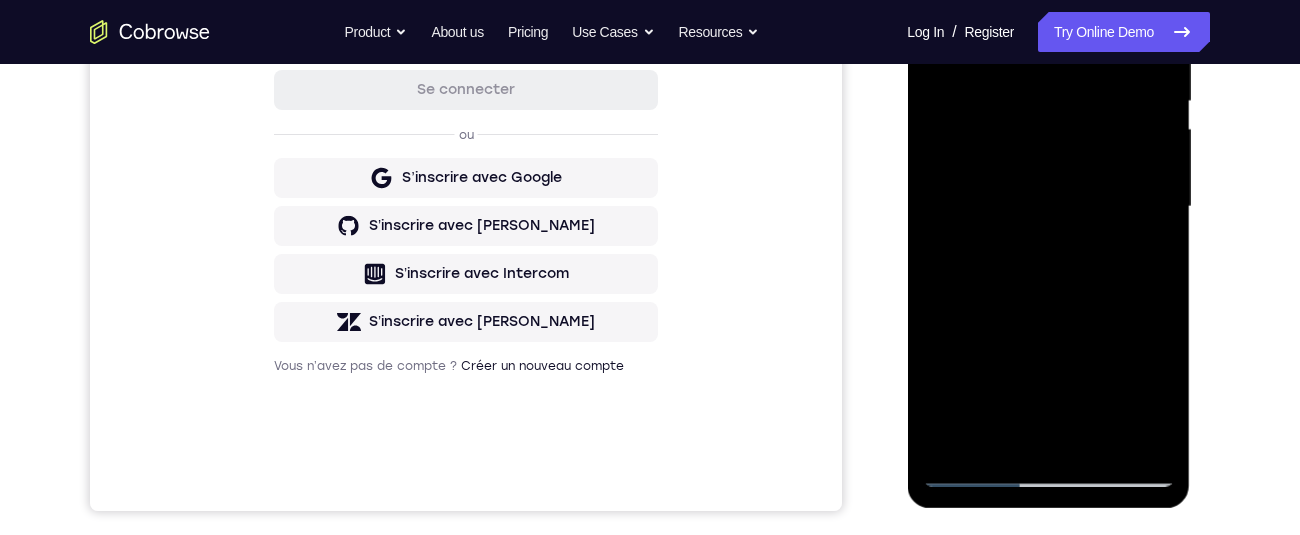 click at bounding box center (1048, 207) 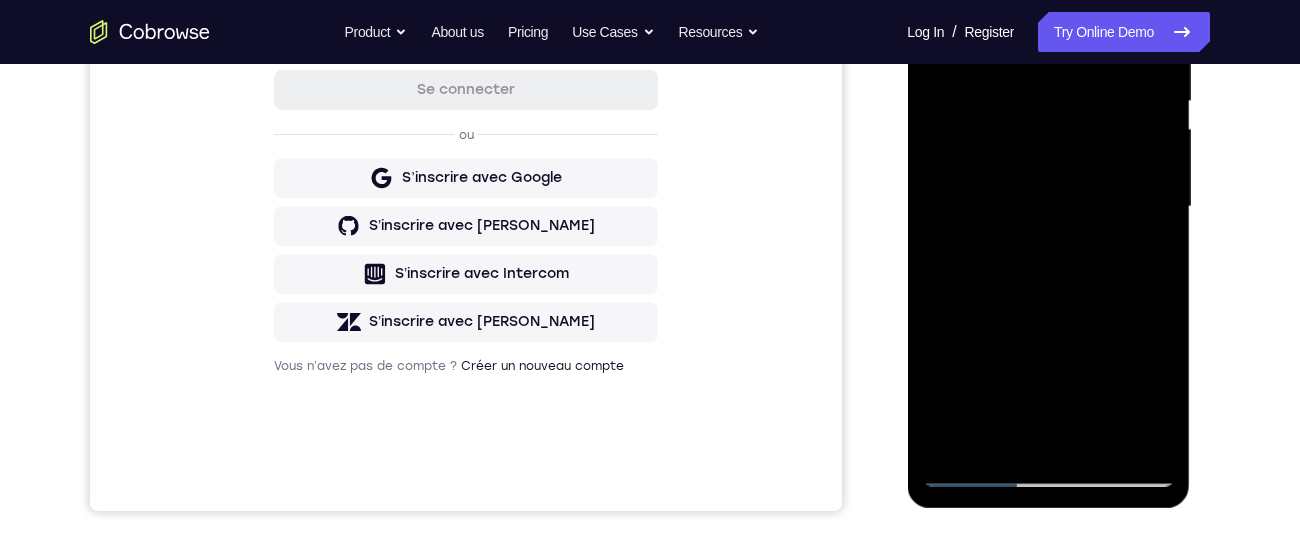 click at bounding box center [1048, 207] 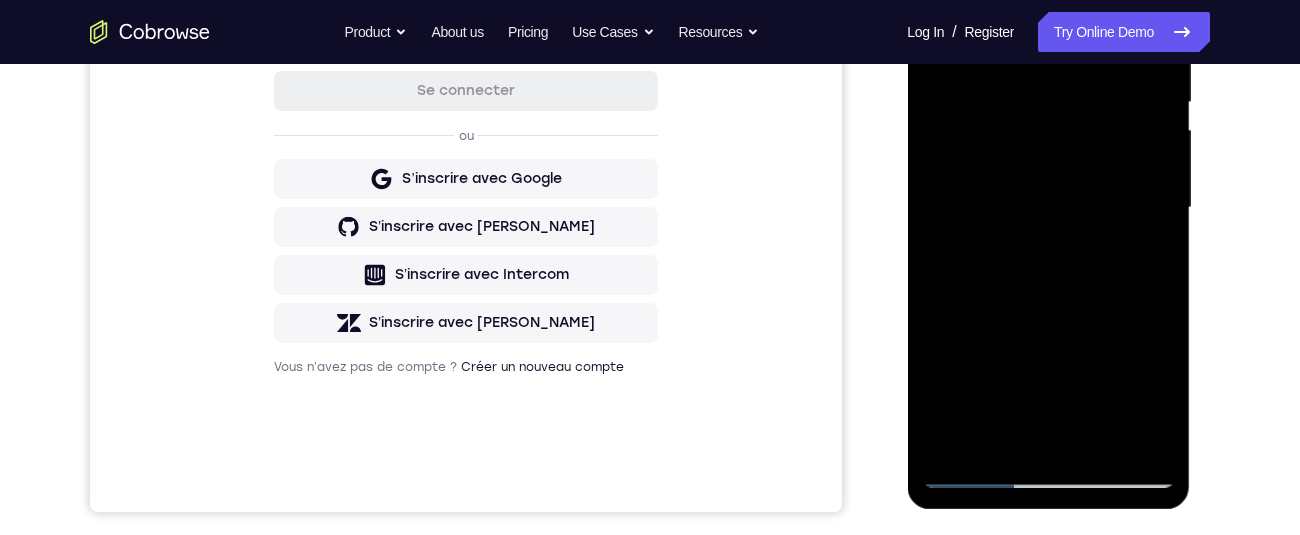 click at bounding box center [1048, 208] 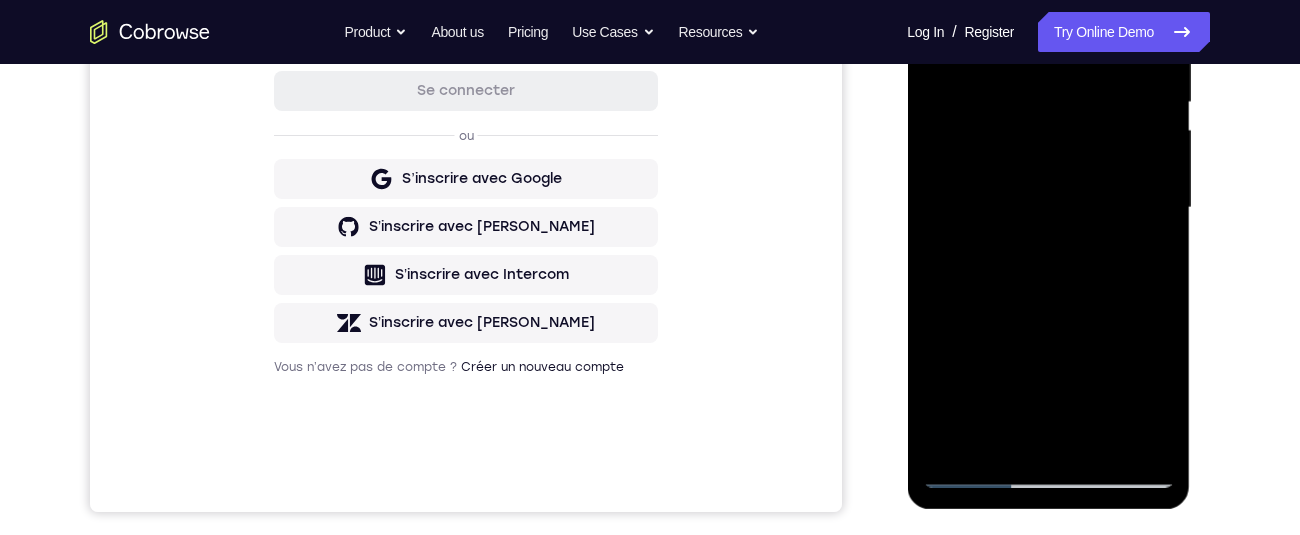 click at bounding box center [1048, 208] 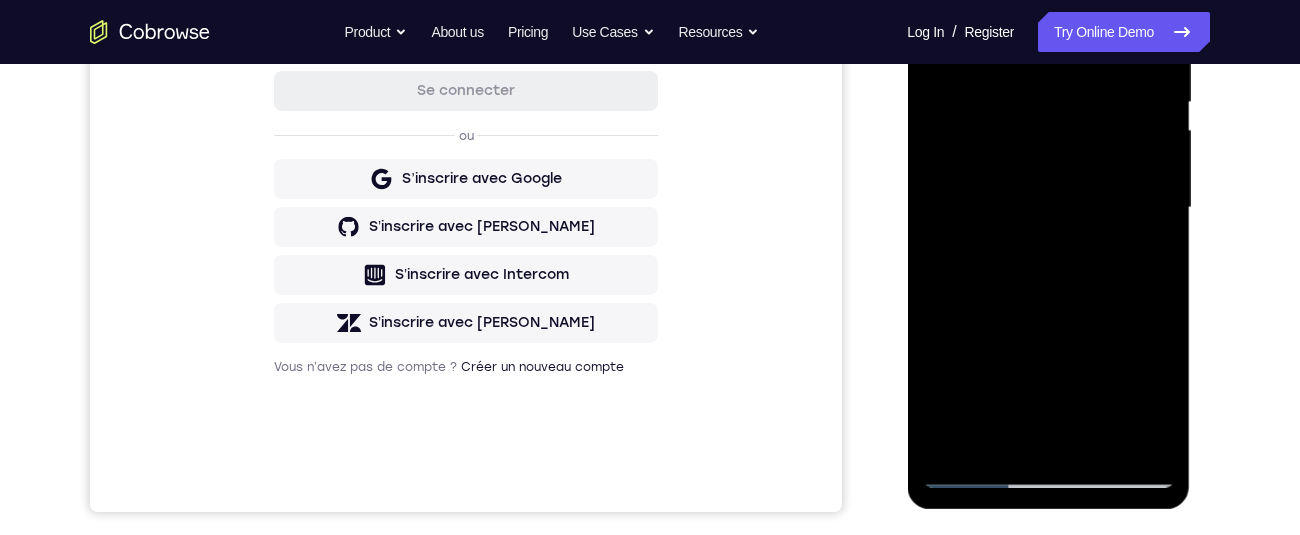 click at bounding box center [1048, 208] 